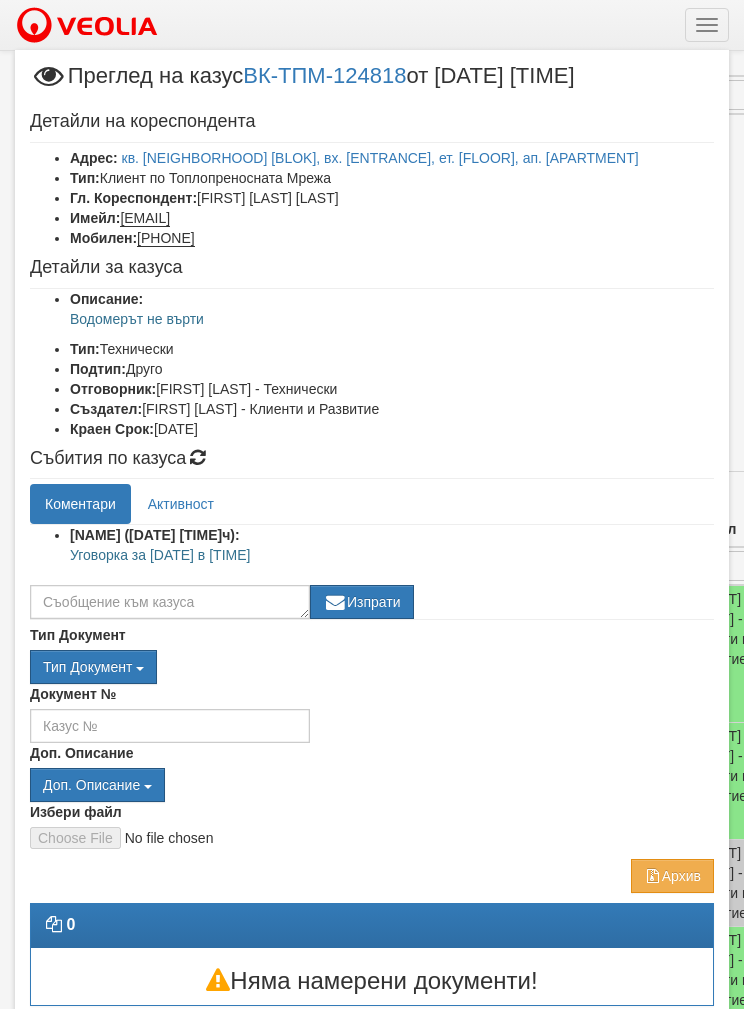 select on "40" 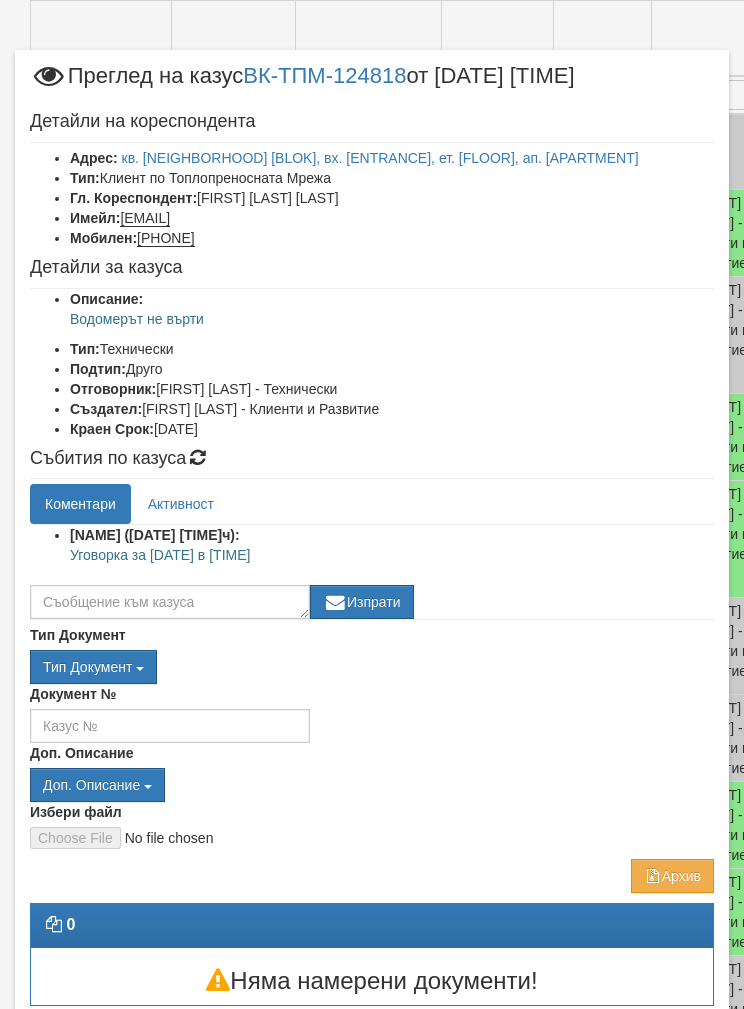 scroll, scrollTop: 1205, scrollLeft: 0, axis: vertical 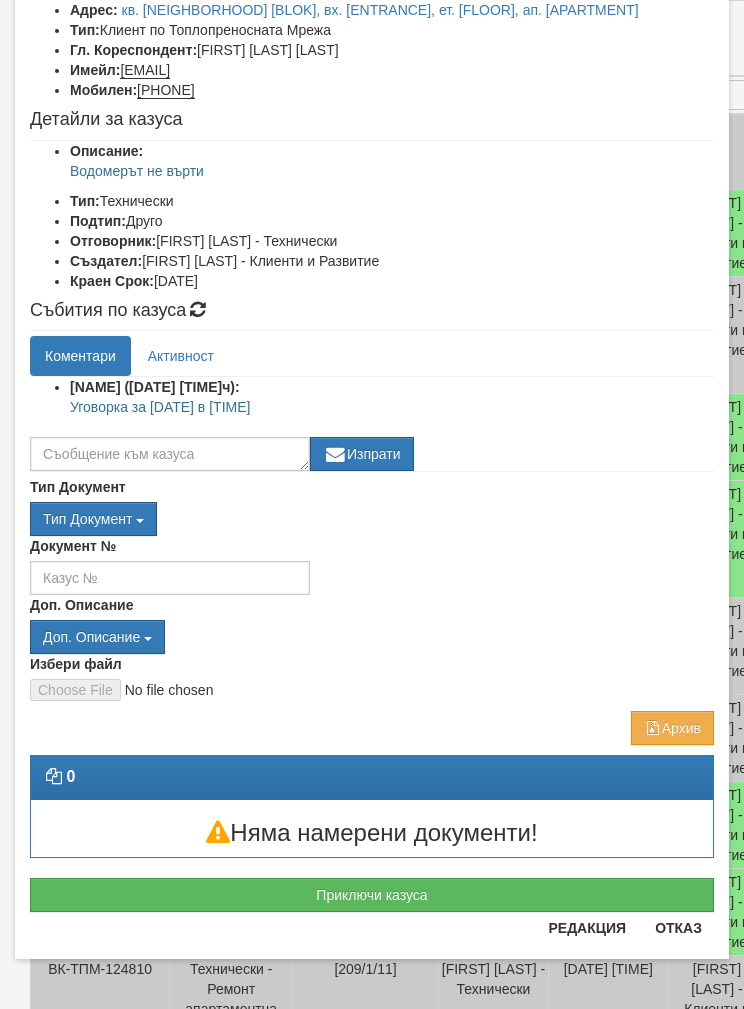 click on "Приключи казуса" at bounding box center (372, 895) 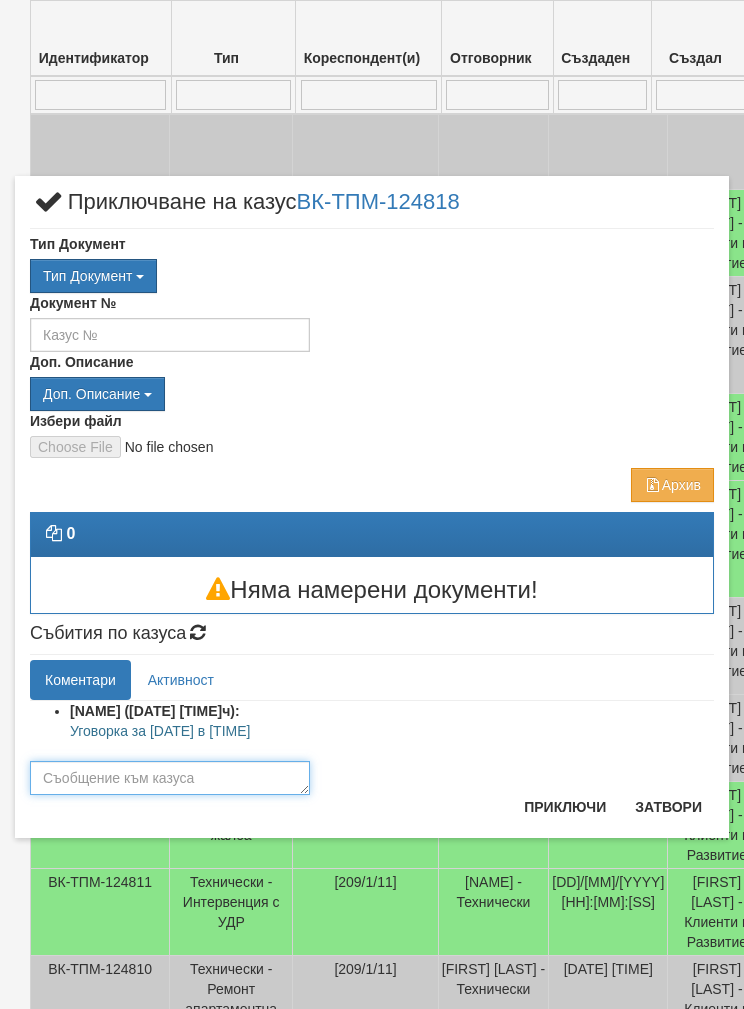 click at bounding box center [170, 778] 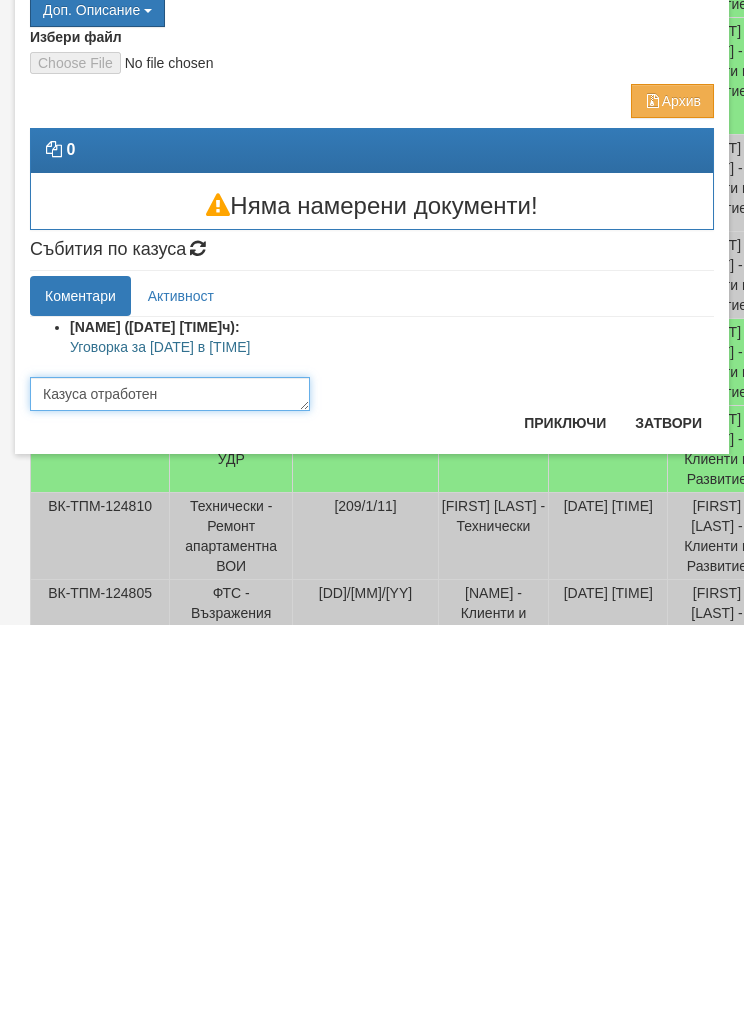 type on "Казуса отработен" 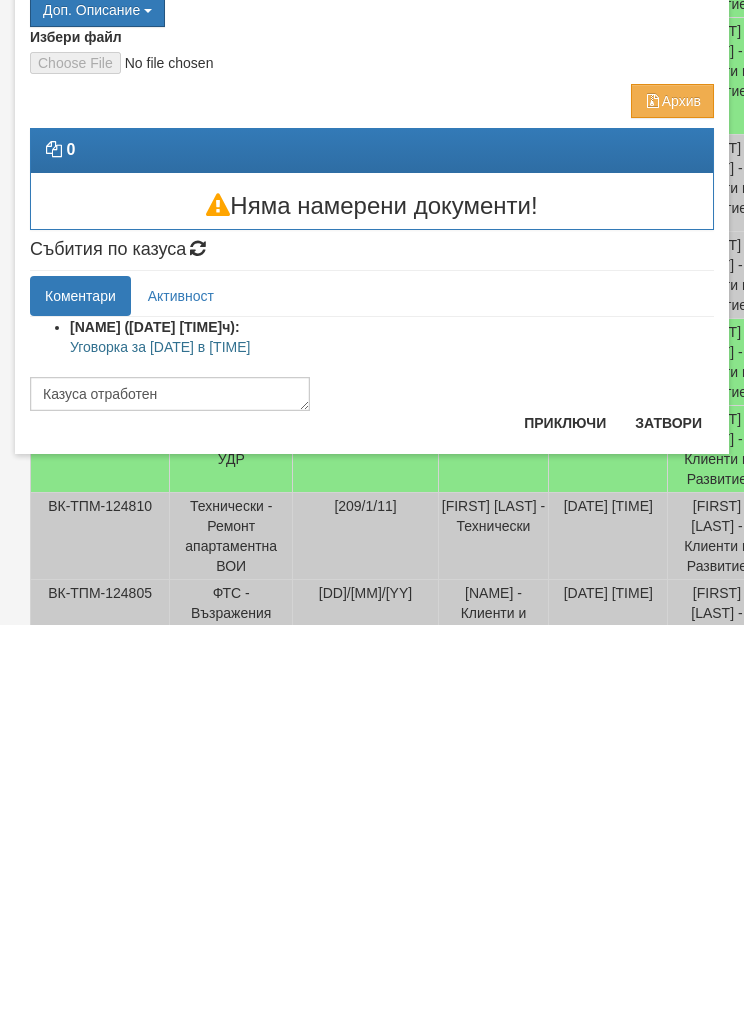 click on "Приключи" at bounding box center (565, 807) 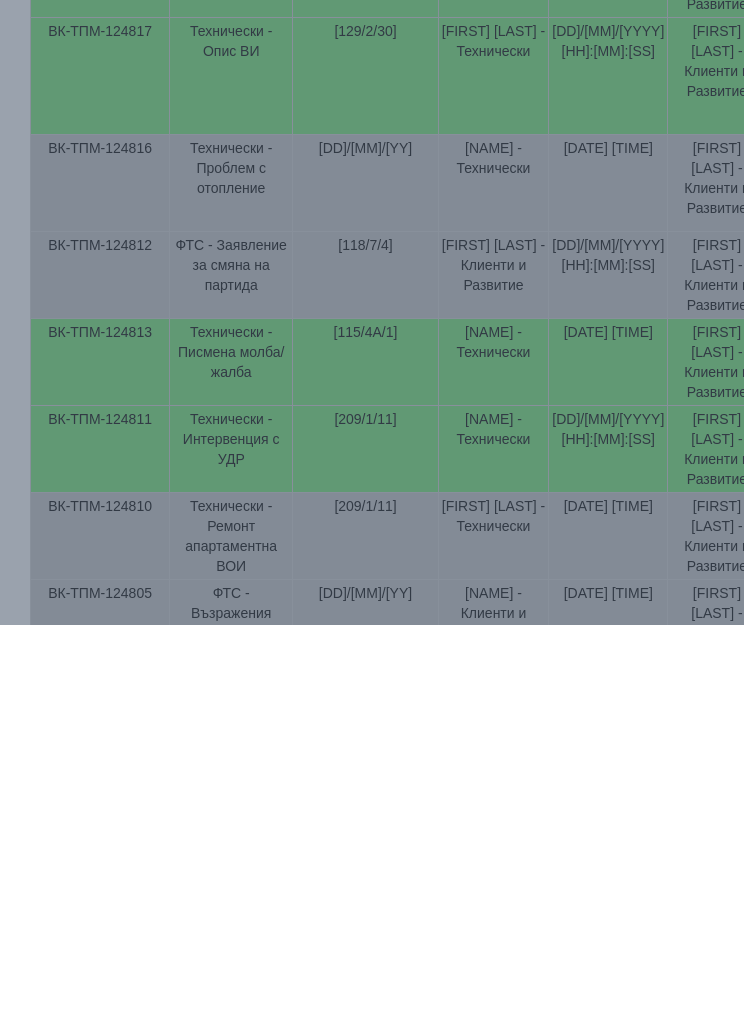 scroll, scrollTop: 1668, scrollLeft: 0, axis: vertical 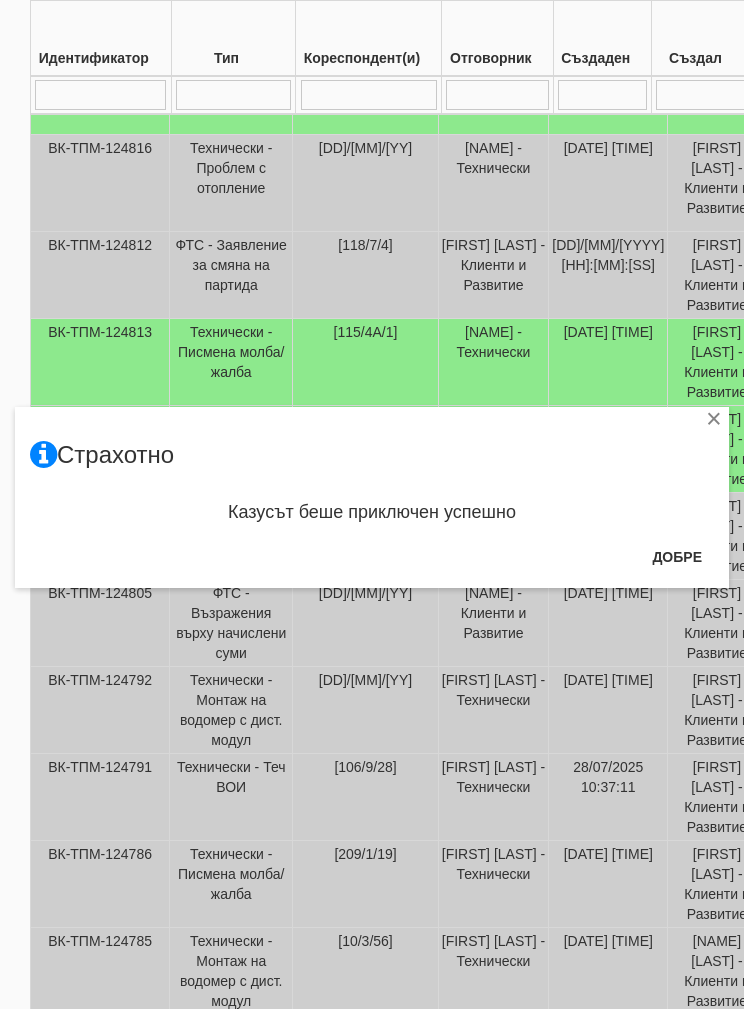 click on "Добре" at bounding box center (677, 557) 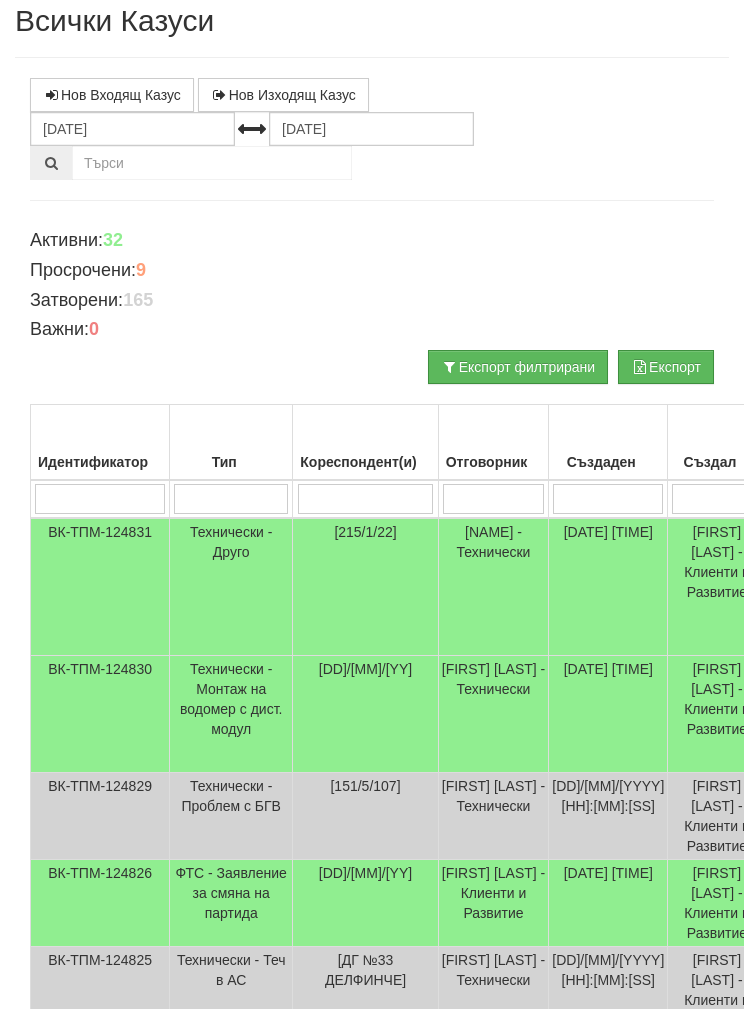 scroll, scrollTop: 0, scrollLeft: 0, axis: both 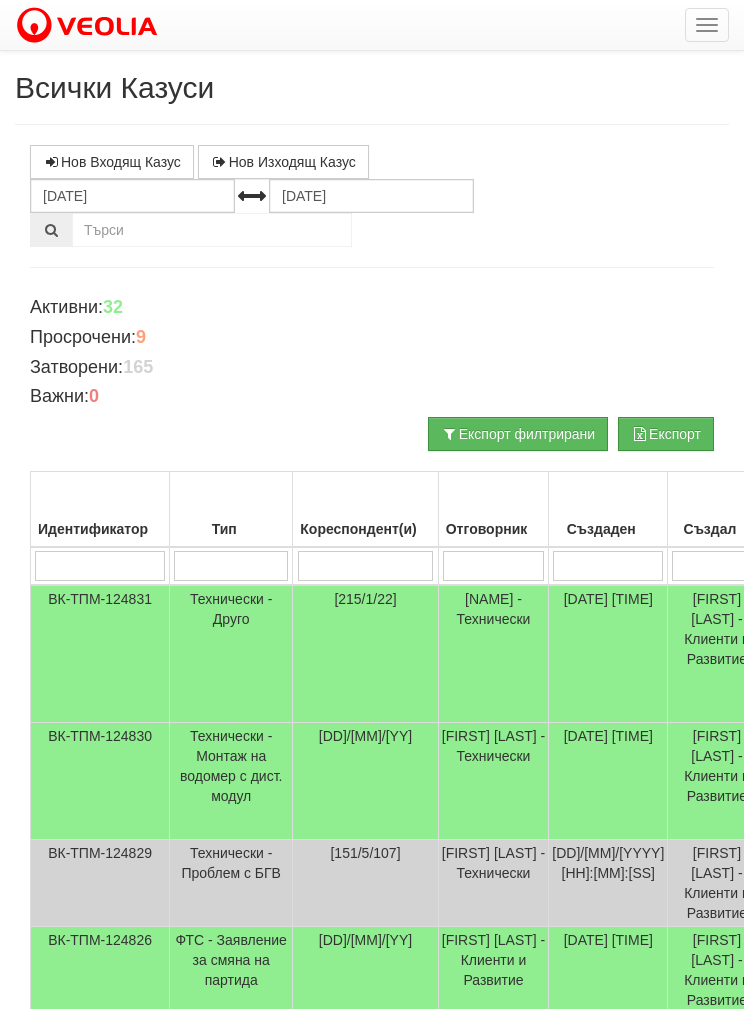 click at bounding box center [707, 25] 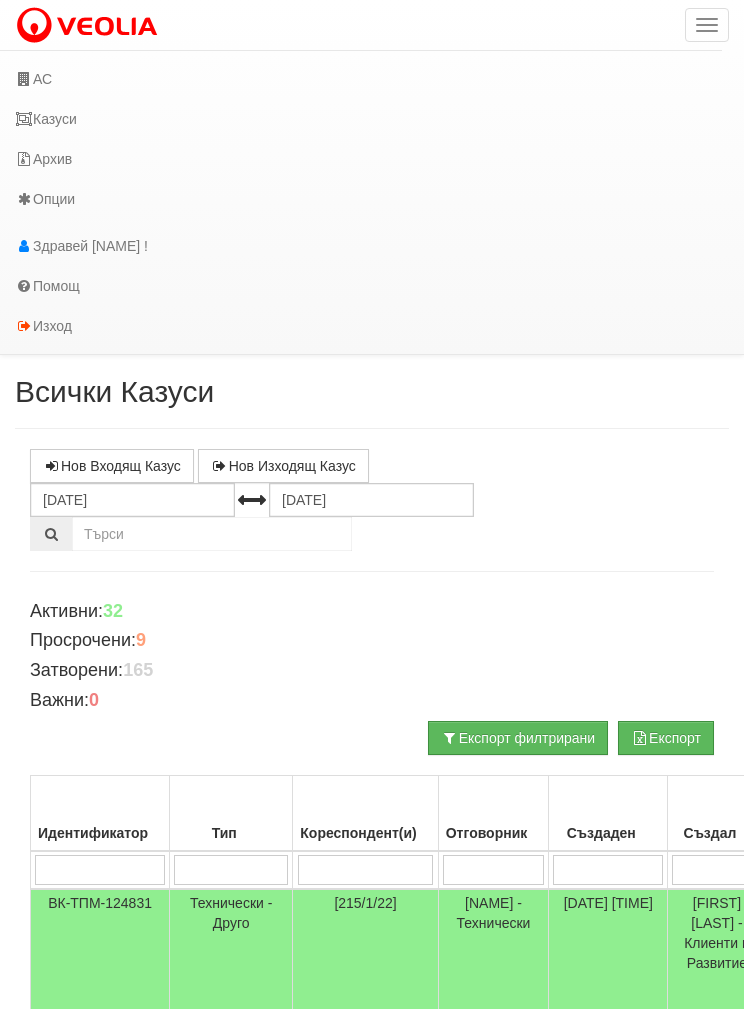 click on "АС" at bounding box center [361, 79] 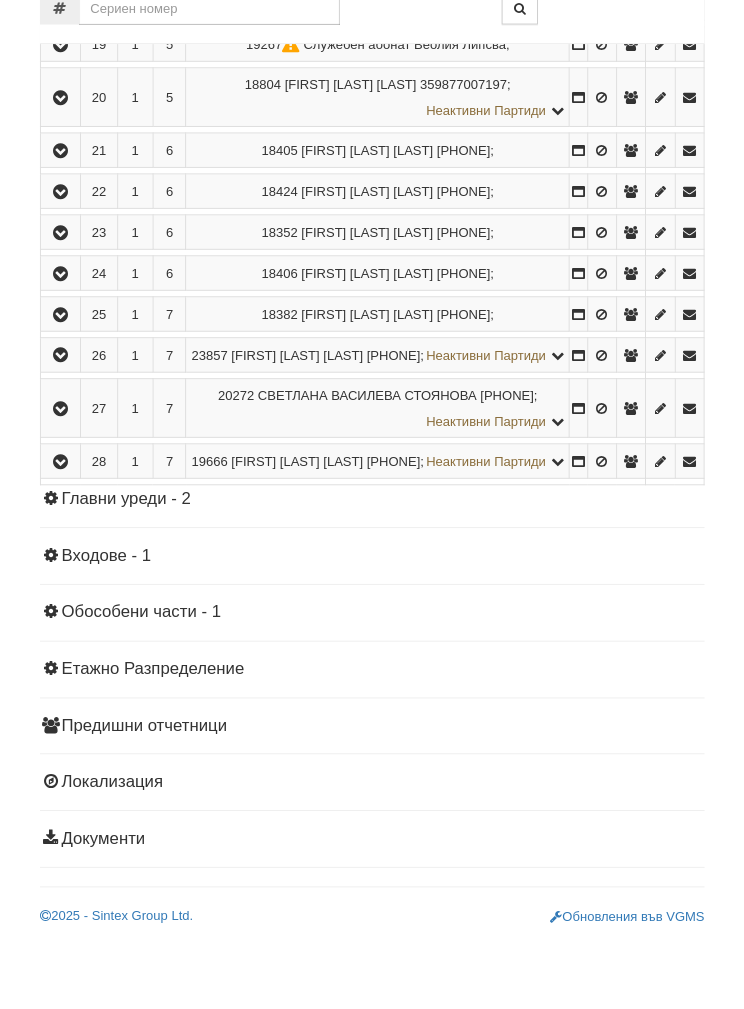 scroll, scrollTop: 1317, scrollLeft: 0, axis: vertical 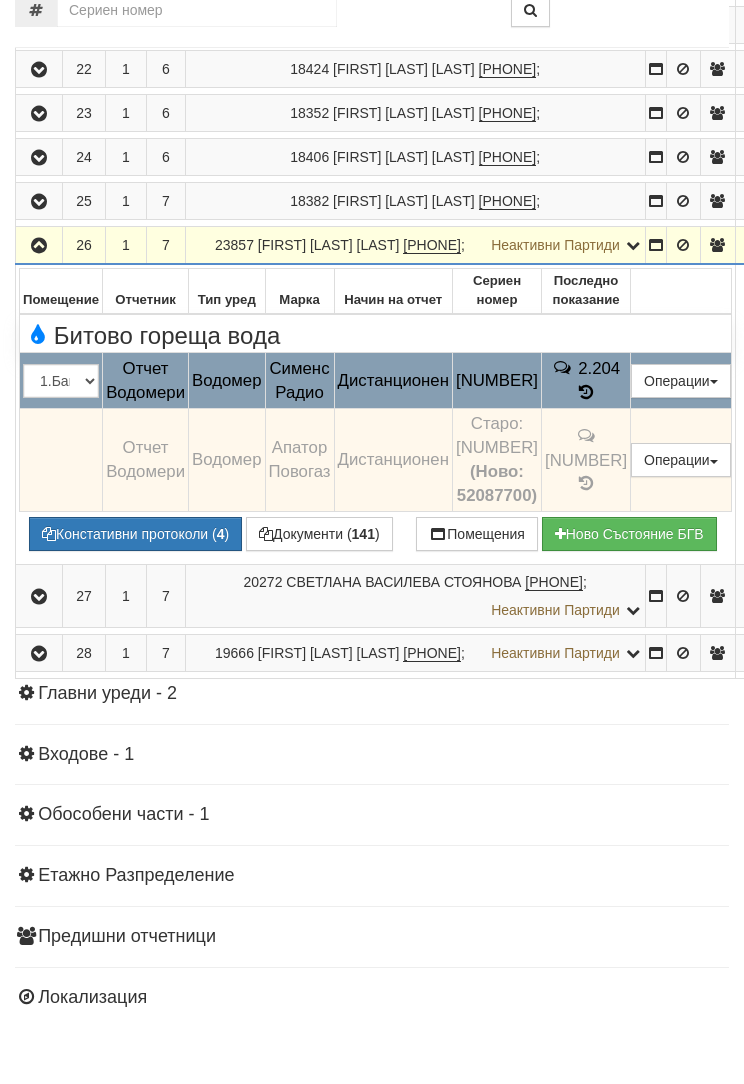 click on "Подмяна" at bounding box center (0, 0) 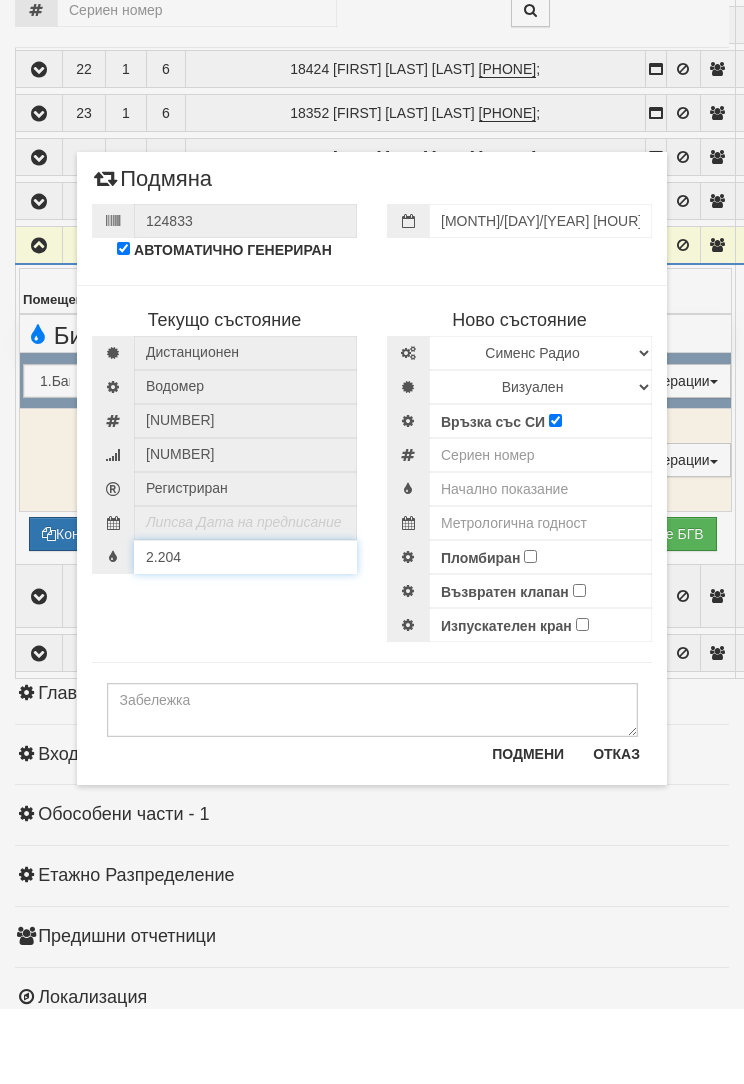 click on "2.204" at bounding box center [224, 632] 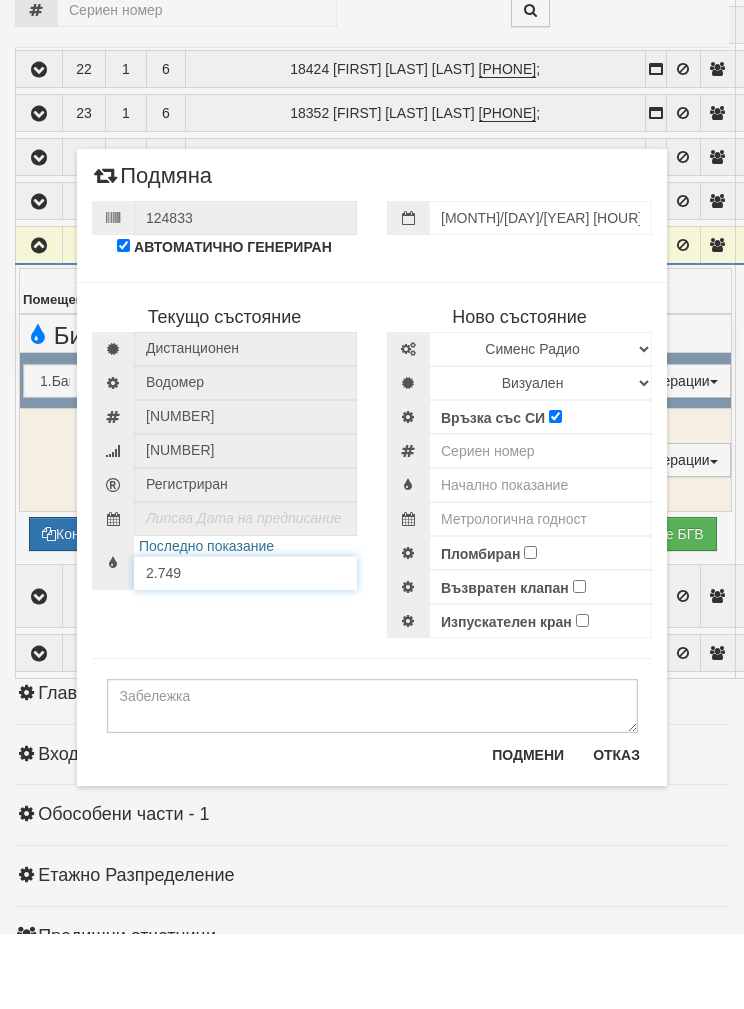 type on "2.749" 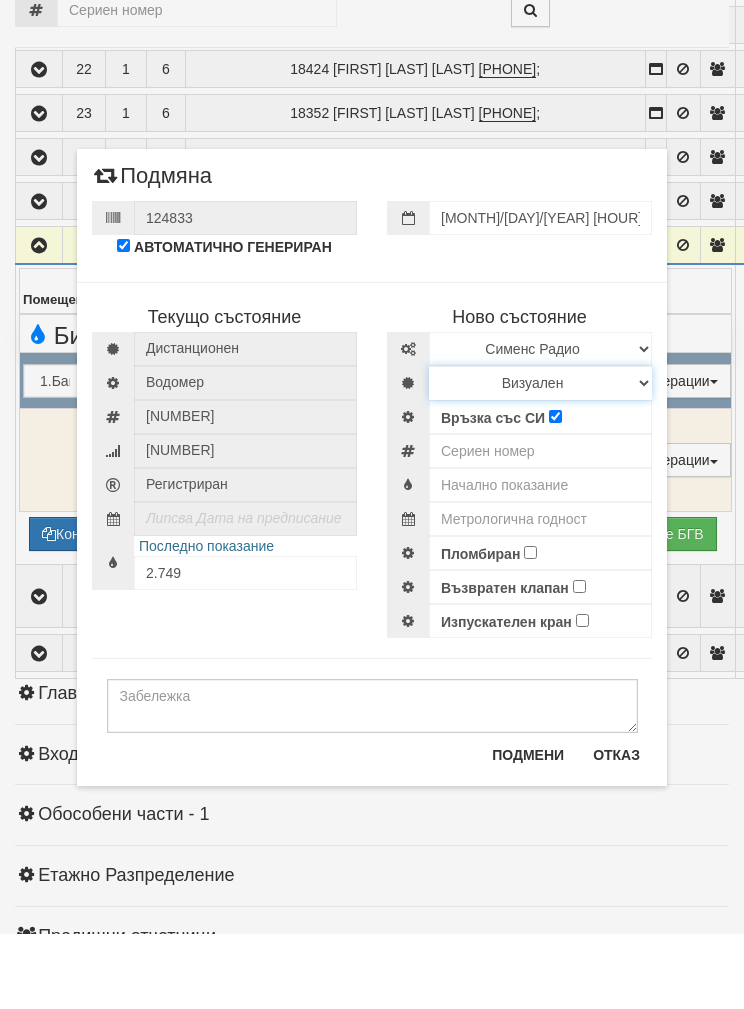 click on "Визуален
Дистанционен
Изолирана линия БГВ
Няма Oтклонение БГВ
Няма Щранг БГВ" at bounding box center [540, 458] 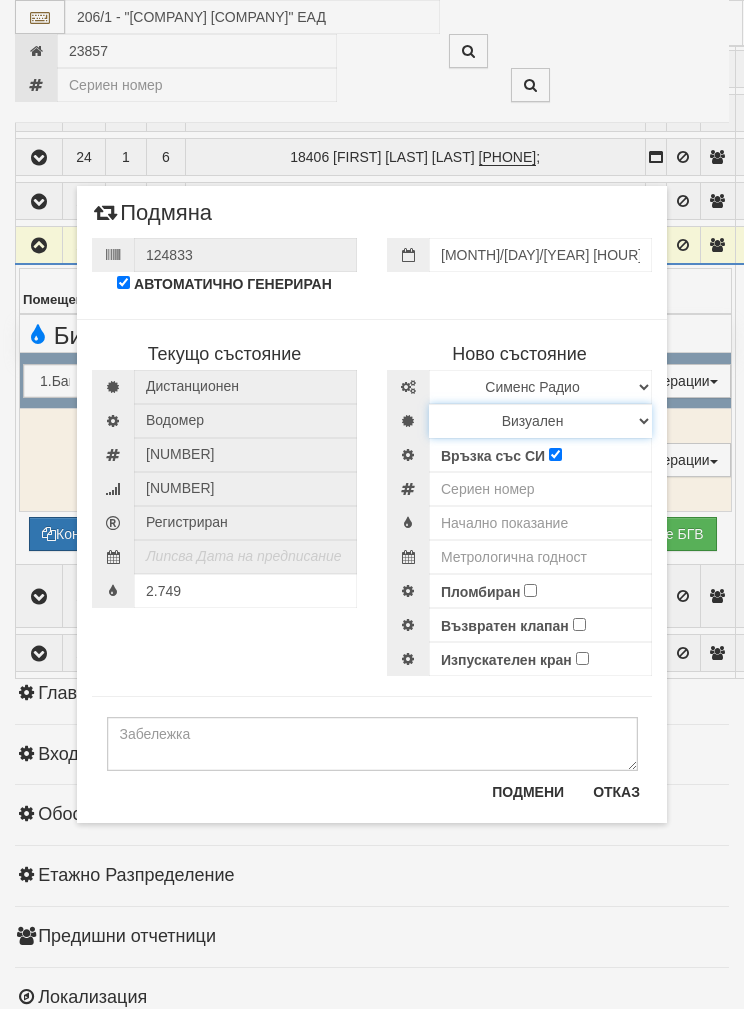 select on "2" 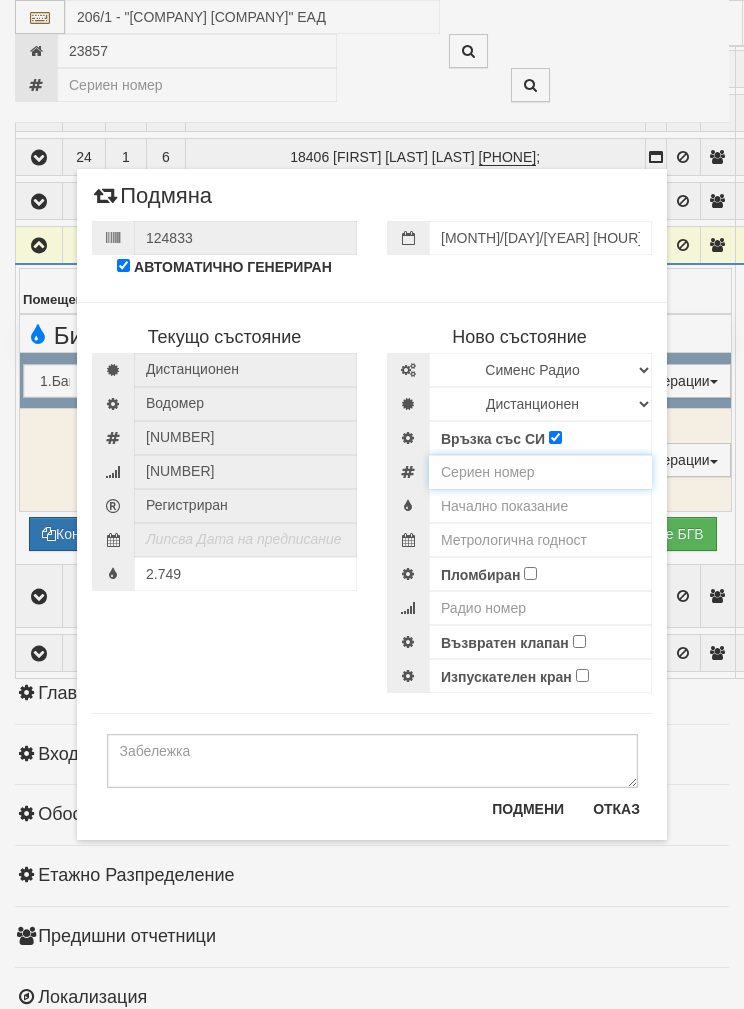 click at bounding box center (540, 472) 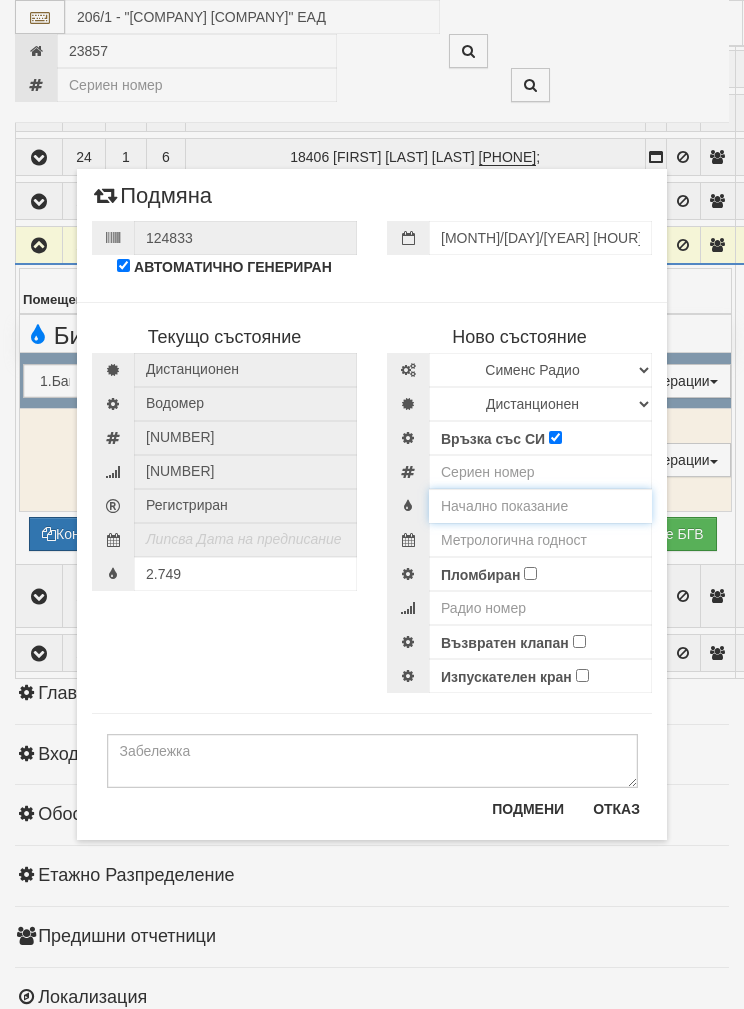 click at bounding box center (540, 506) 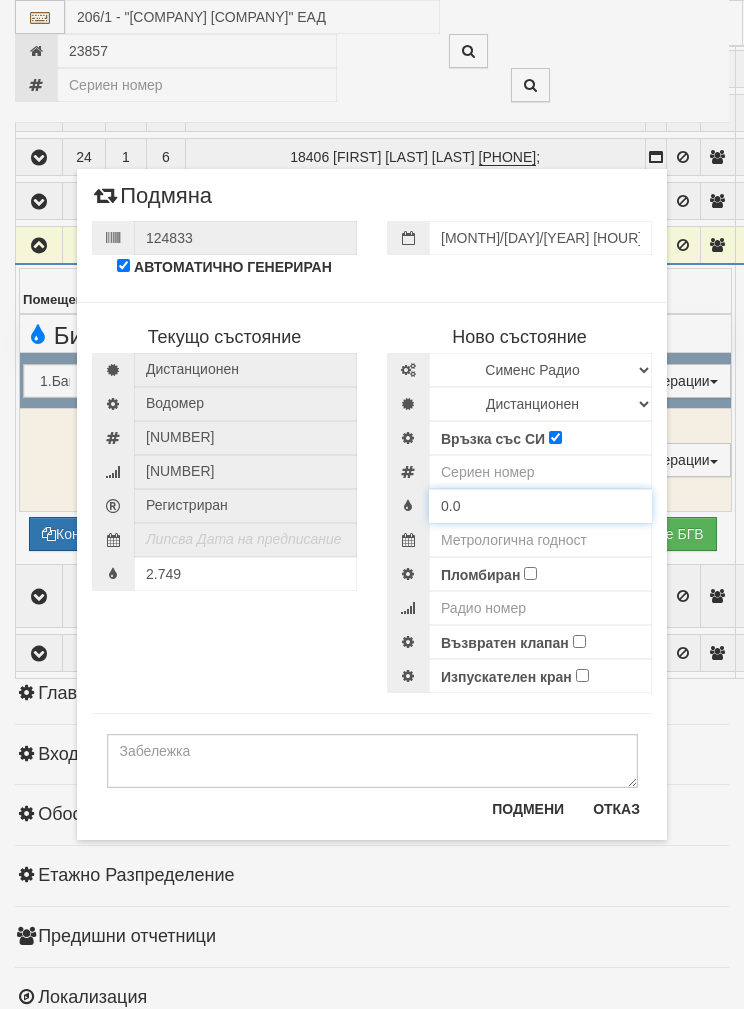 type on "0.0" 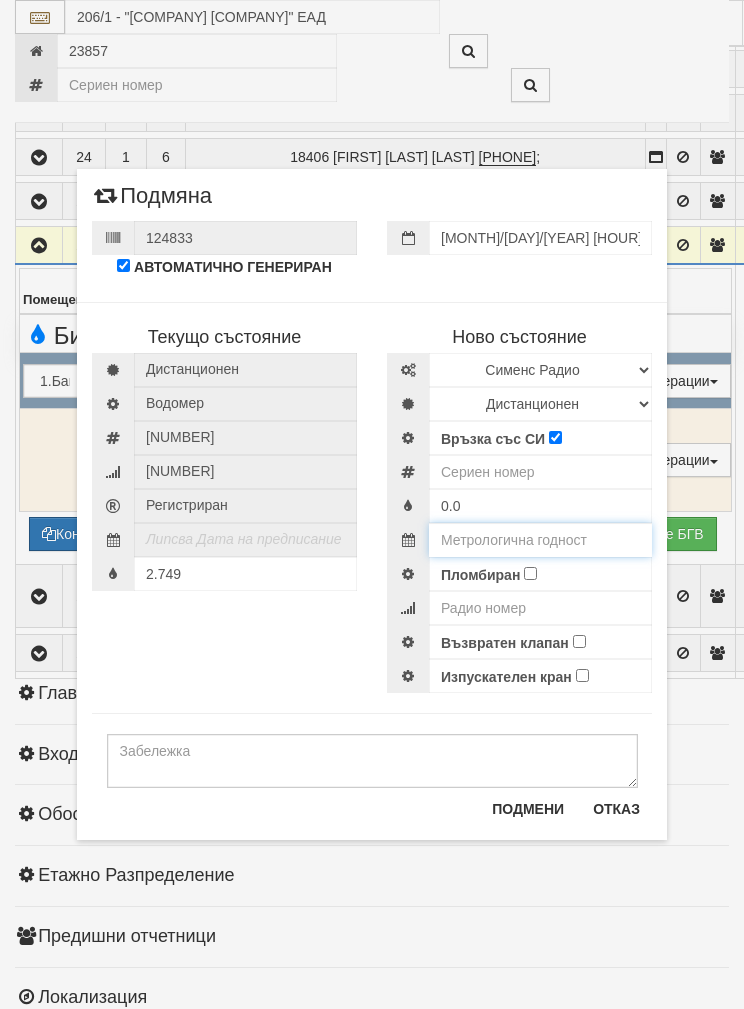 click at bounding box center (540, 540) 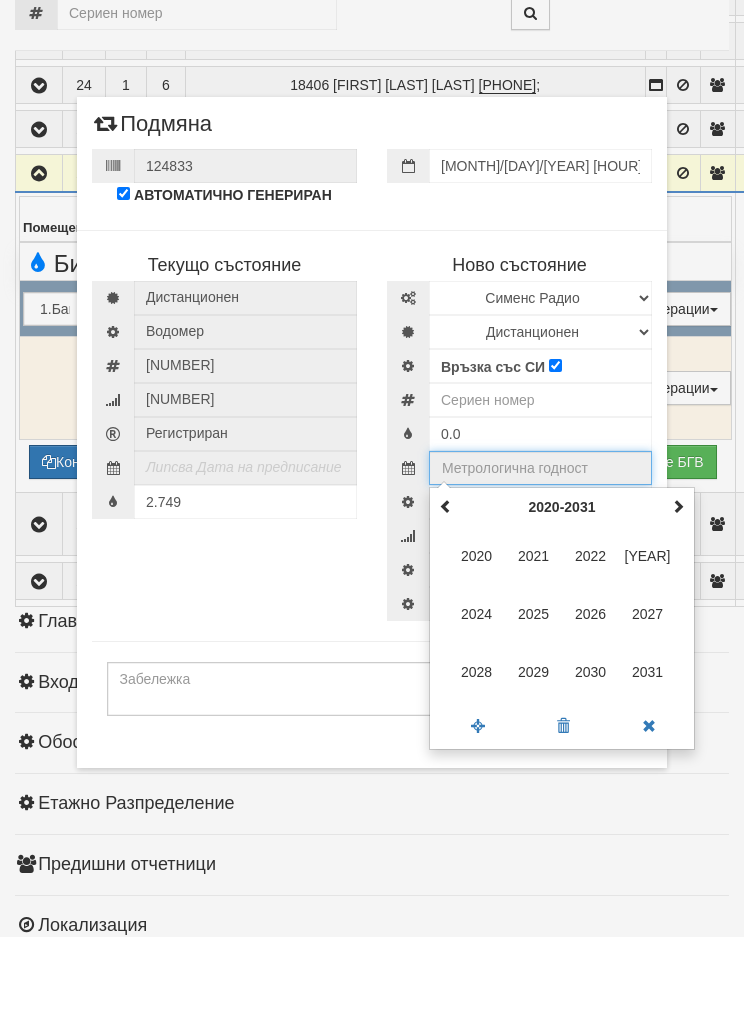click at bounding box center (678, 579) 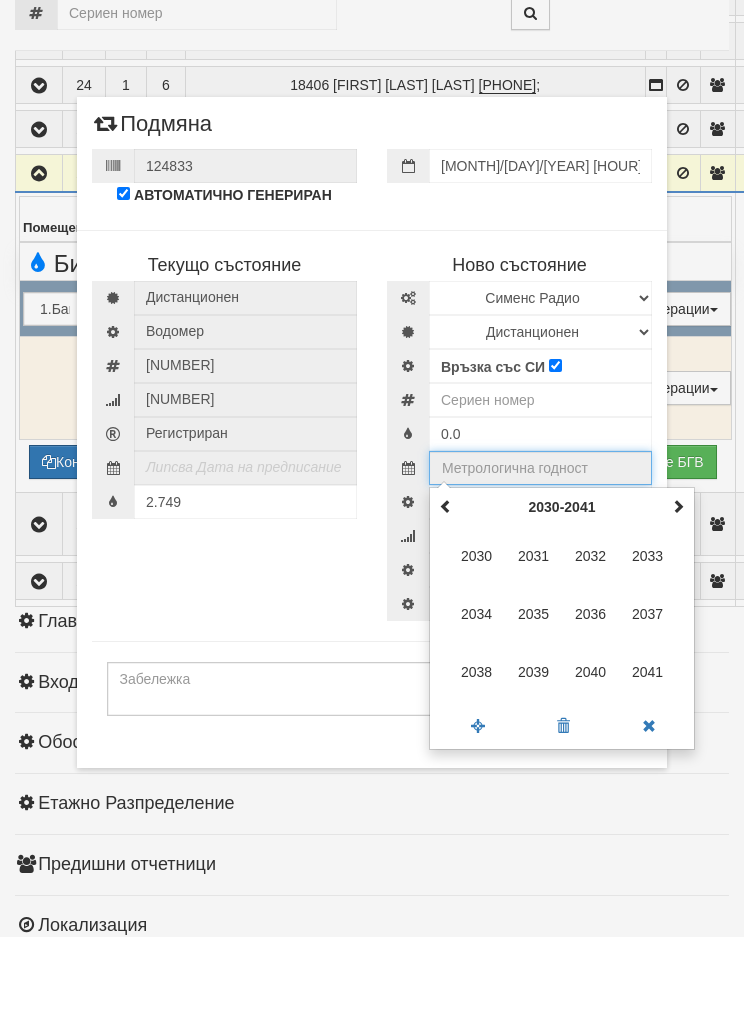 click on "2035" at bounding box center [534, 686] 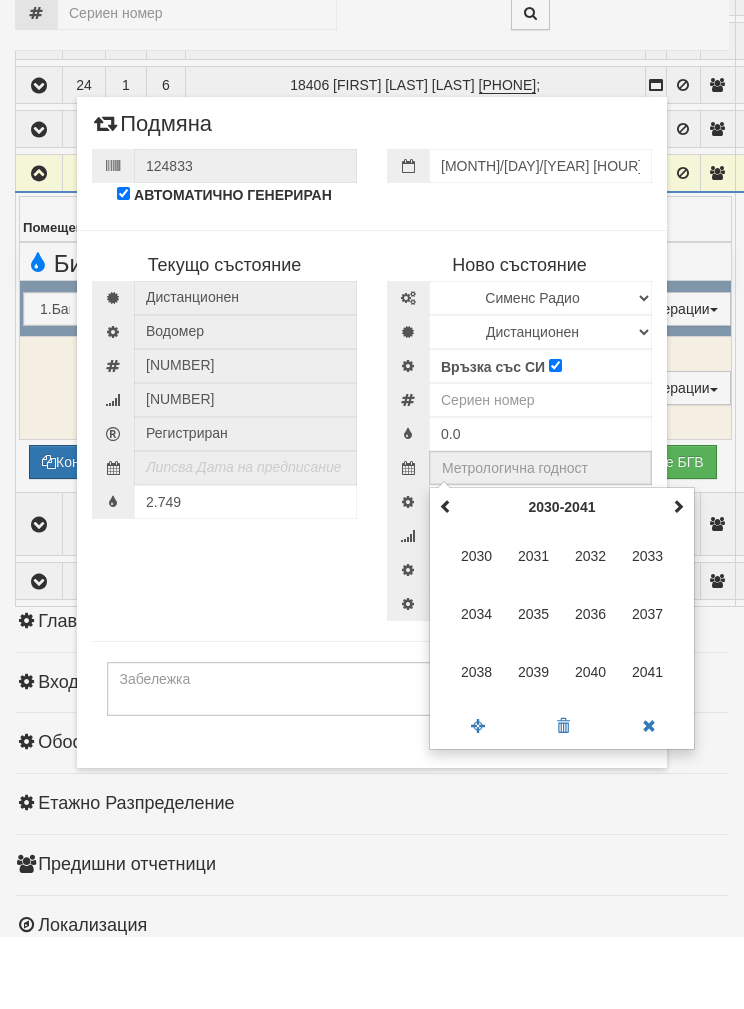 type on "2035" 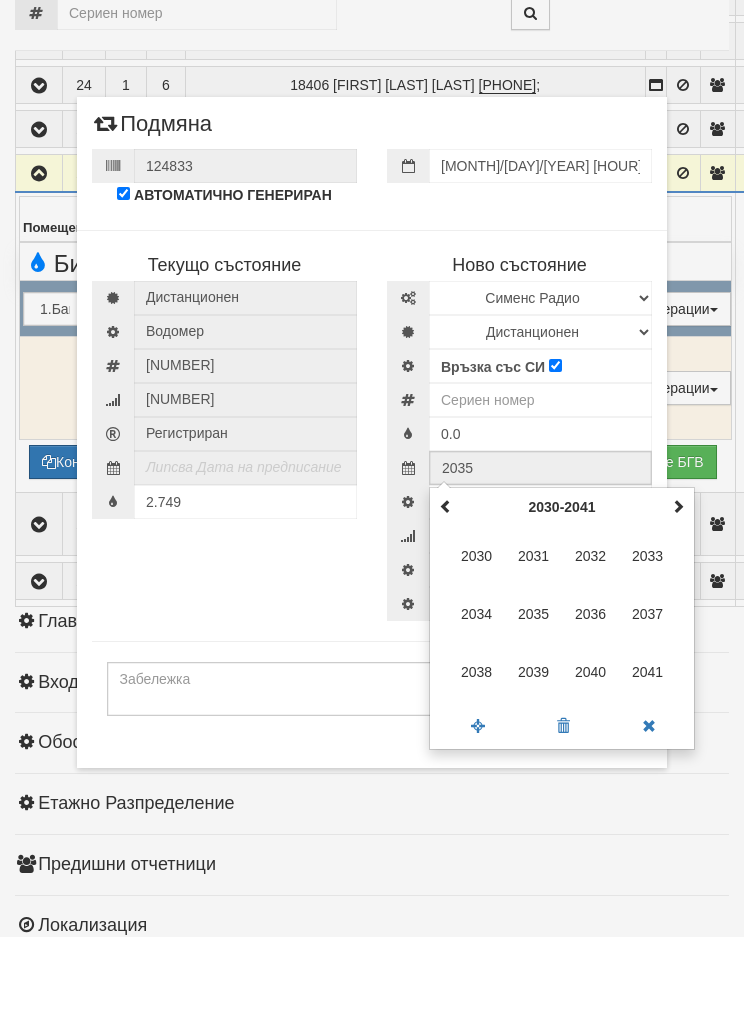 scroll, scrollTop: 1464, scrollLeft: 0, axis: vertical 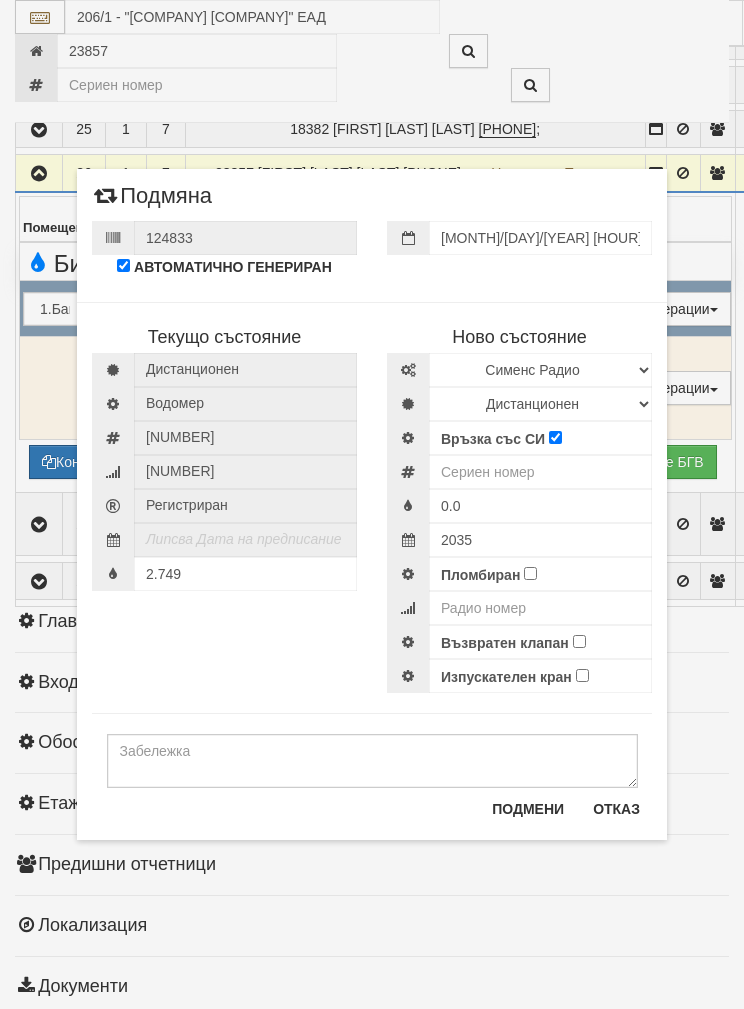 click on "Пломбиран" at bounding box center (530, 573) 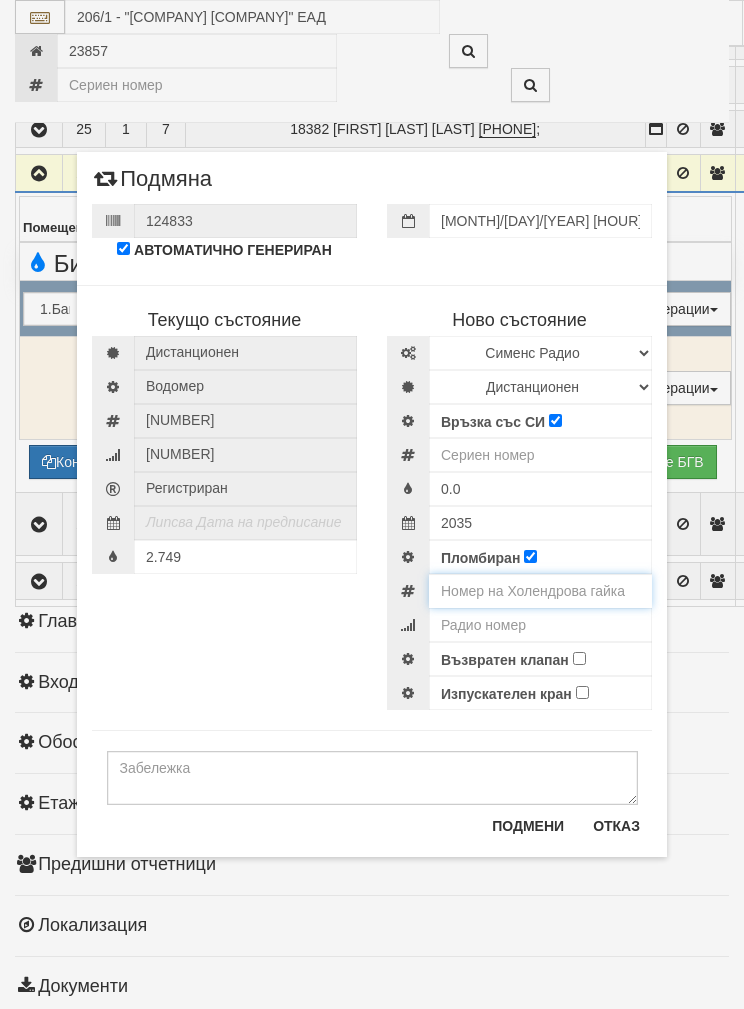 click at bounding box center [540, 591] 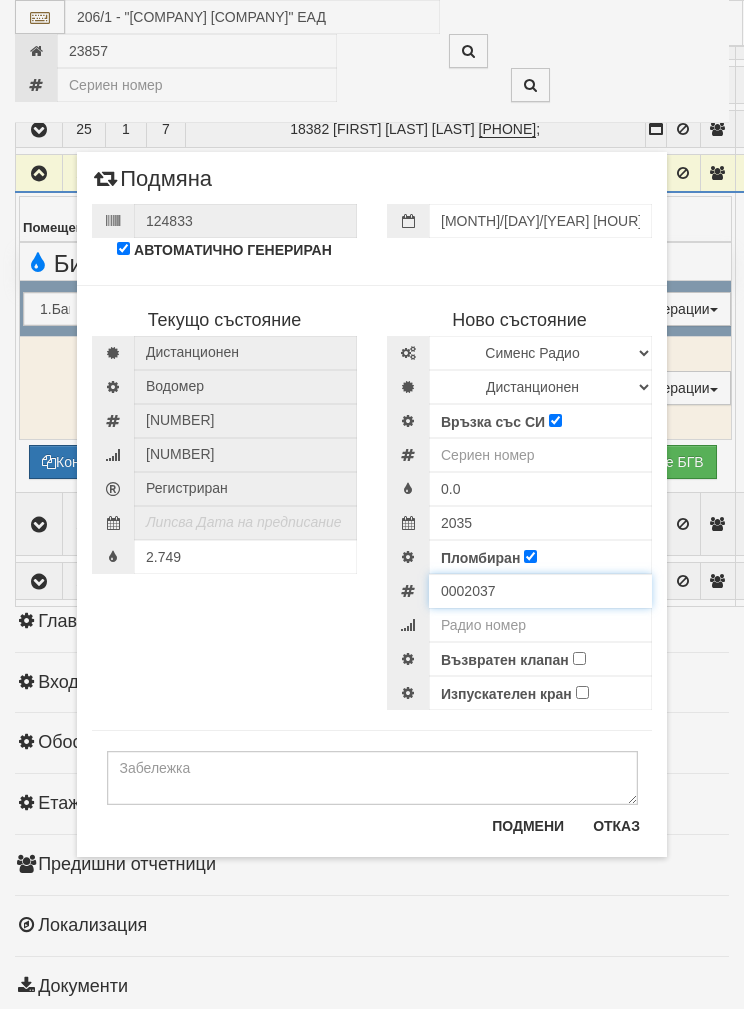 type on "0002037" 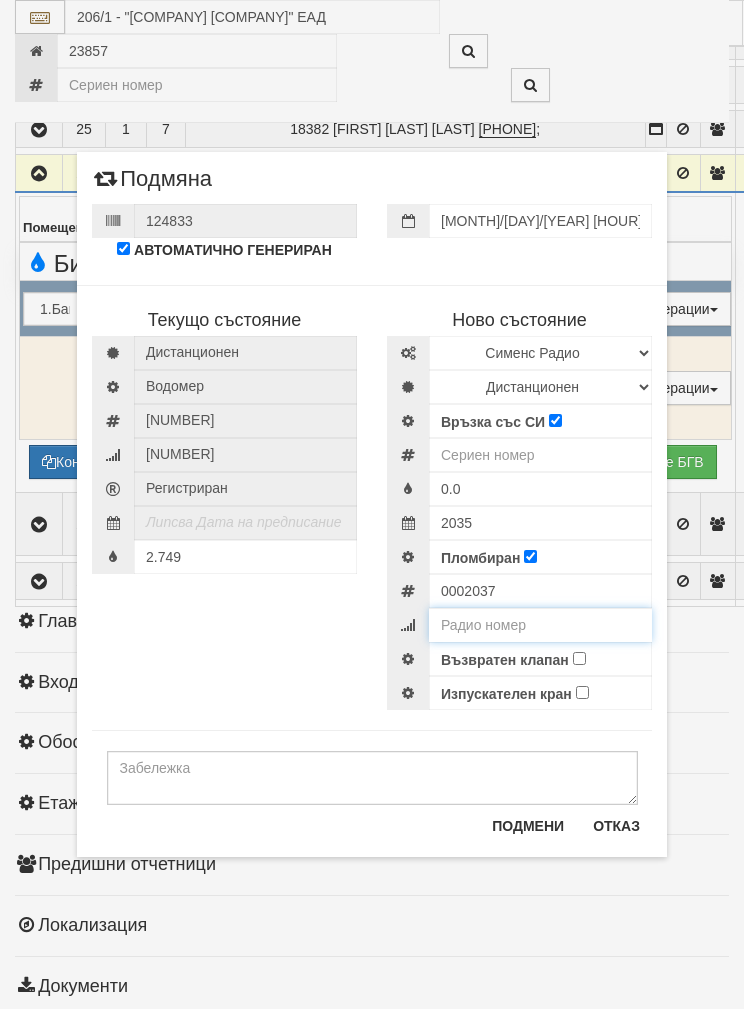 click at bounding box center (540, 625) 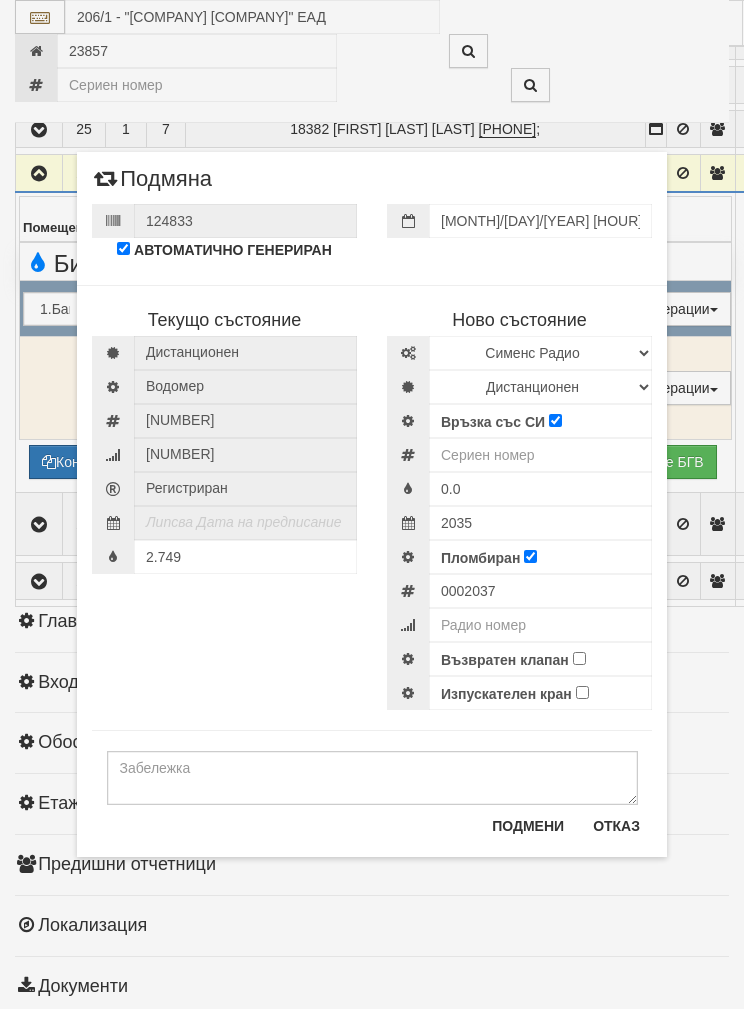 click on "Възвратен клапан" at bounding box center [505, 660] 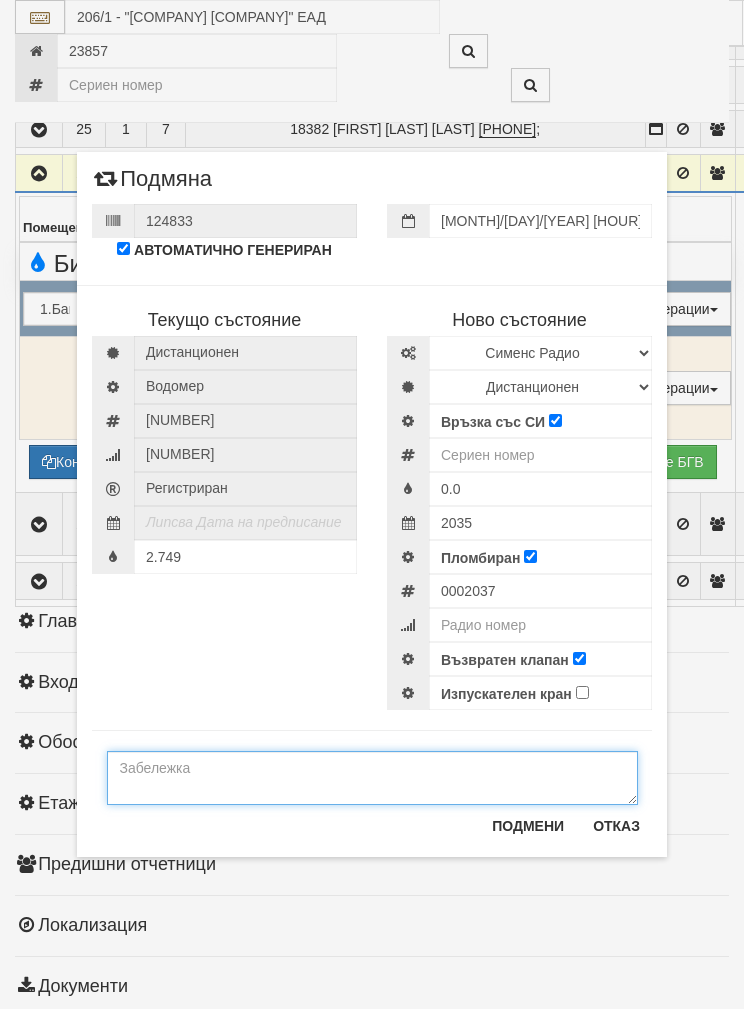click at bounding box center (372, 778) 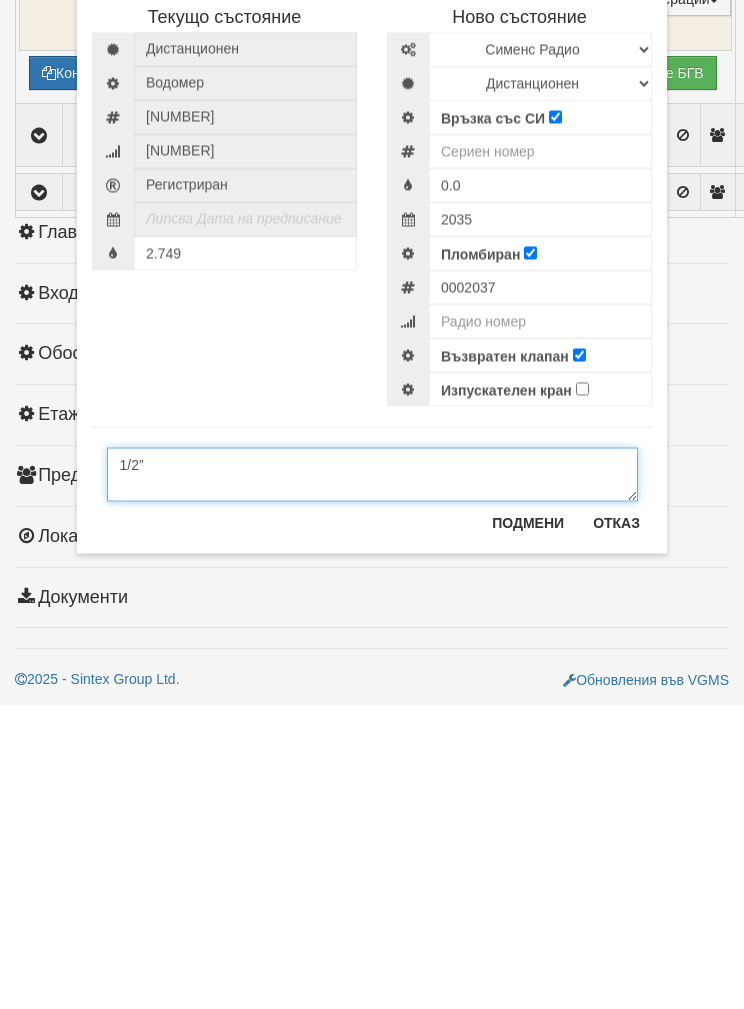 type on "1/2”" 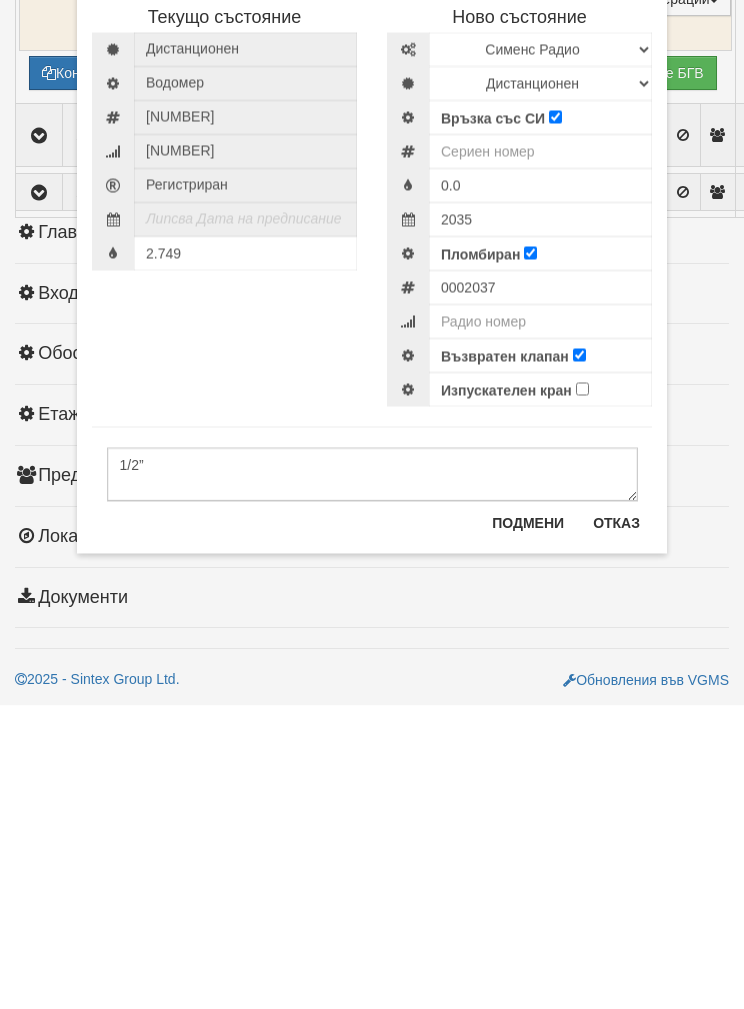 click on "Подмени" at bounding box center [528, 826] 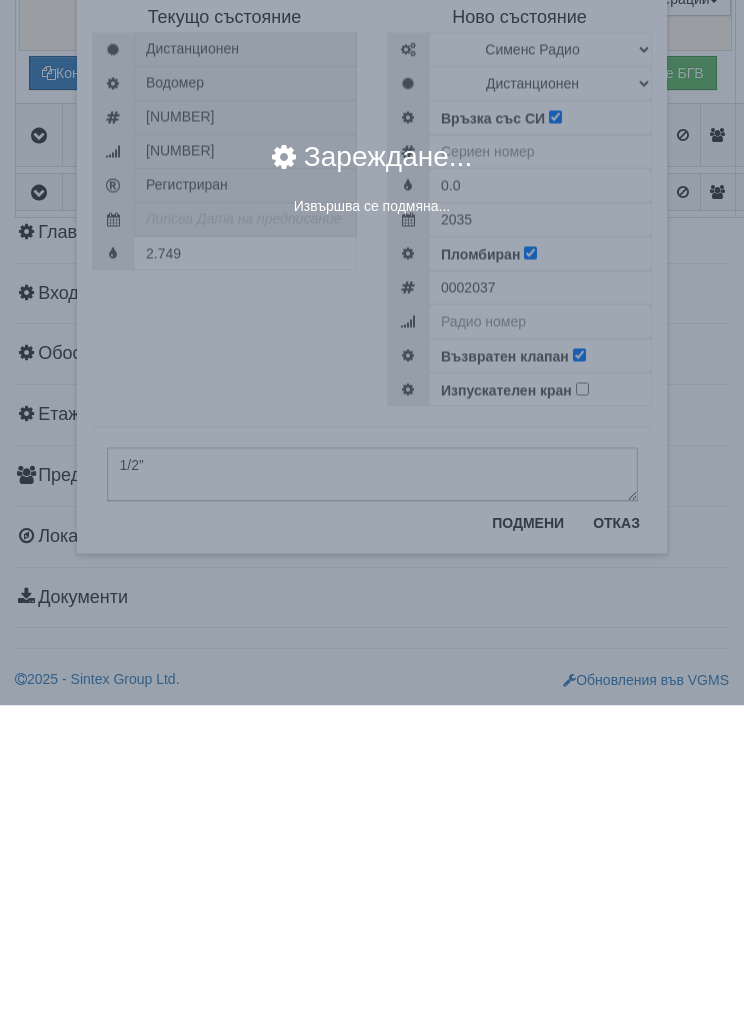 scroll, scrollTop: 1543, scrollLeft: 0, axis: vertical 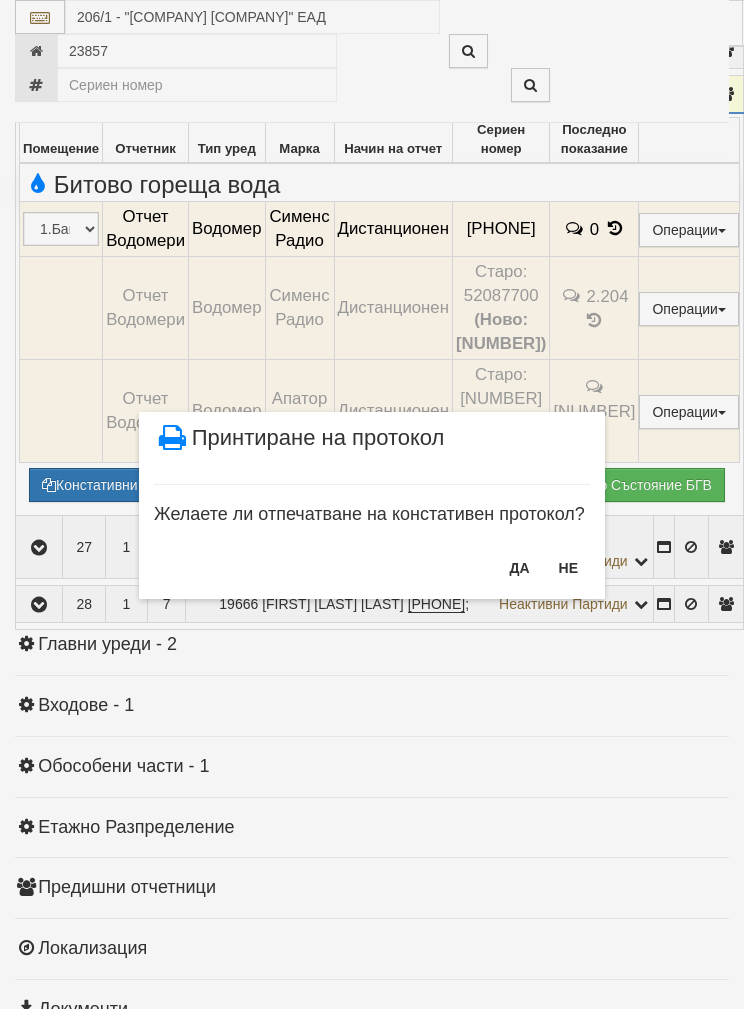 click on "НЕ" at bounding box center [568, 568] 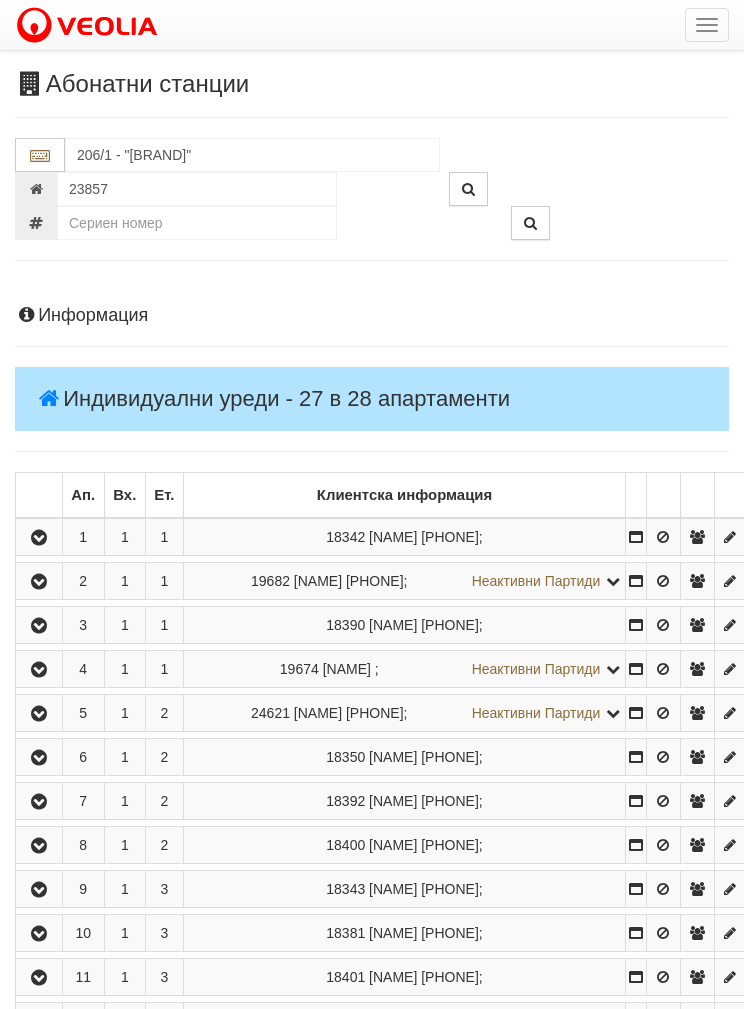 scroll, scrollTop: 1392, scrollLeft: 0, axis: vertical 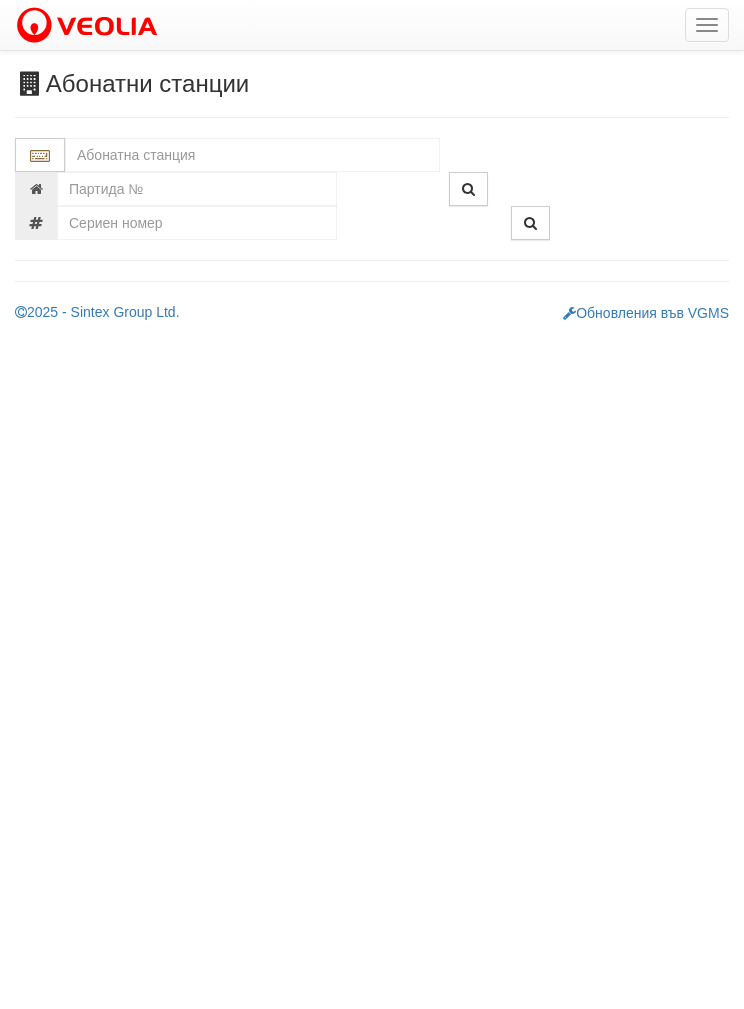 click at bounding box center [252, 155] 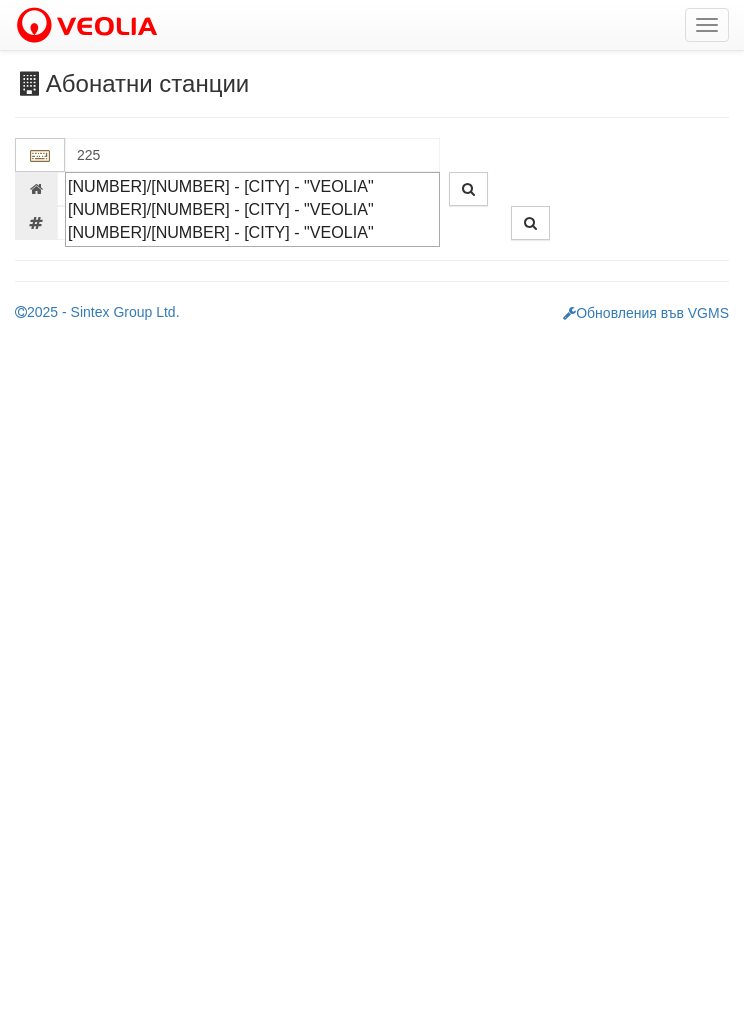 click on "225/2 - Вл. Варненчик - "ВЕОЛИЯ"" at bounding box center (252, 209) 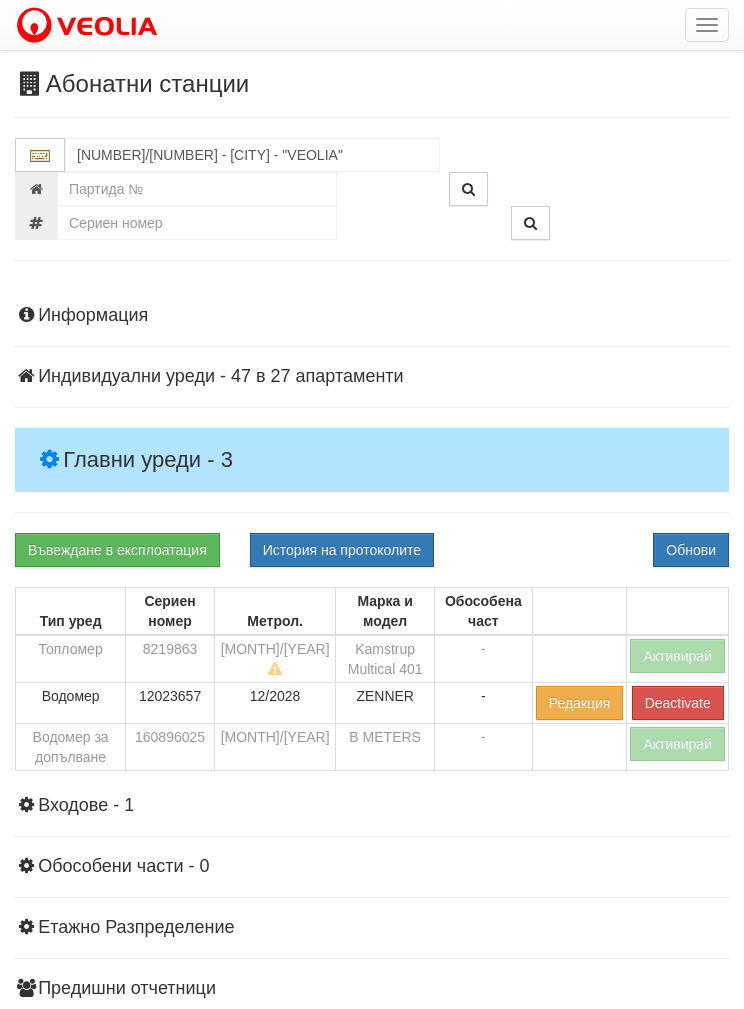 click on "Главни уреди - 3" at bounding box center (372, 460) 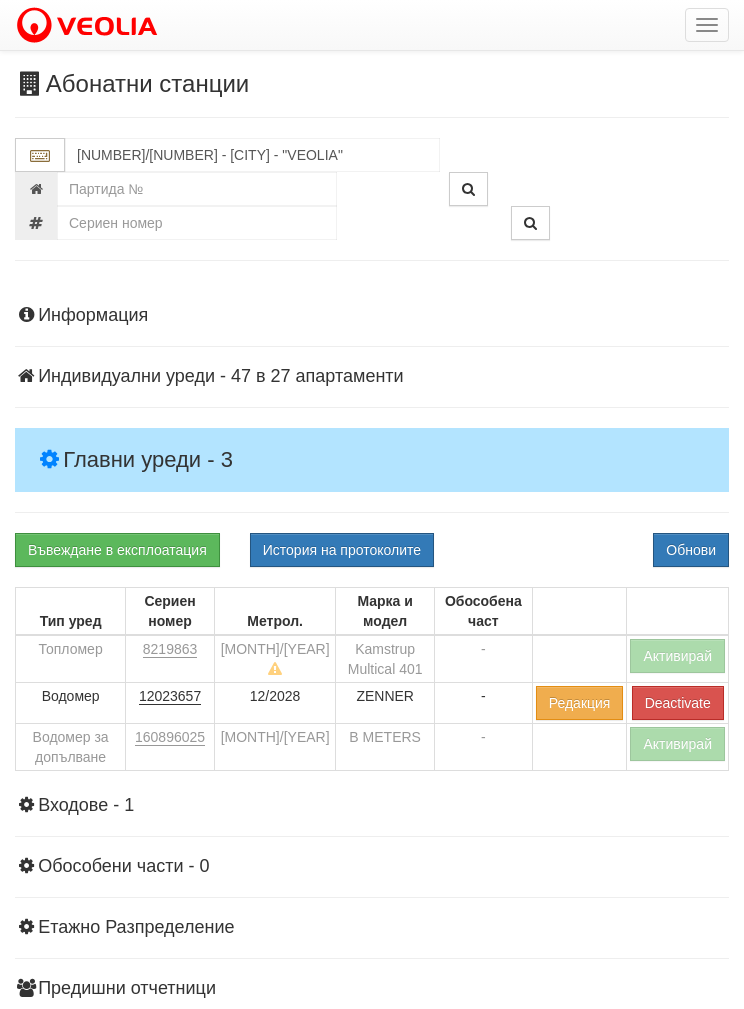 click on "Активирай" at bounding box center (677, 656) 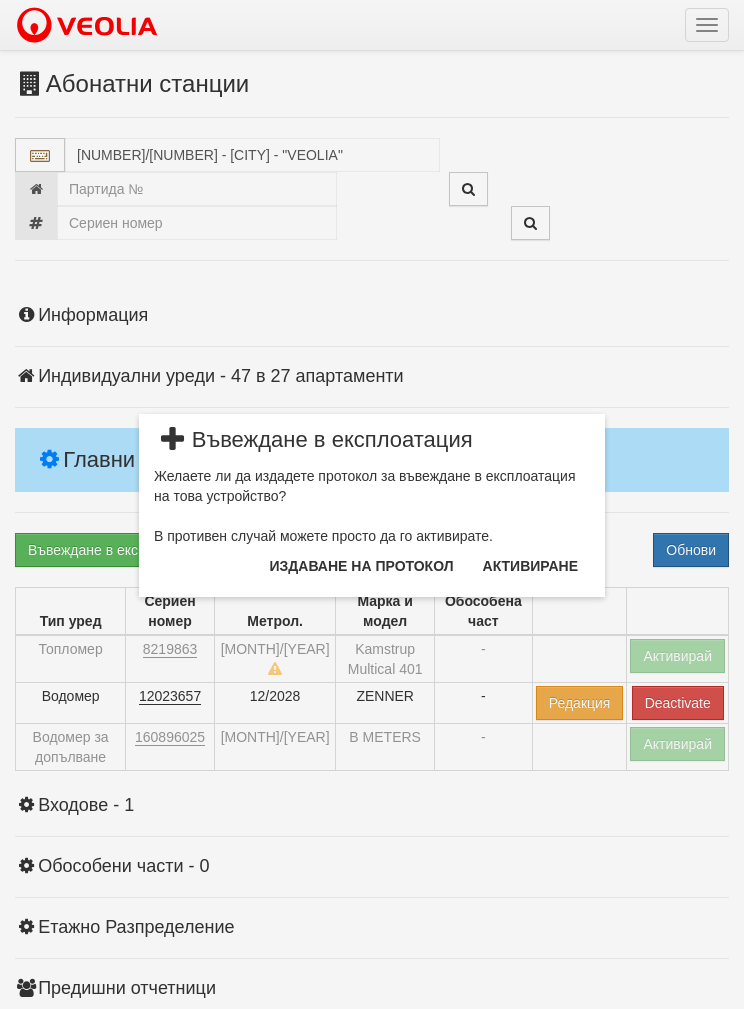 click on "Издаване на протокол" at bounding box center (362, 566) 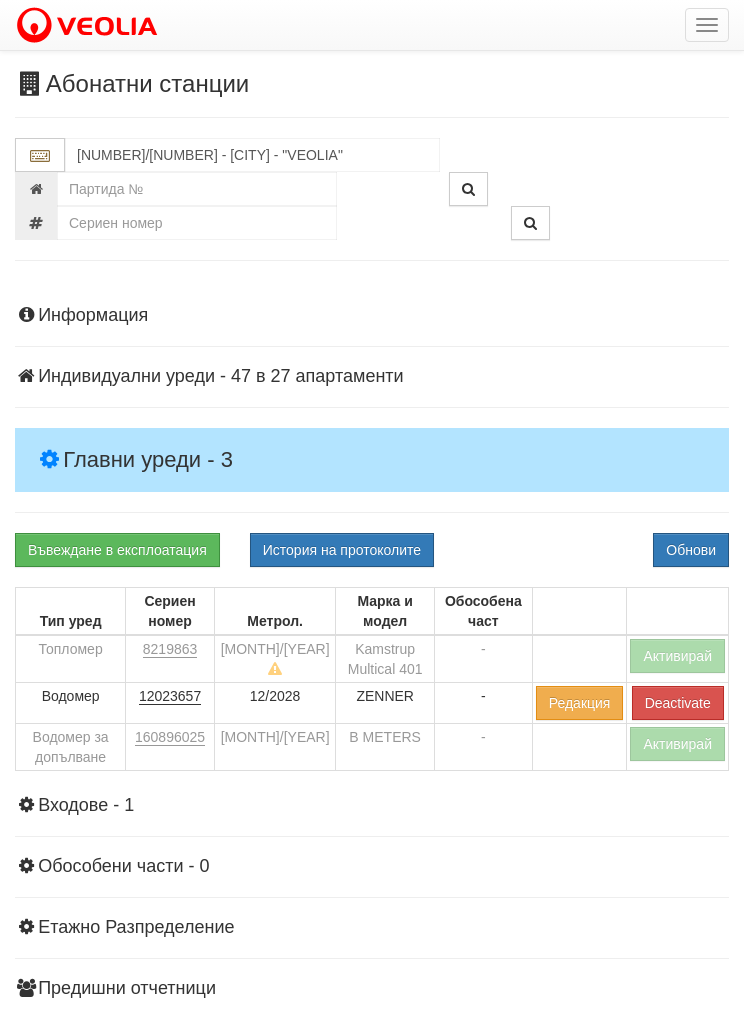 click on "Обнови" at bounding box center [691, 550] 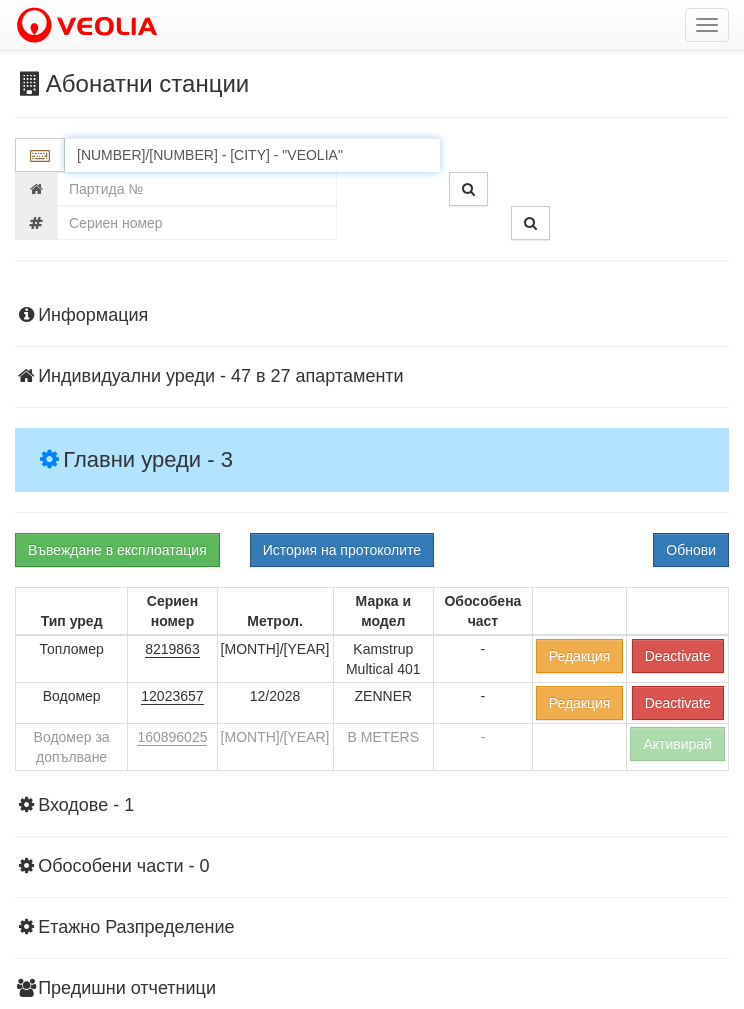 click on "225/2 - Вл. Варненчик - "ВЕОЛИЯ"" at bounding box center (252, 155) 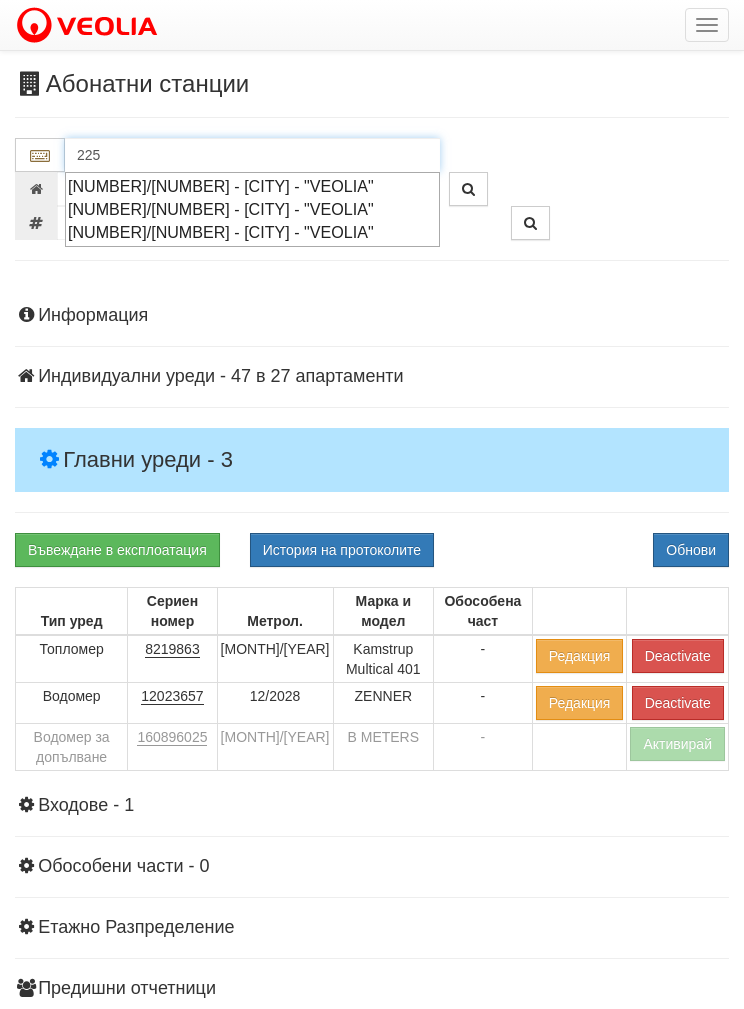 click on "225/1 - Вл. Варненчик - "ВЕОЛИЯ"" at bounding box center [252, 186] 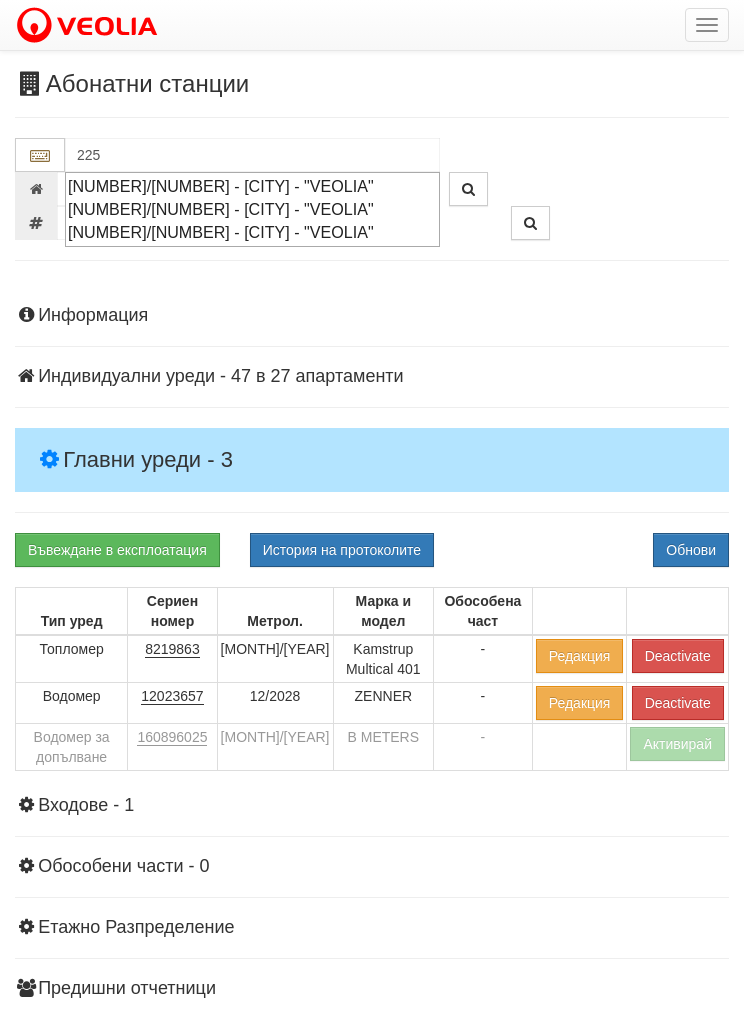 type on "225/1 - Вл. Варненчик - "ВЕОЛИЯ"" 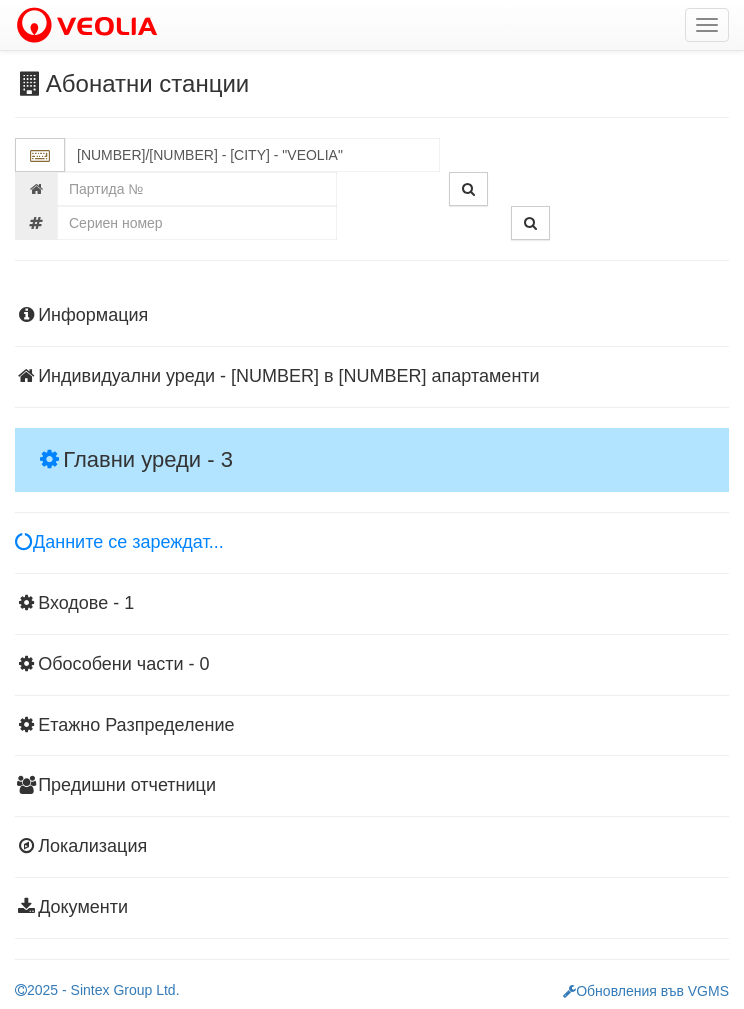 click on "Главни уреди - 3" at bounding box center [372, 460] 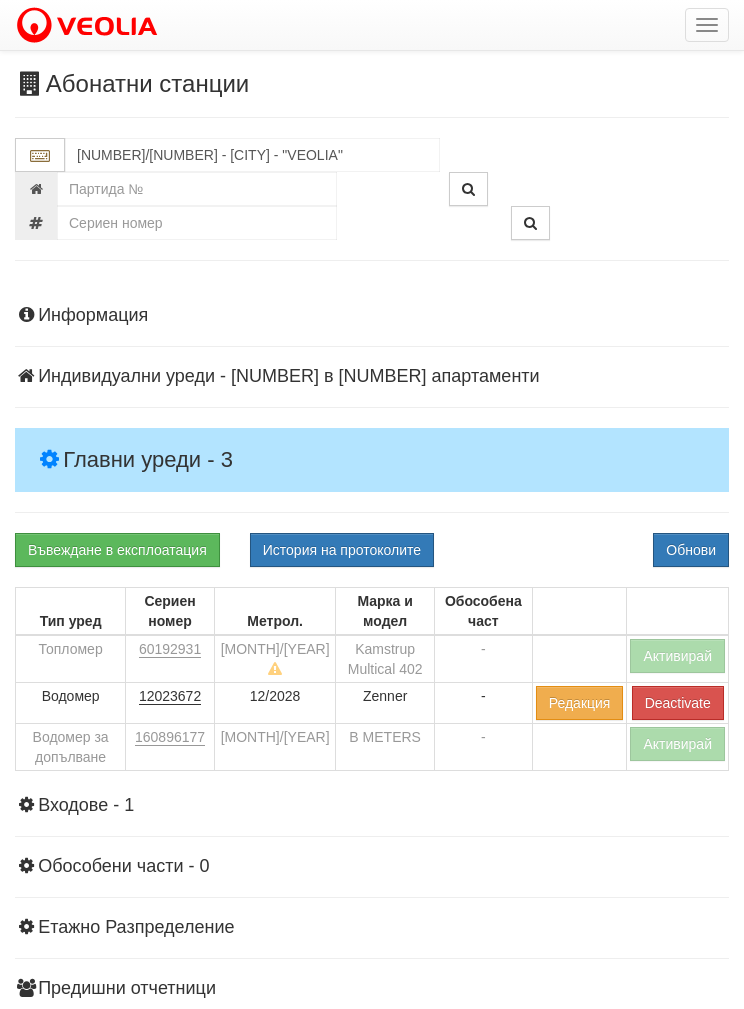 click on "Активирай" at bounding box center [677, 656] 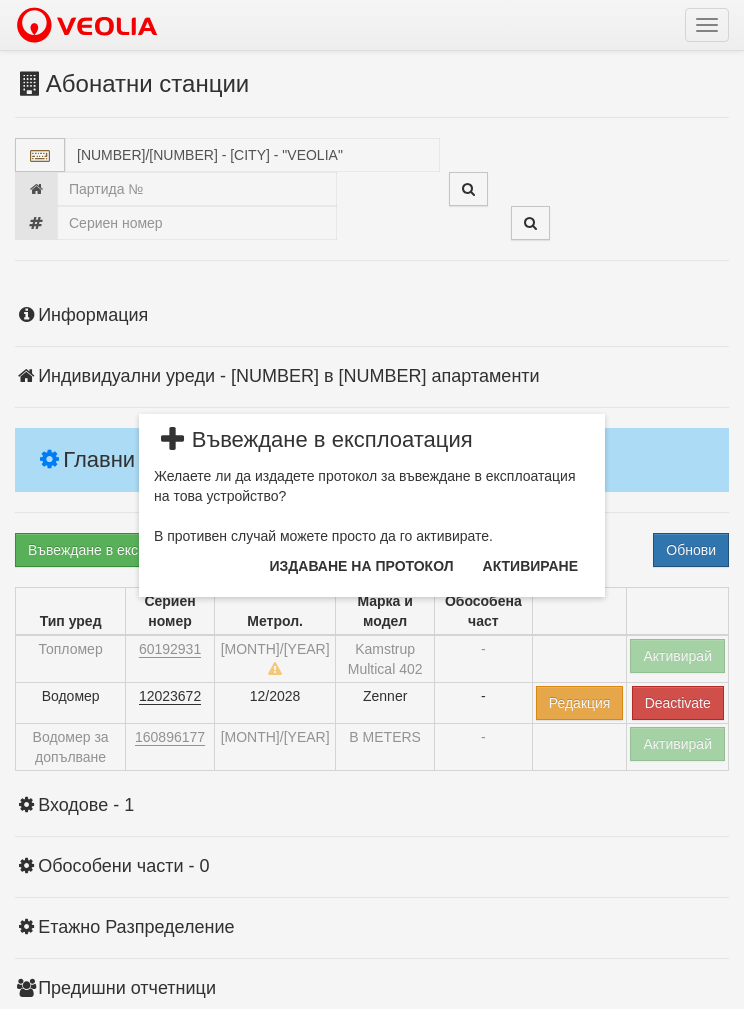 click on "Издаване на протокол" at bounding box center [362, 566] 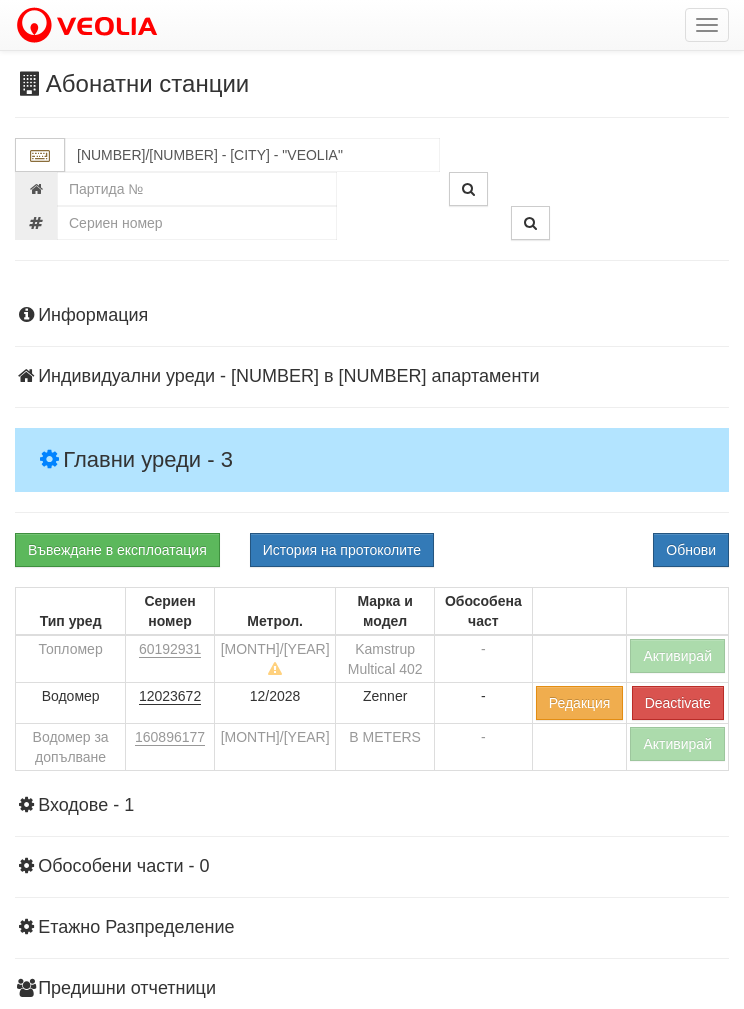 click on "Обнови" at bounding box center [691, 550] 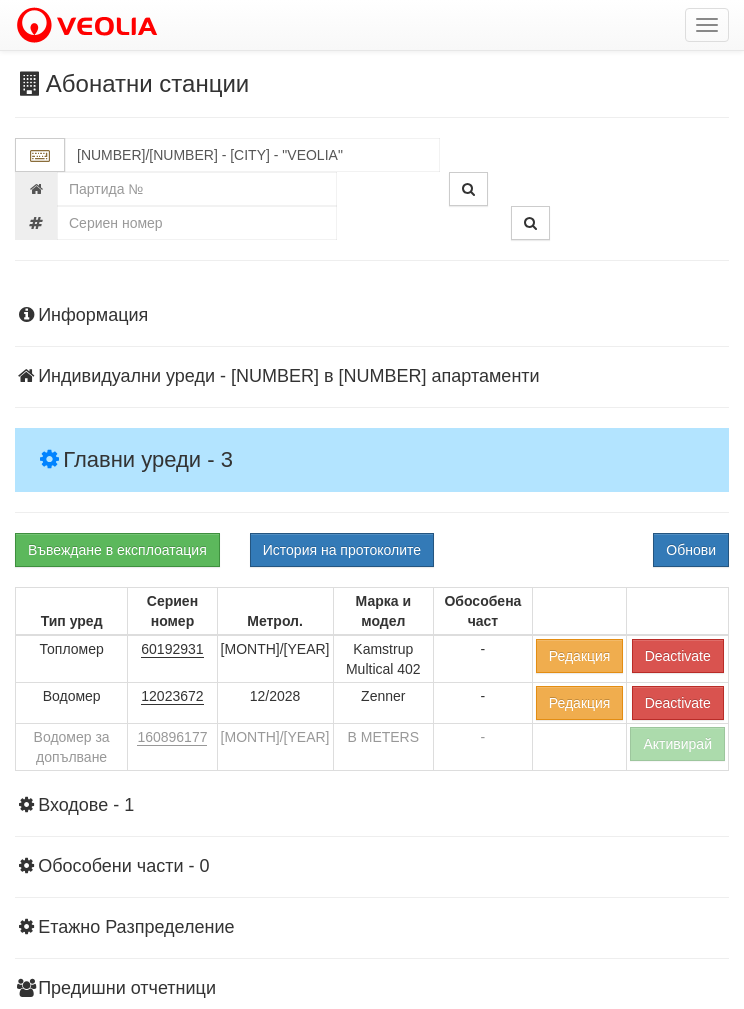 click at bounding box center [707, 25] 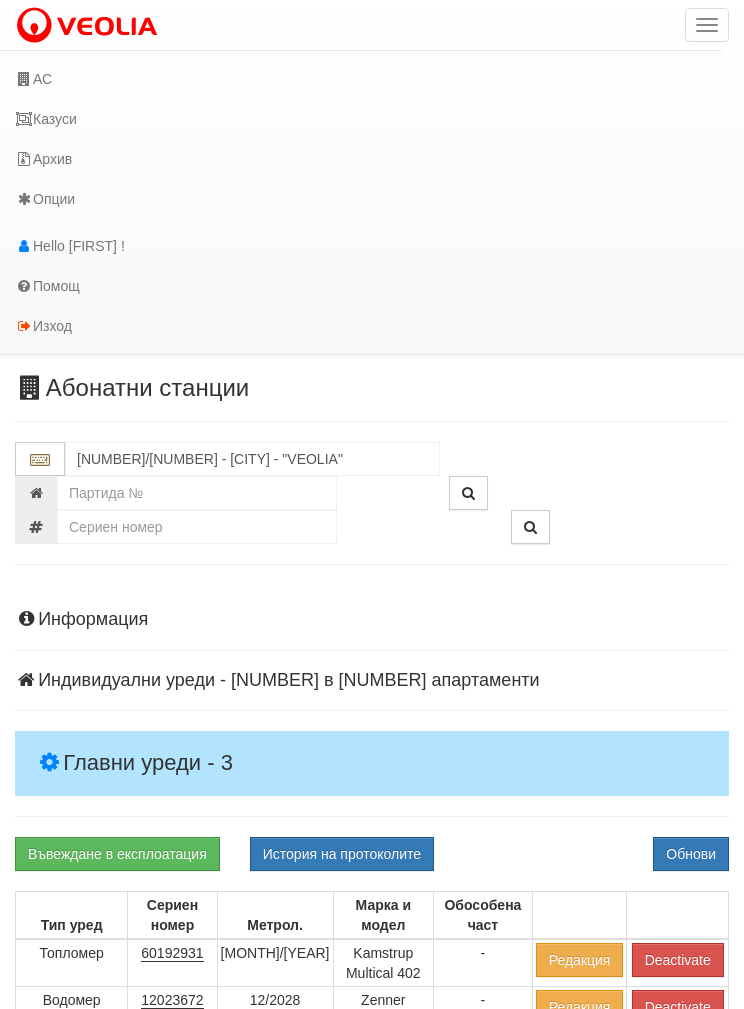 click on "Казуси" at bounding box center [361, 119] 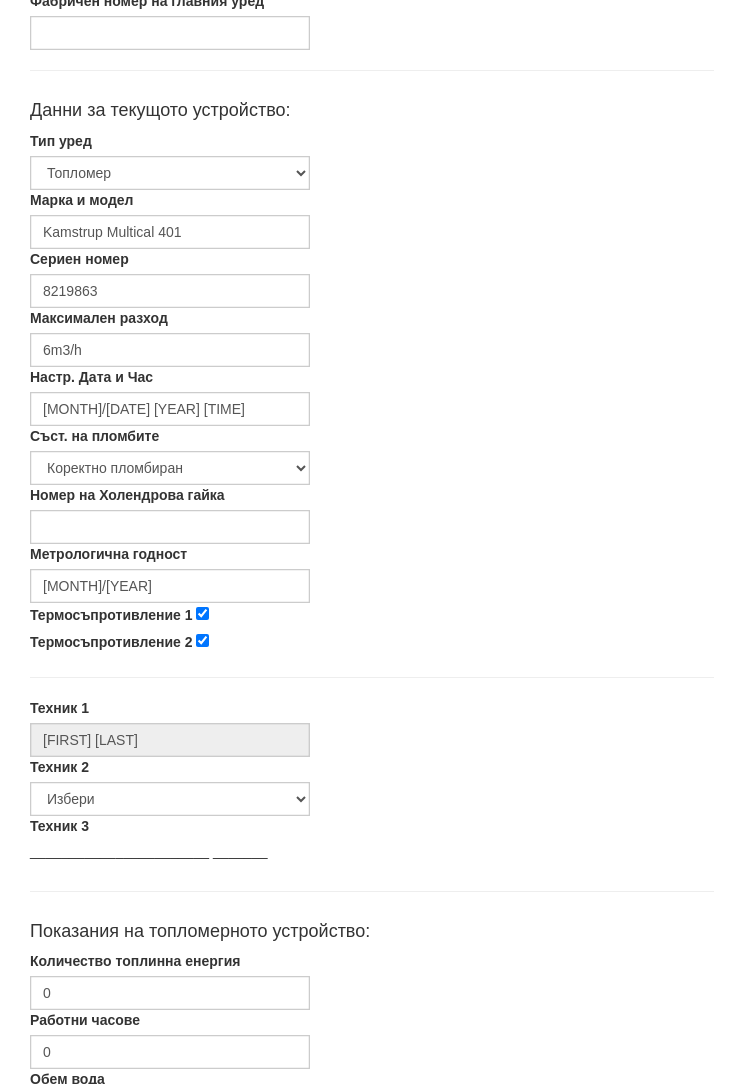 scroll, scrollTop: 352, scrollLeft: 0, axis: vertical 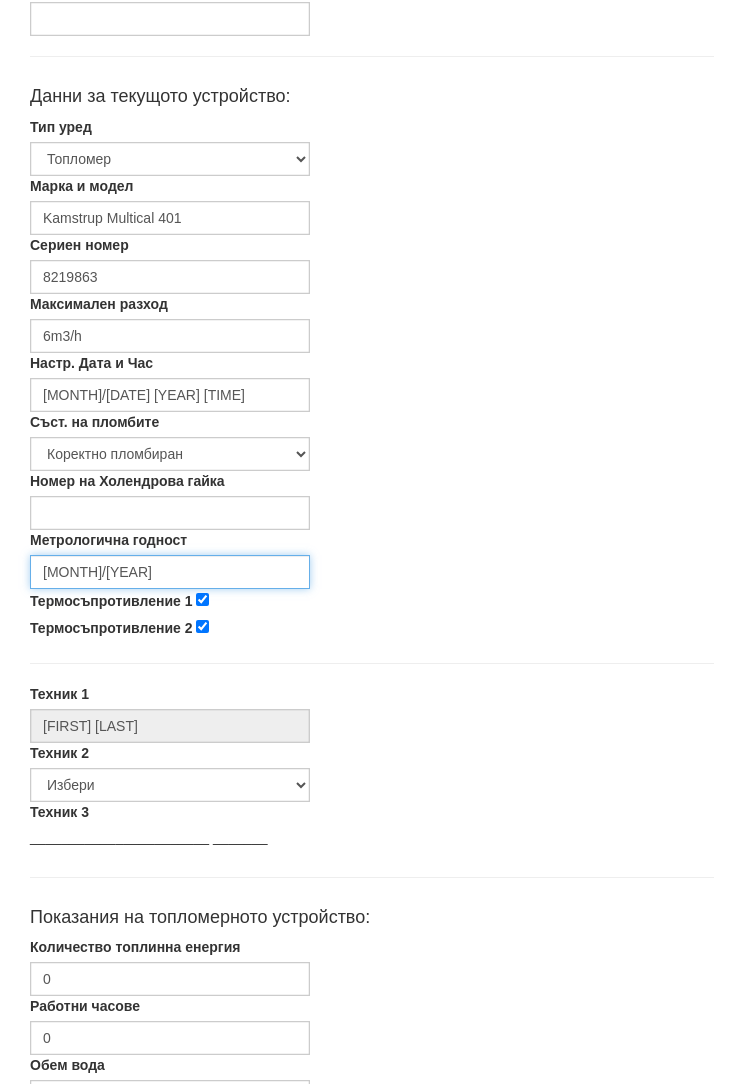 click on "[MONTH]/[YEAR]" at bounding box center (170, 573) 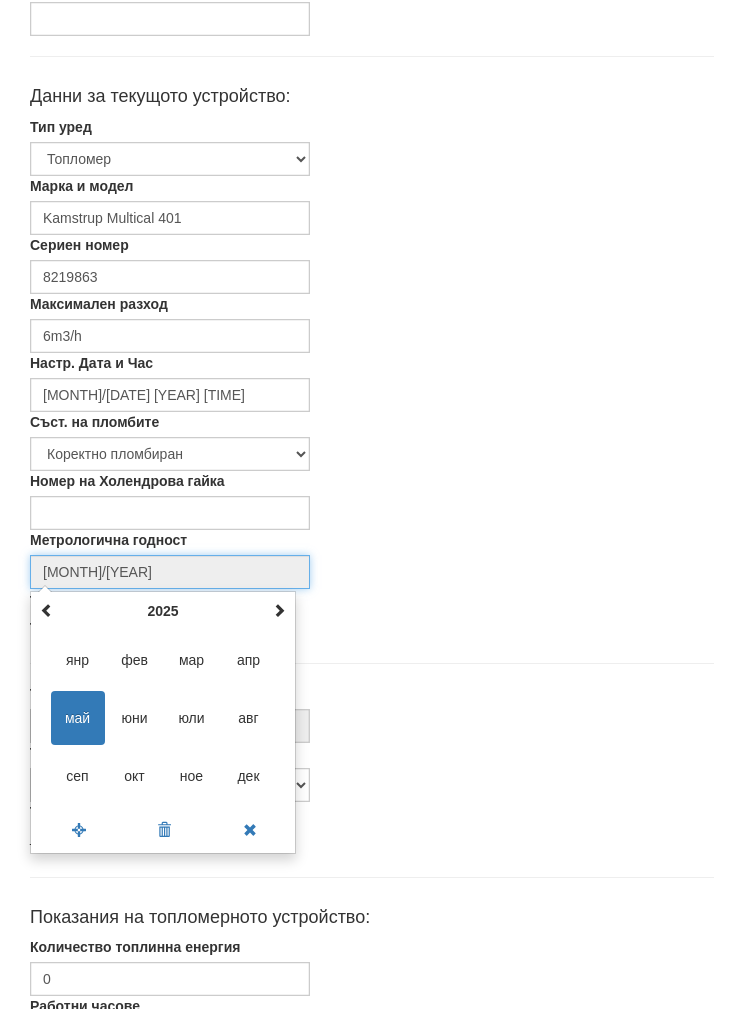 scroll, scrollTop: 352, scrollLeft: 0, axis: vertical 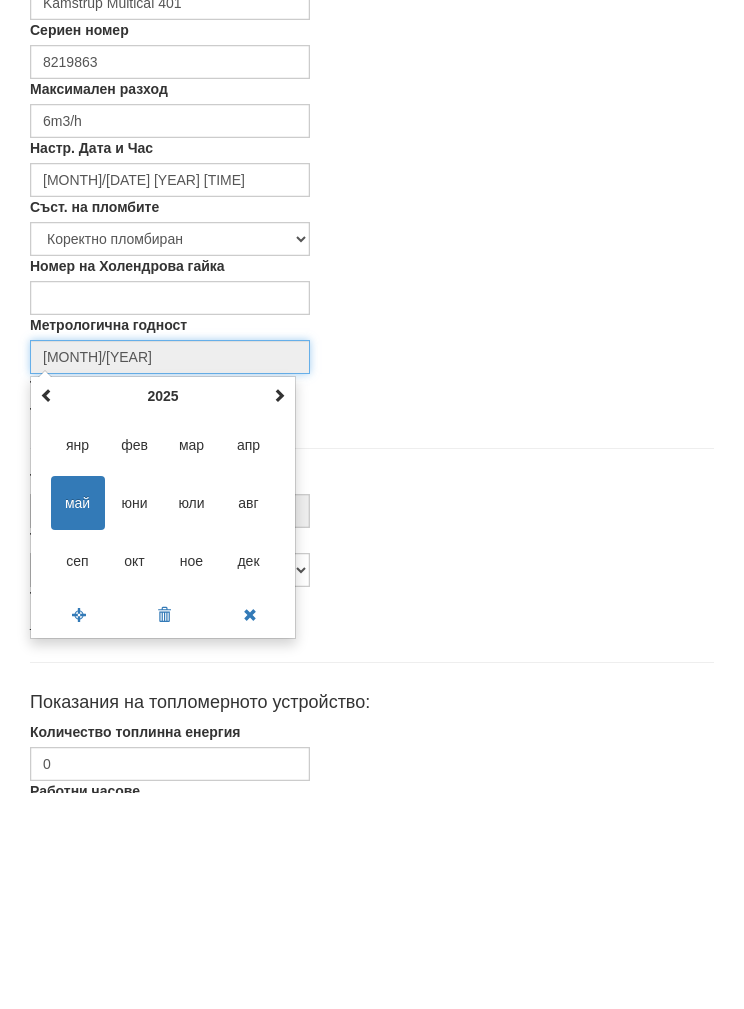 click at bounding box center [279, 611] 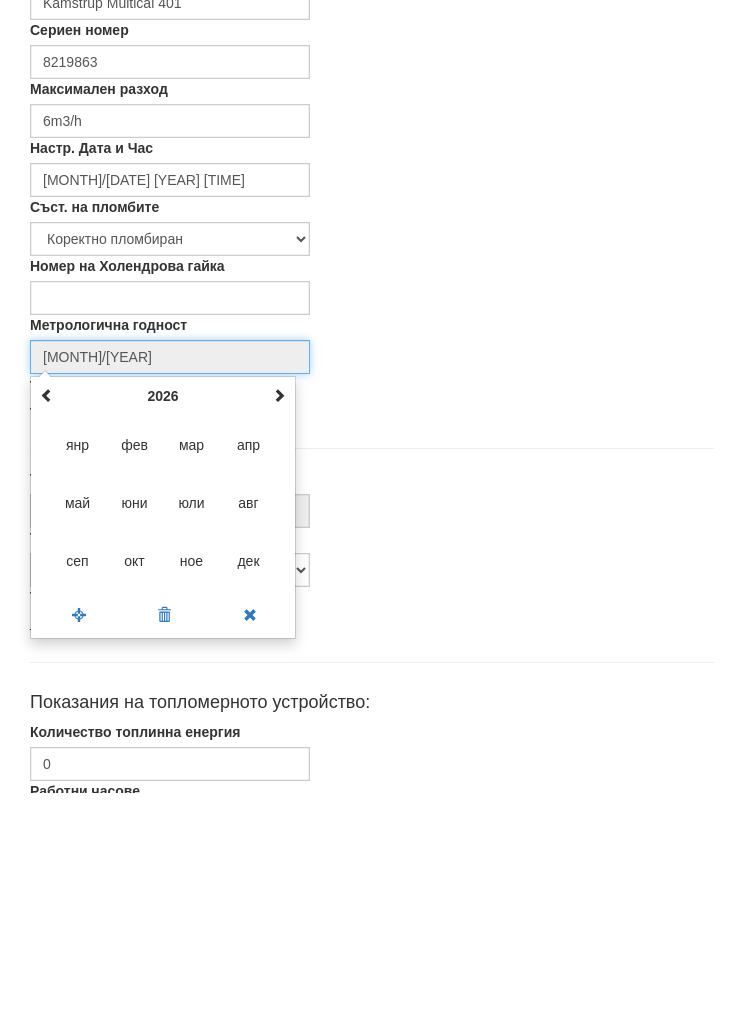 click at bounding box center [279, 611] 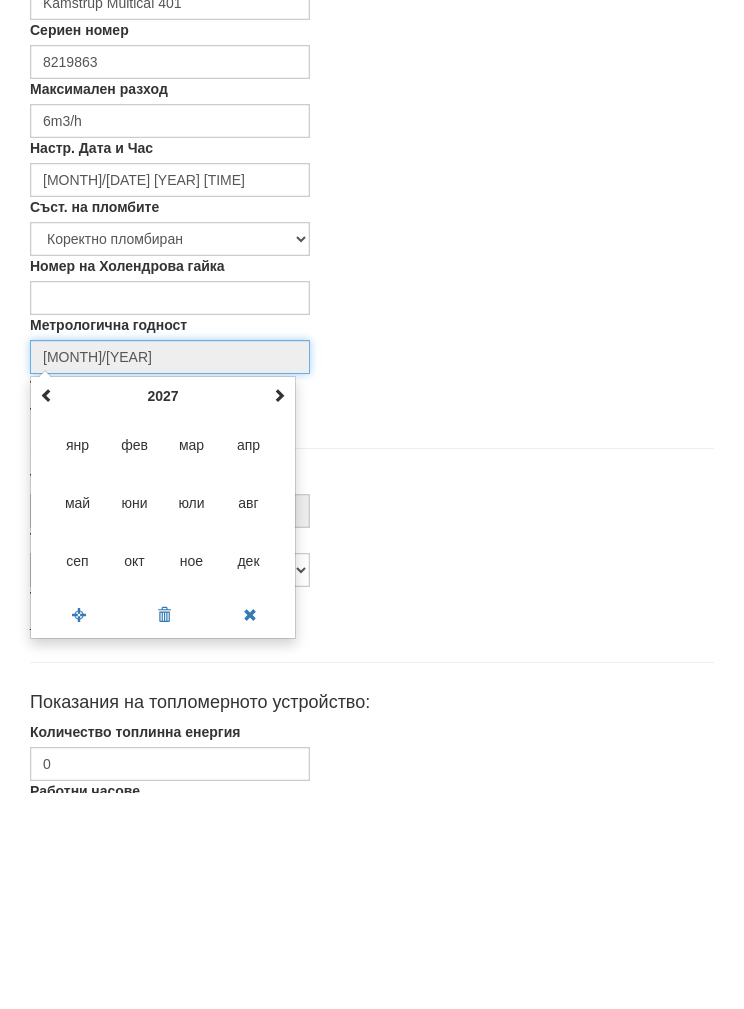click on "юли" at bounding box center (192, 719) 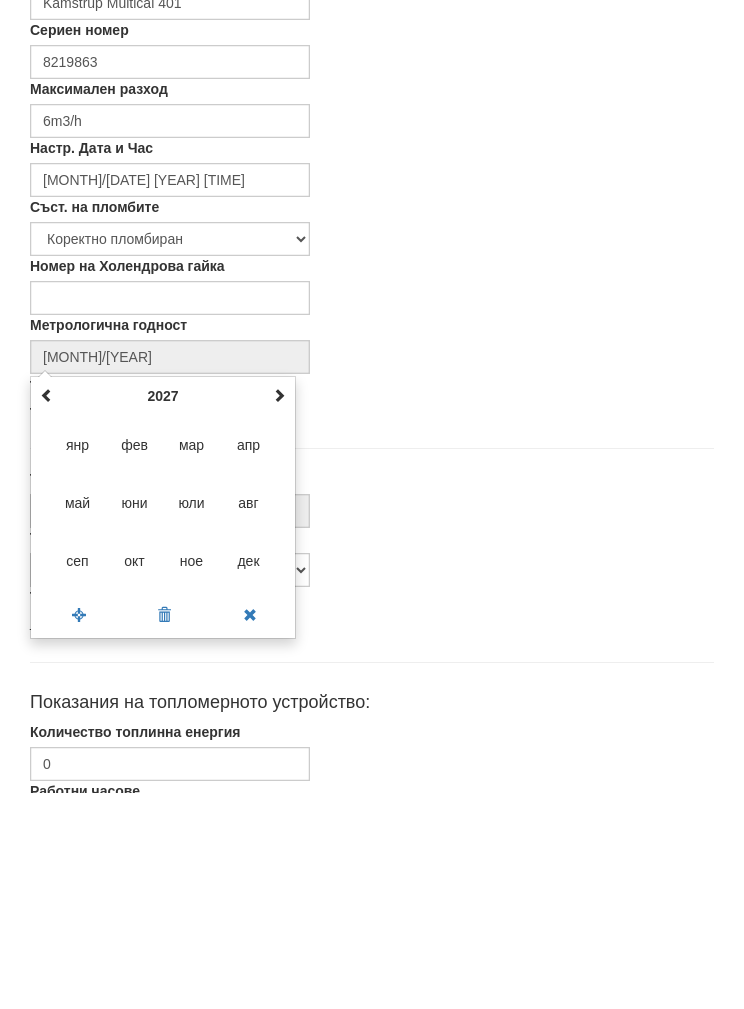 type on "[MONTH]/[YEAR]" 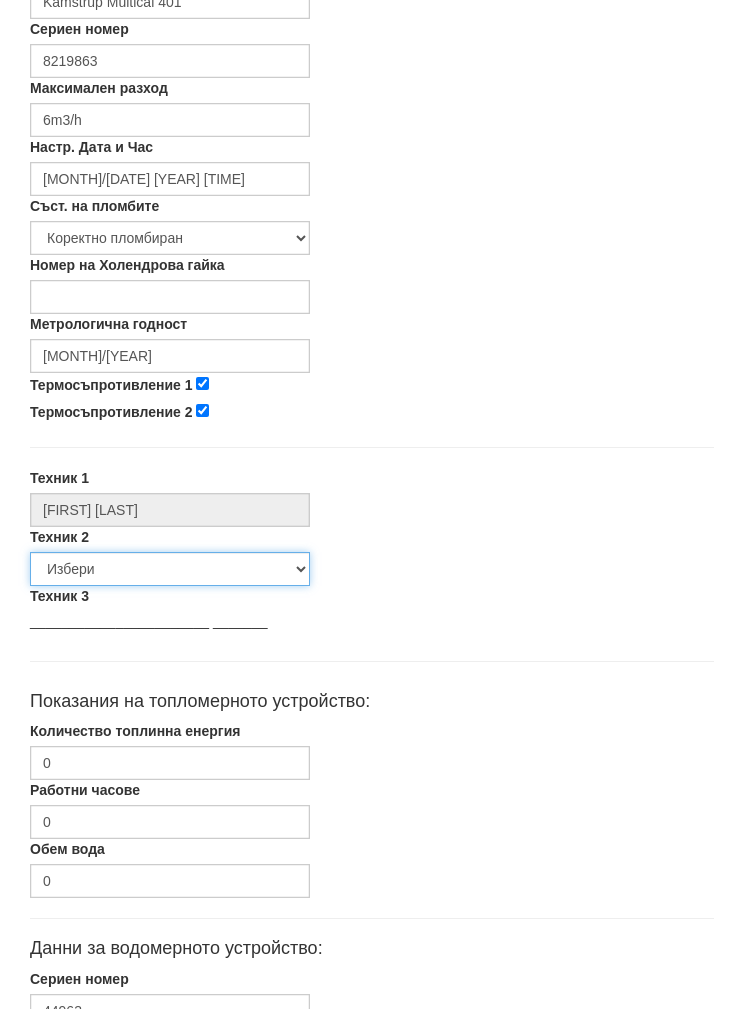 click on "Избери
[FIRST] [LAST]
[FIRST] [LAST]
[FIRST] [LAST]
[FIRST] [LAST]
[FIRST] [LAST]
[FIRST] [LAST]
[FIRST] [LAST]
[FIRST] [LAST]
[FIRST] [LAST]
[FIRST] [LAST]
[FIRST] [LAST]
[FIRST] [LAST]
[FIRST] [LAST]
[FIRST] [LAST]
[FIRST] [LAST]
Описател на радиатори
[FIRST] [LAST]
[FIRST] [LAST]
[FIRST] [LAST]" at bounding box center (170, 570) 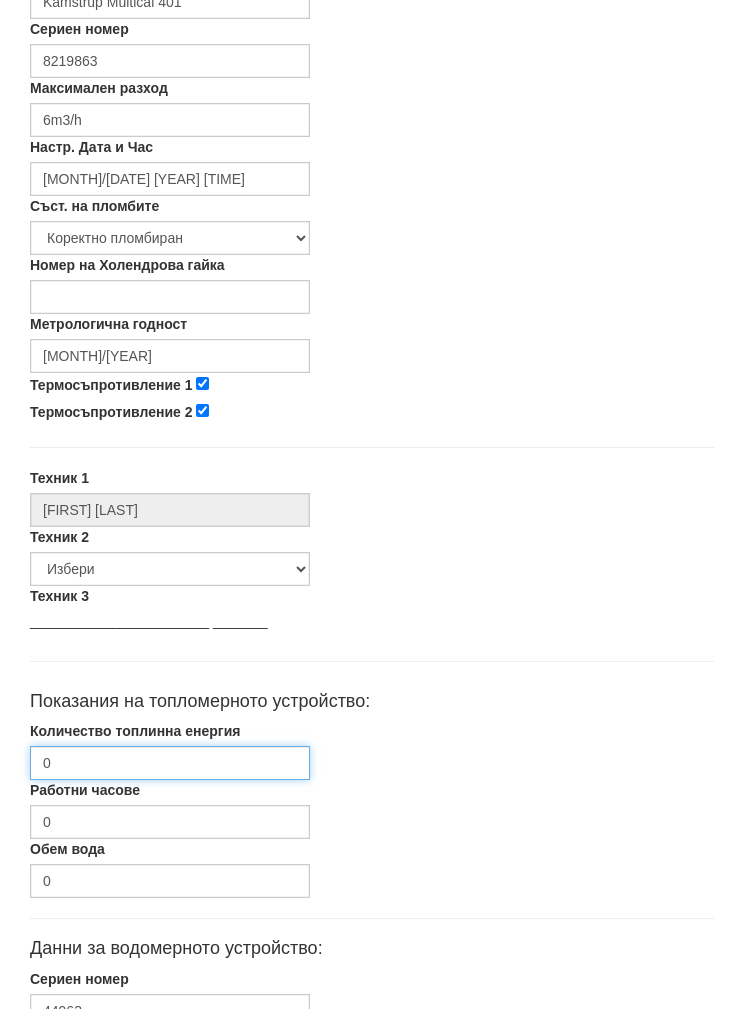 click on "0" at bounding box center (170, 763) 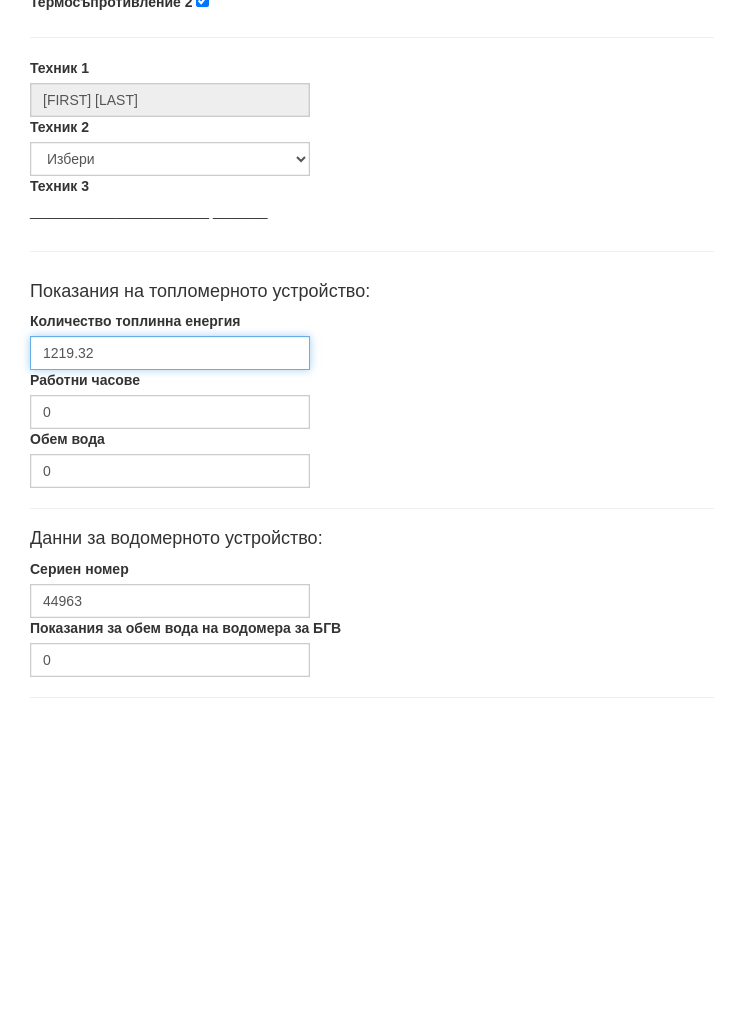 type on "1219.32" 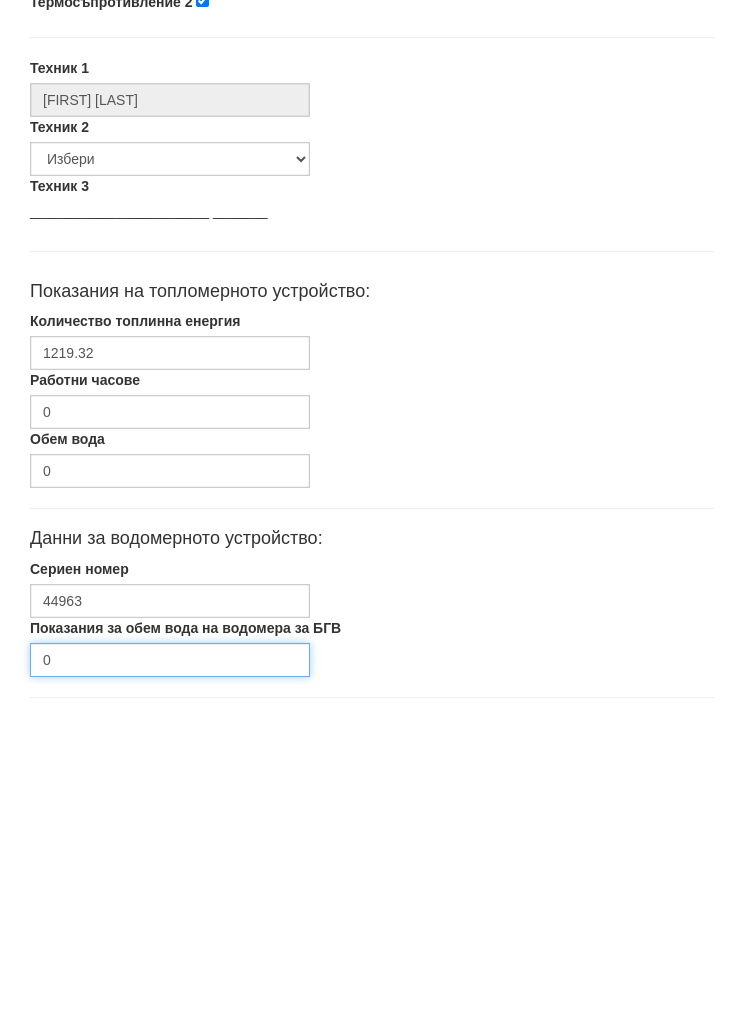click on "0" at bounding box center [170, 964] 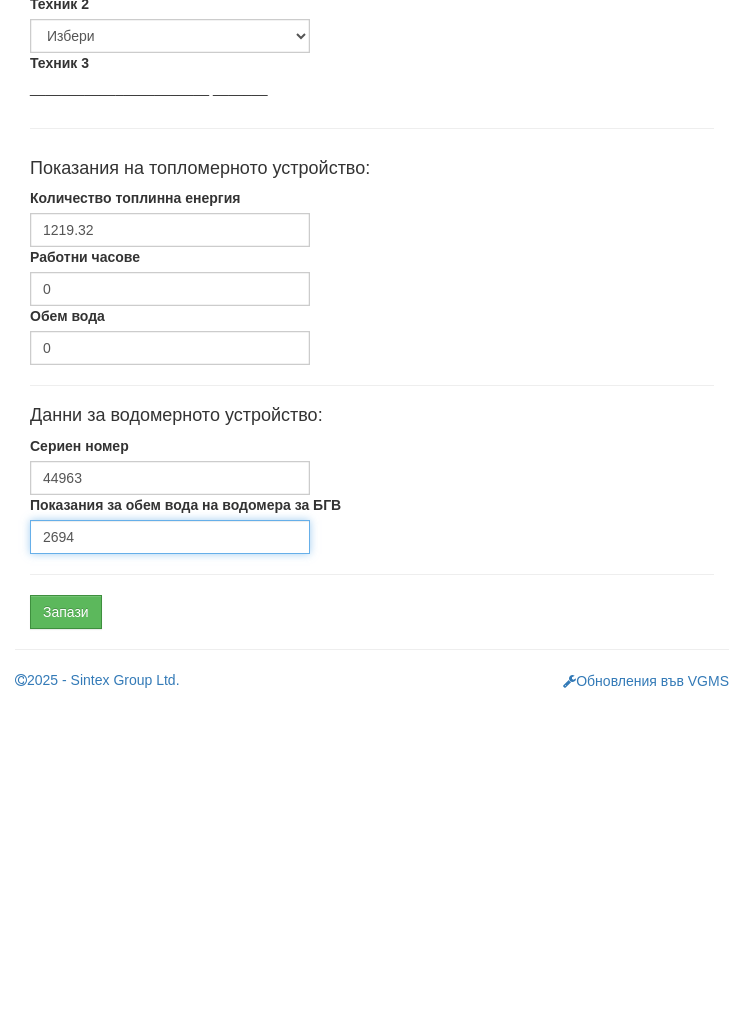 type on "2694" 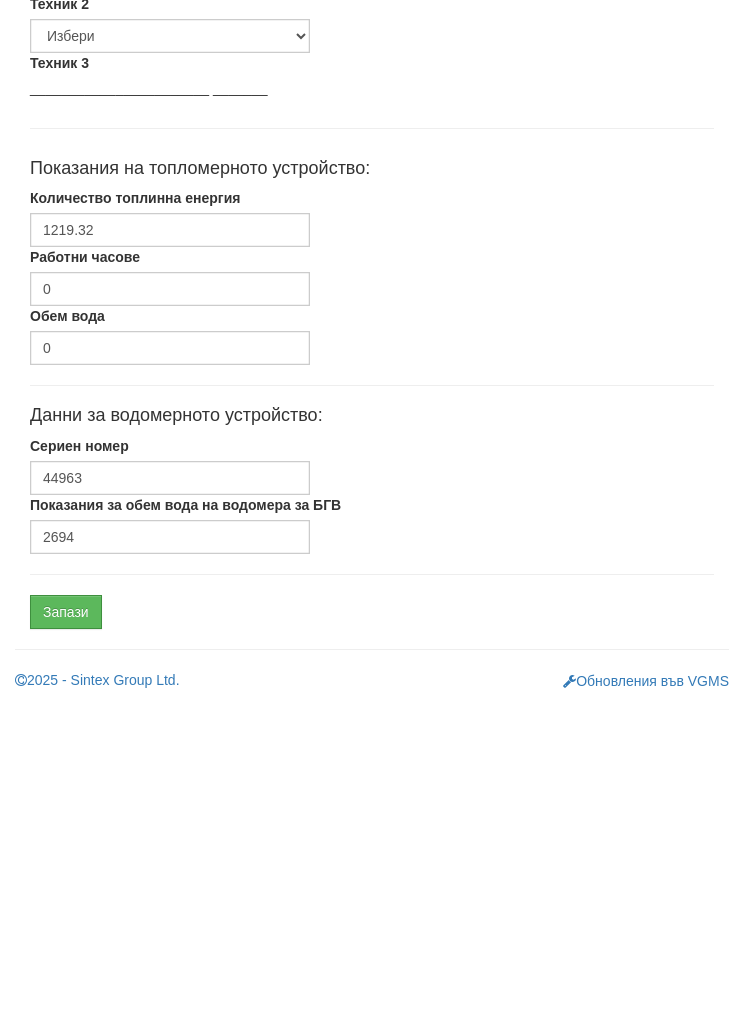 click on "Запази" at bounding box center (66, 916) 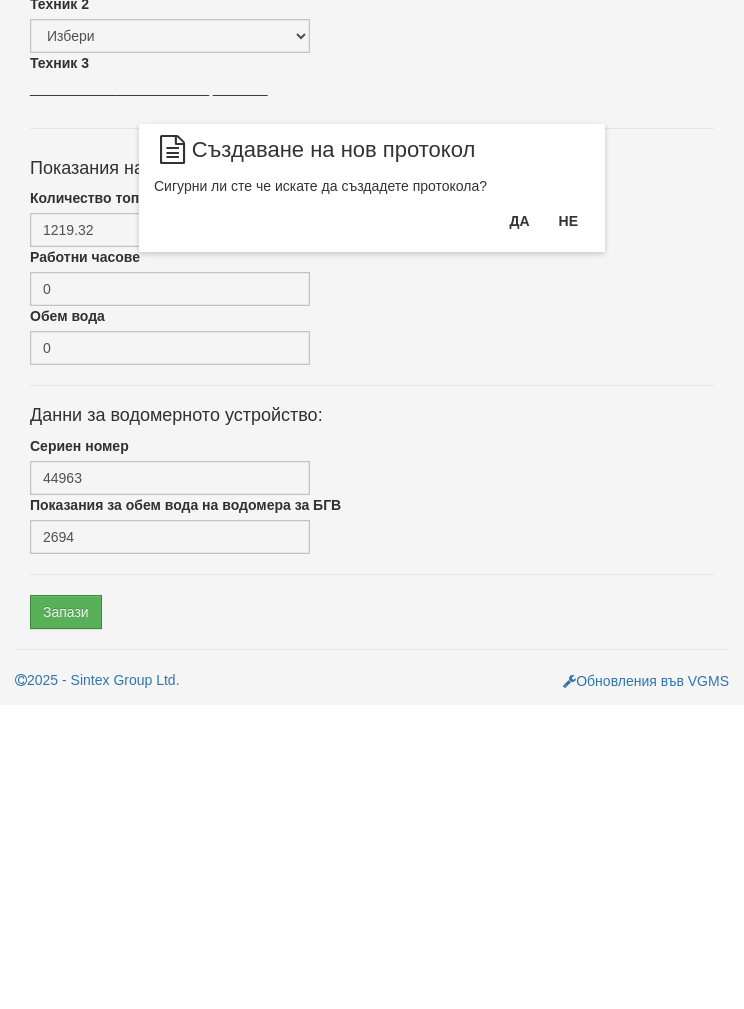 scroll, scrollTop: 718, scrollLeft: 0, axis: vertical 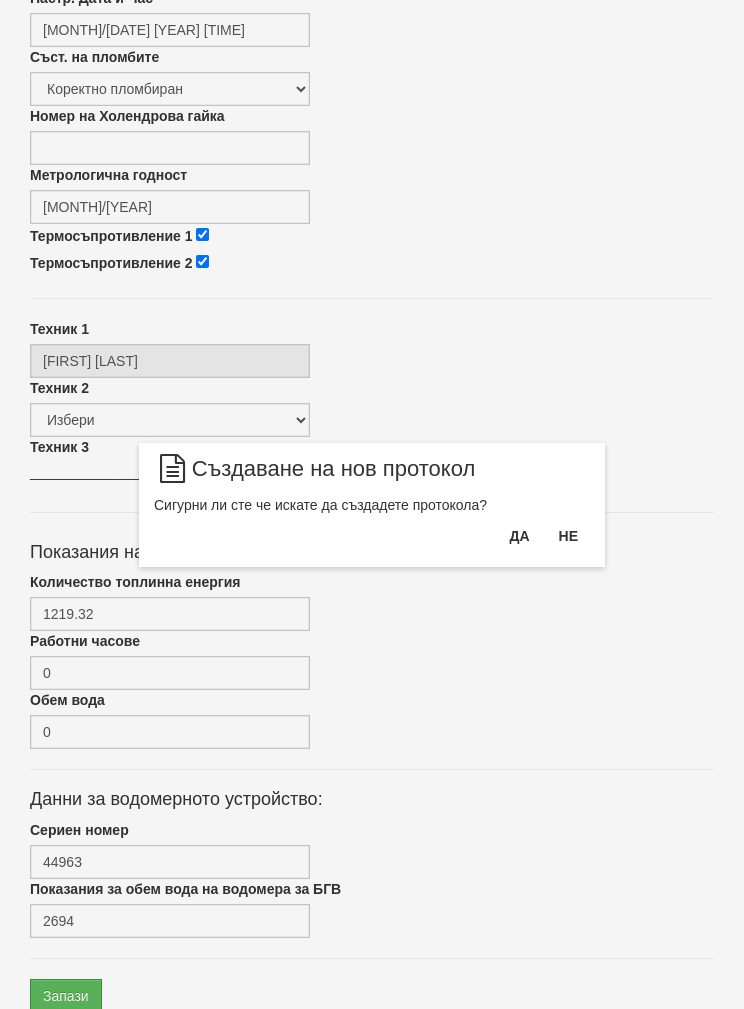 click on "Да" at bounding box center [519, 536] 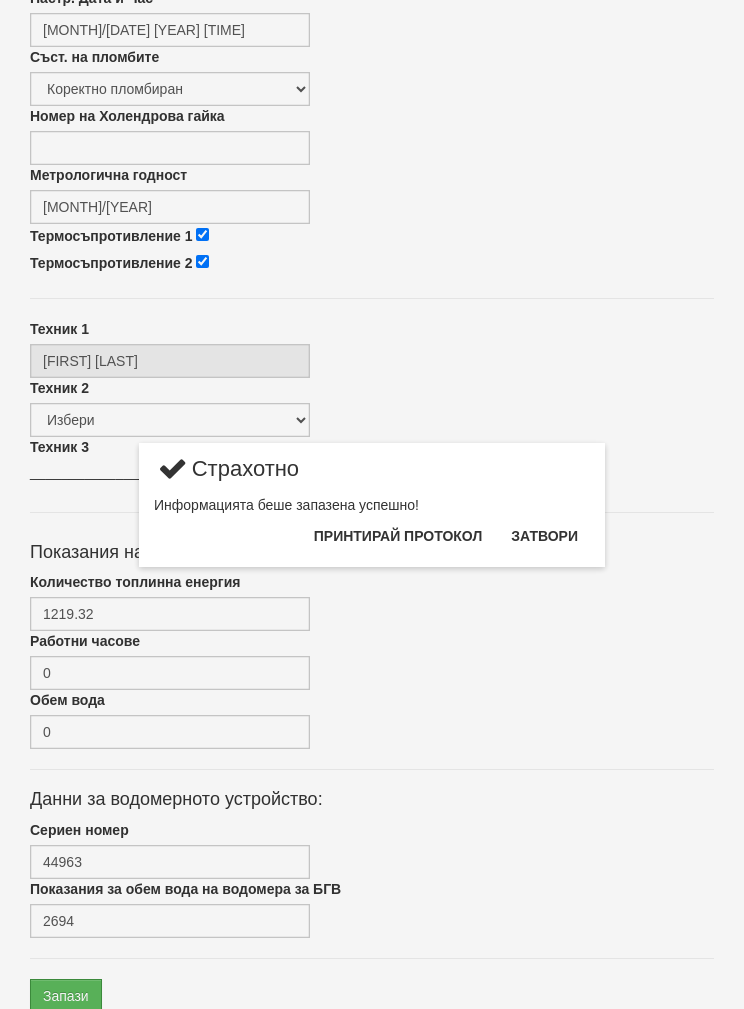 click on "Затвори" at bounding box center (544, 536) 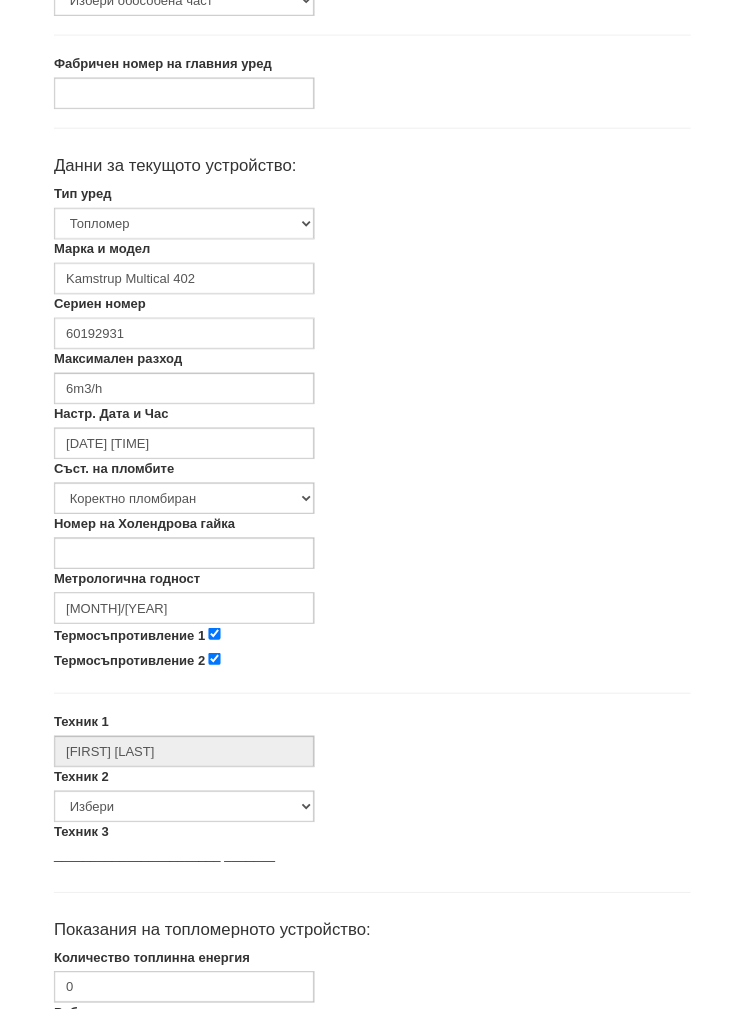 scroll, scrollTop: 274, scrollLeft: 0, axis: vertical 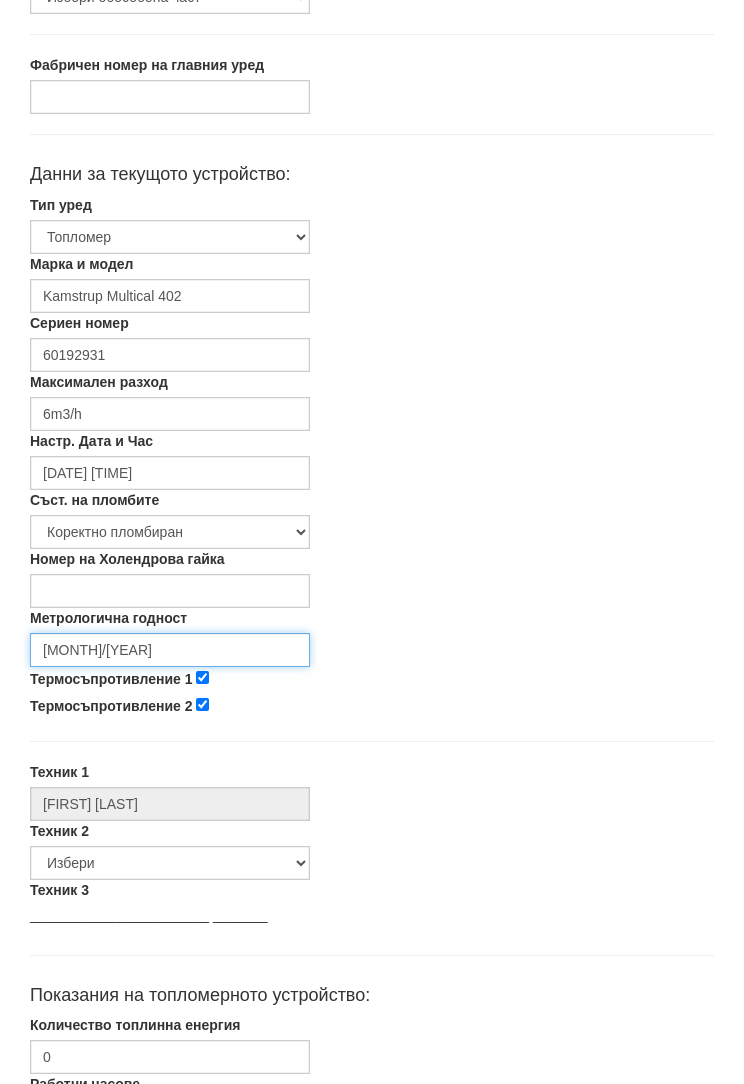 click on "[MONTH]/[YEAR]" at bounding box center (170, 651) 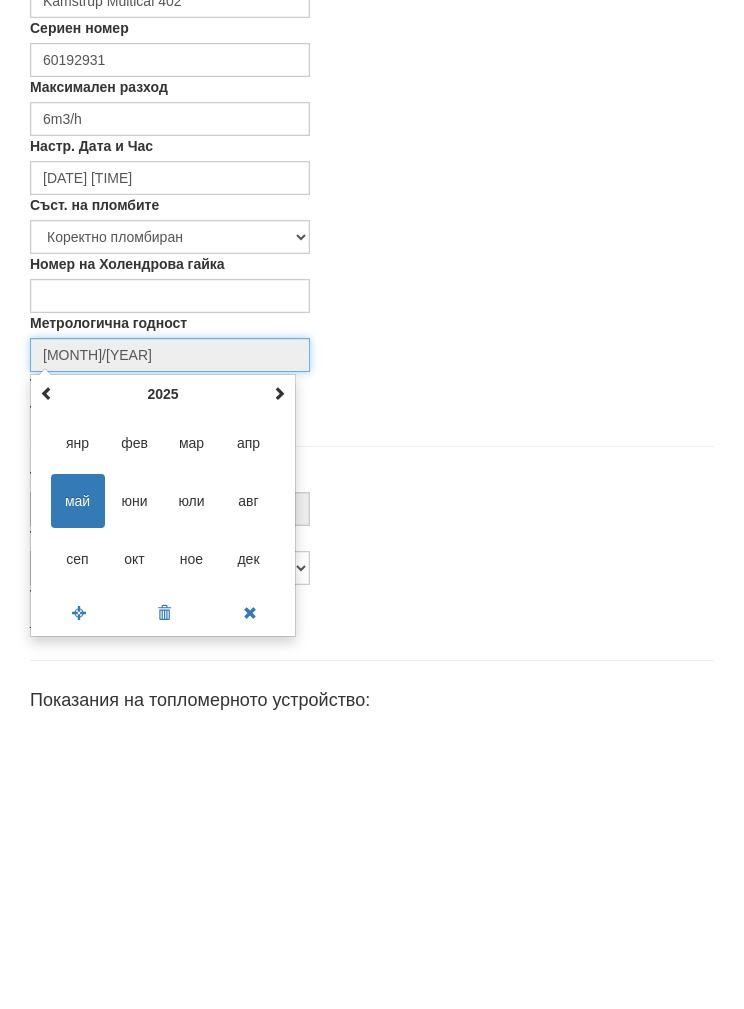 click at bounding box center [279, 689] 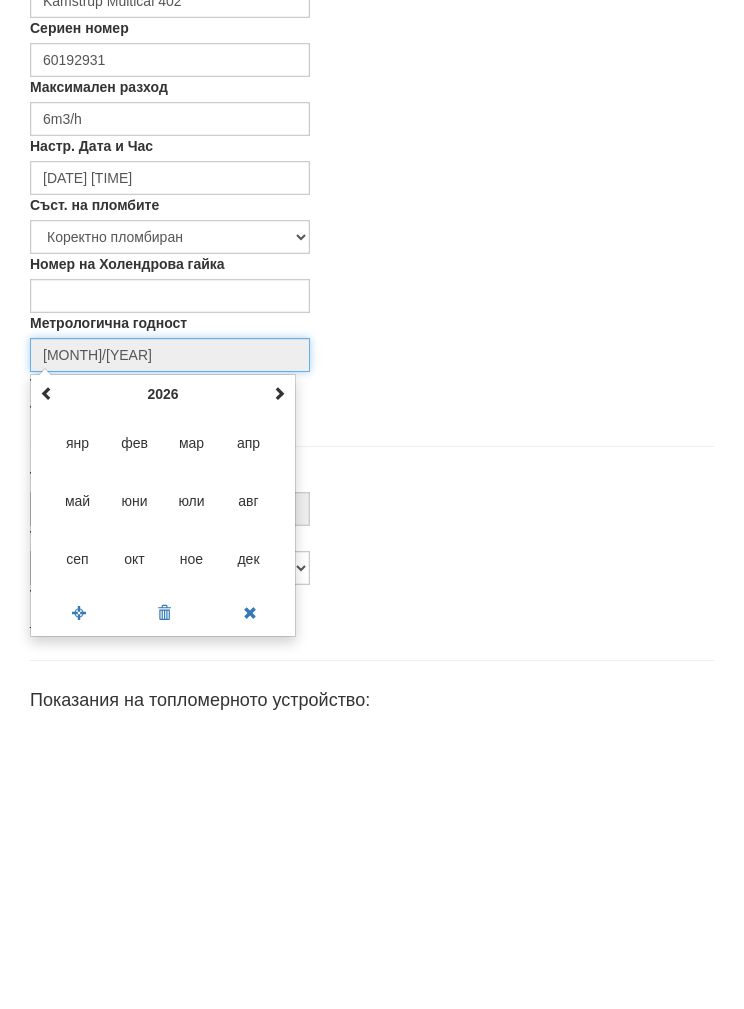 click at bounding box center [279, 689] 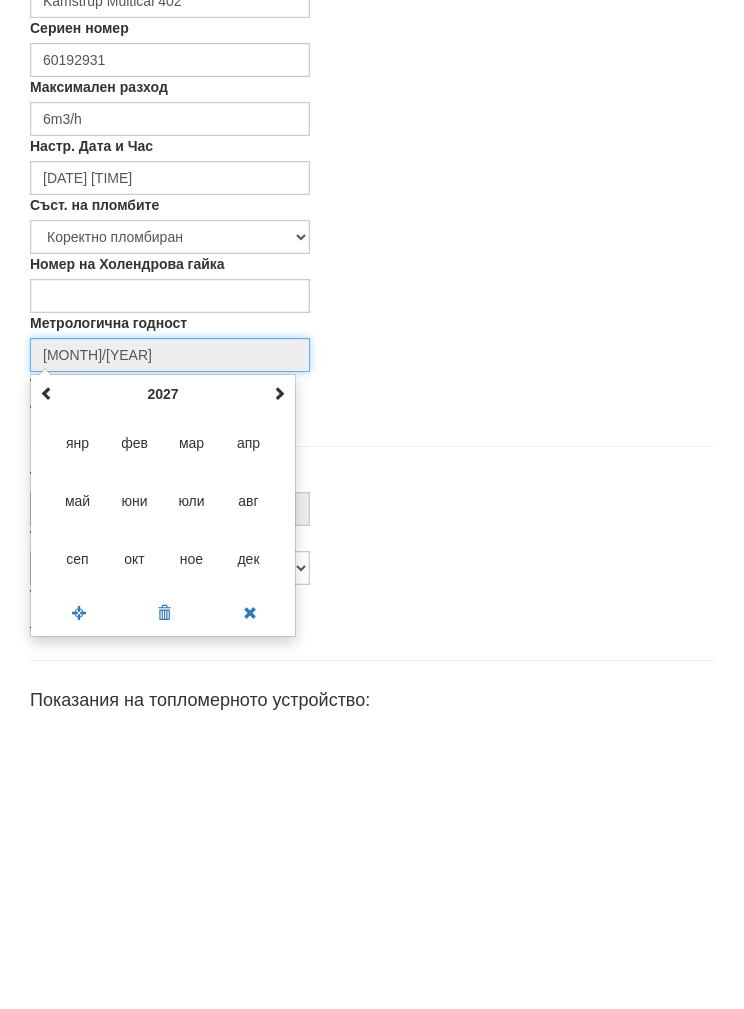 click on "юли" at bounding box center (192, 797) 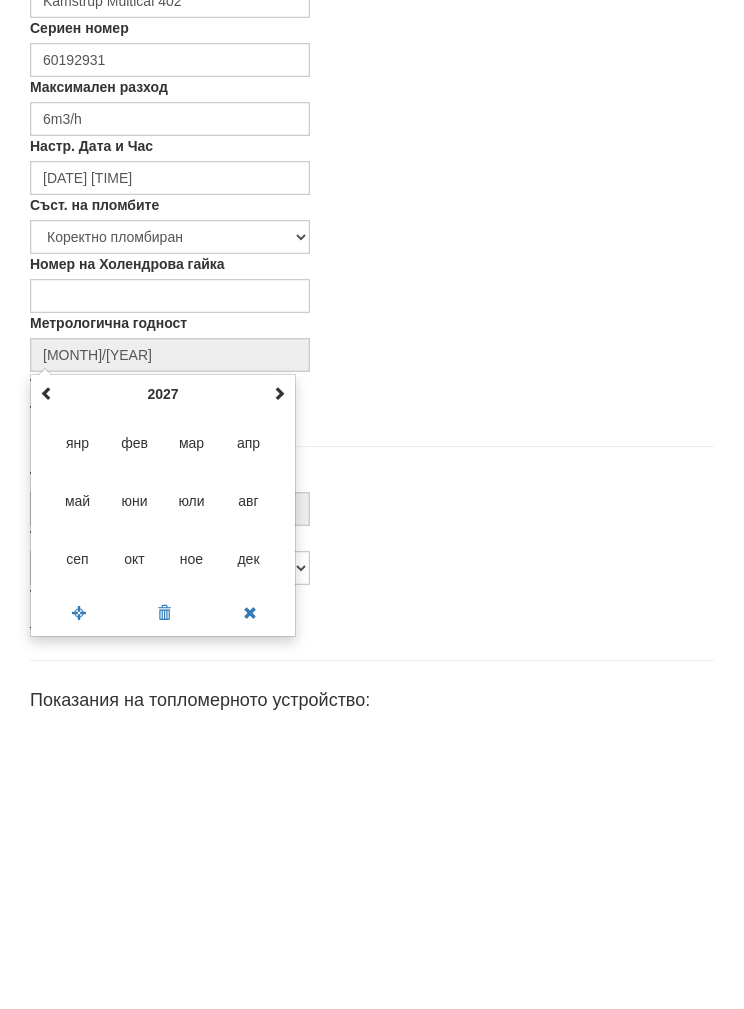 type on "07/2027" 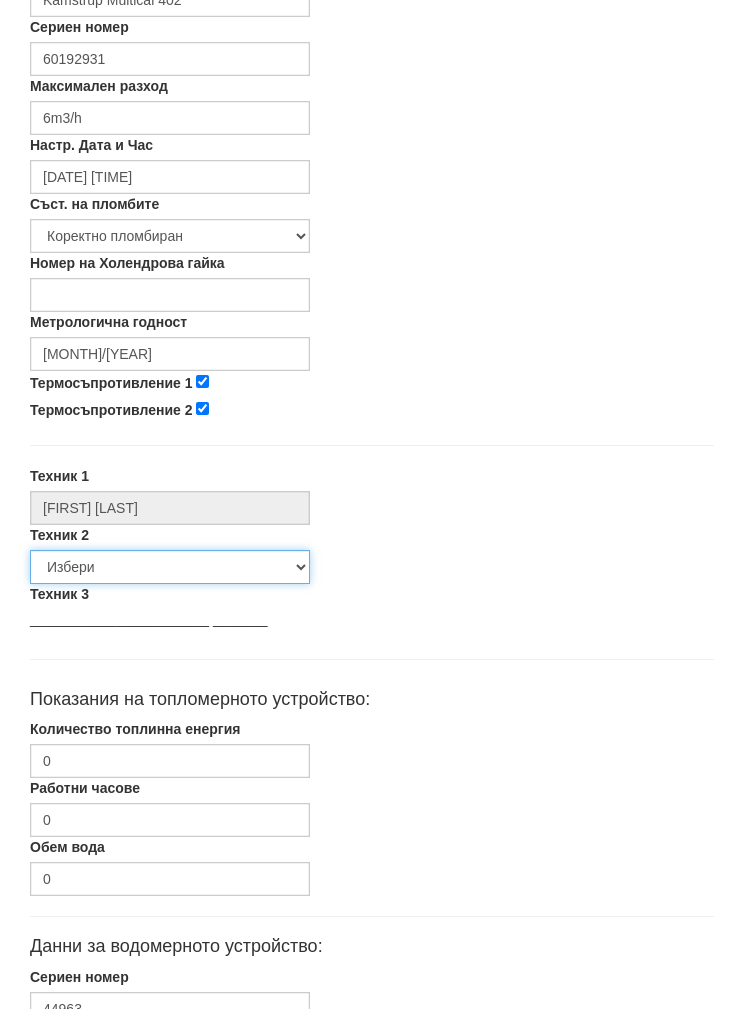 click on "Избери
Недко Тодоров
Дончо Дончев
Георги Колчаков
Илиян Любчев
Христо Пенев
Светлин Замфиров
Петър Добрев
Владислав Дочев
Слави Славов
Диян Стоянов
Дилян Георгиев
Стефка Колева
Бойко Петков
Емил Лаков
Пламен Стефанов
Описател на радиатори
Иван Янчев
Калоян Иванов
Михаил Николов" at bounding box center (170, 568) 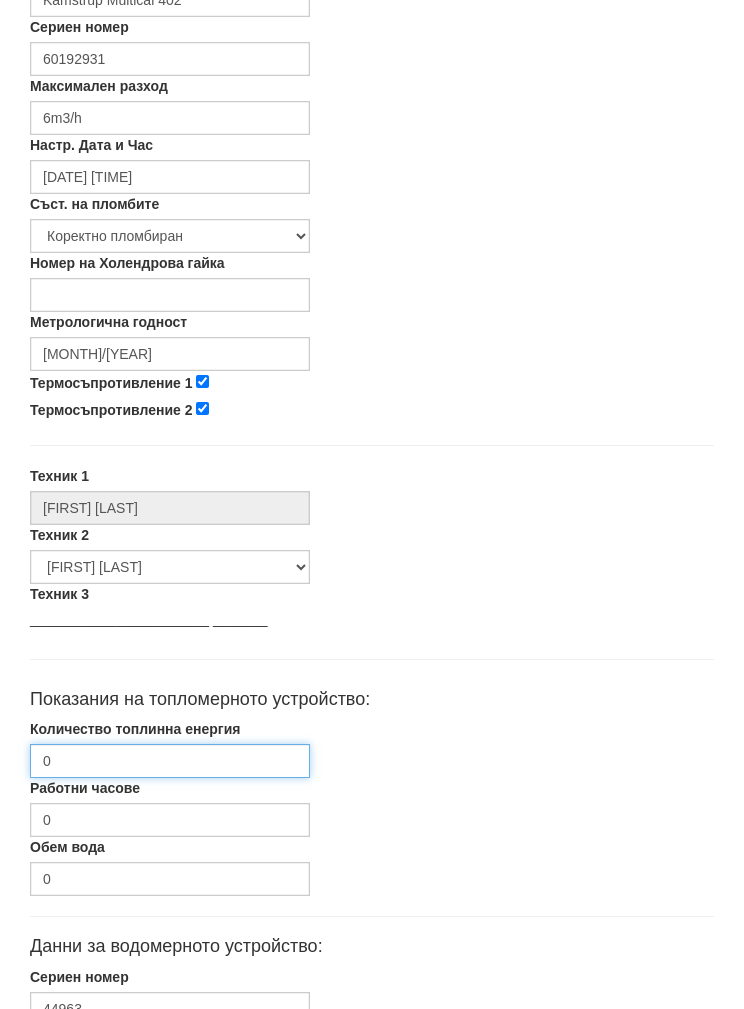 click on "0" at bounding box center (170, 761) 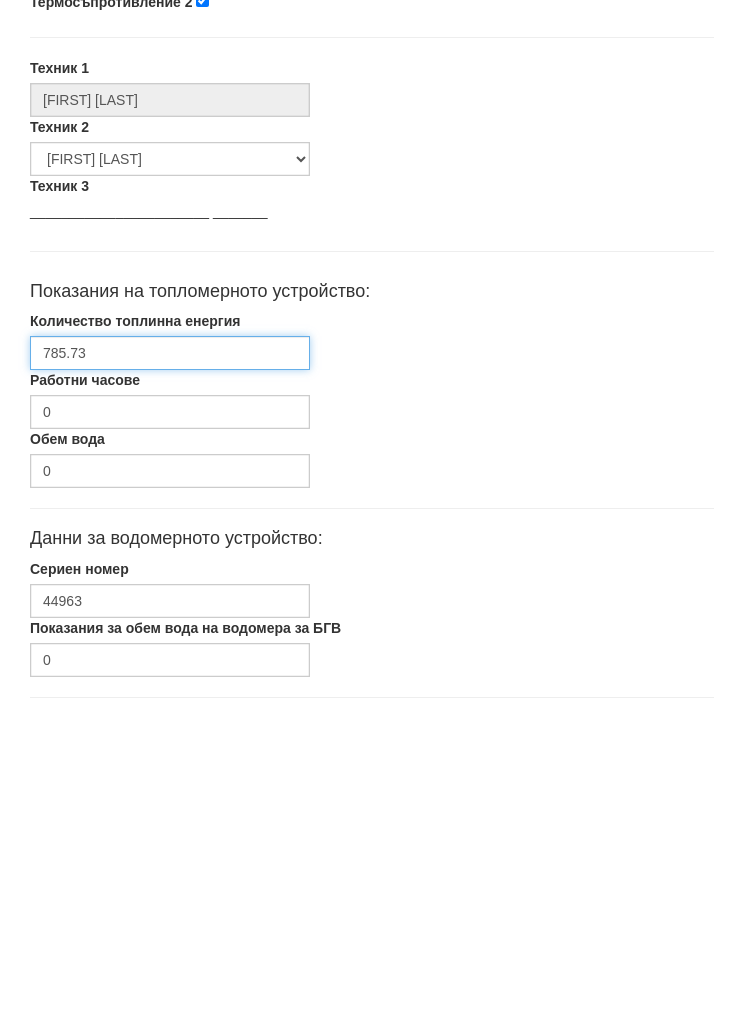type on "785.73" 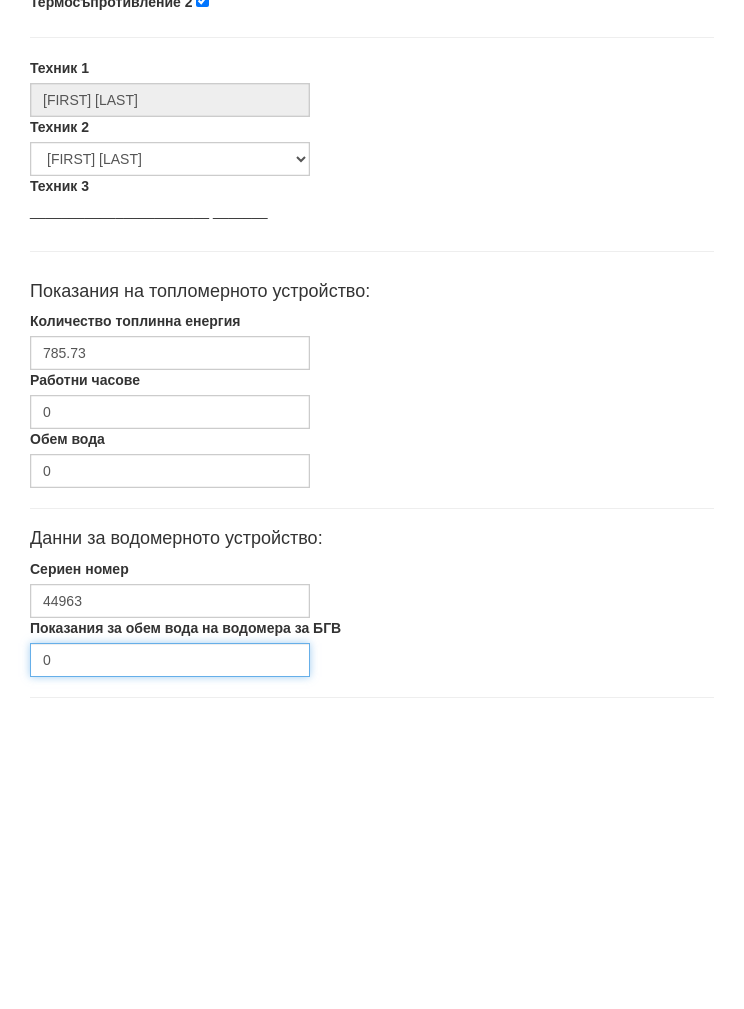 click on "0" at bounding box center (170, 964) 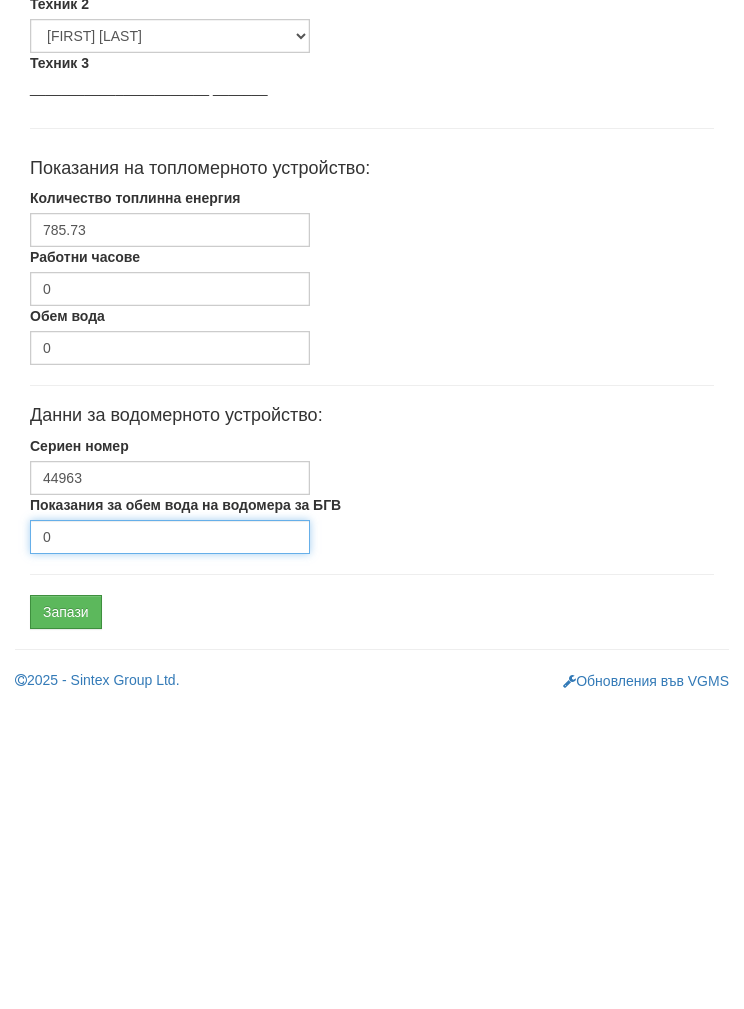 type on "2137" 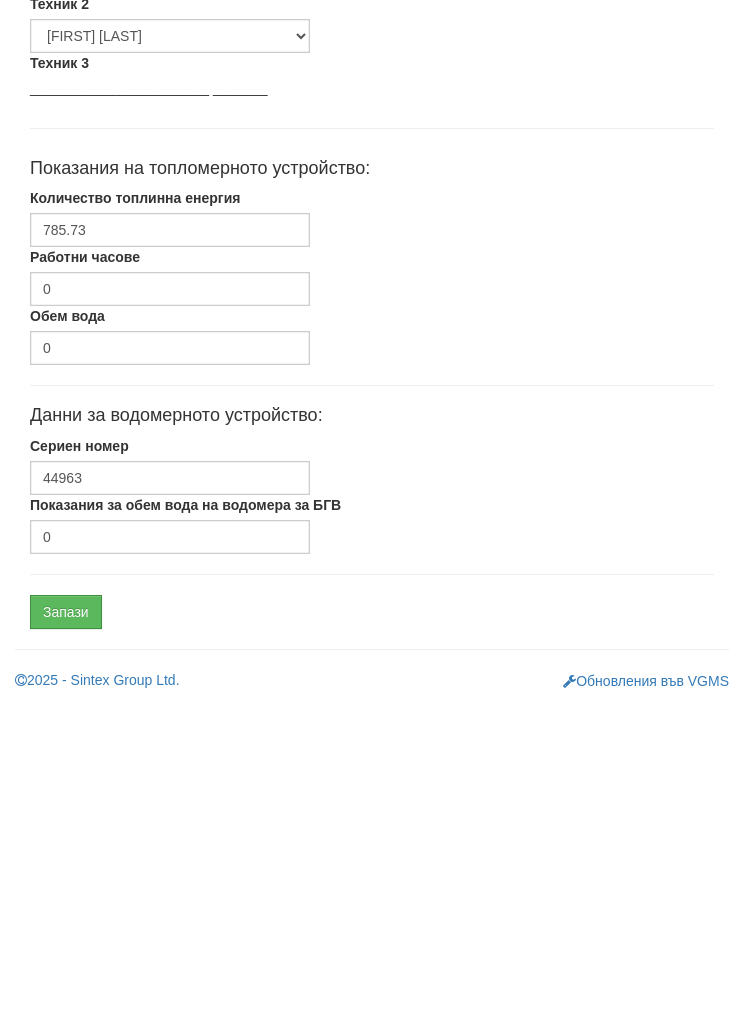 click on "Запази" at bounding box center [66, 916] 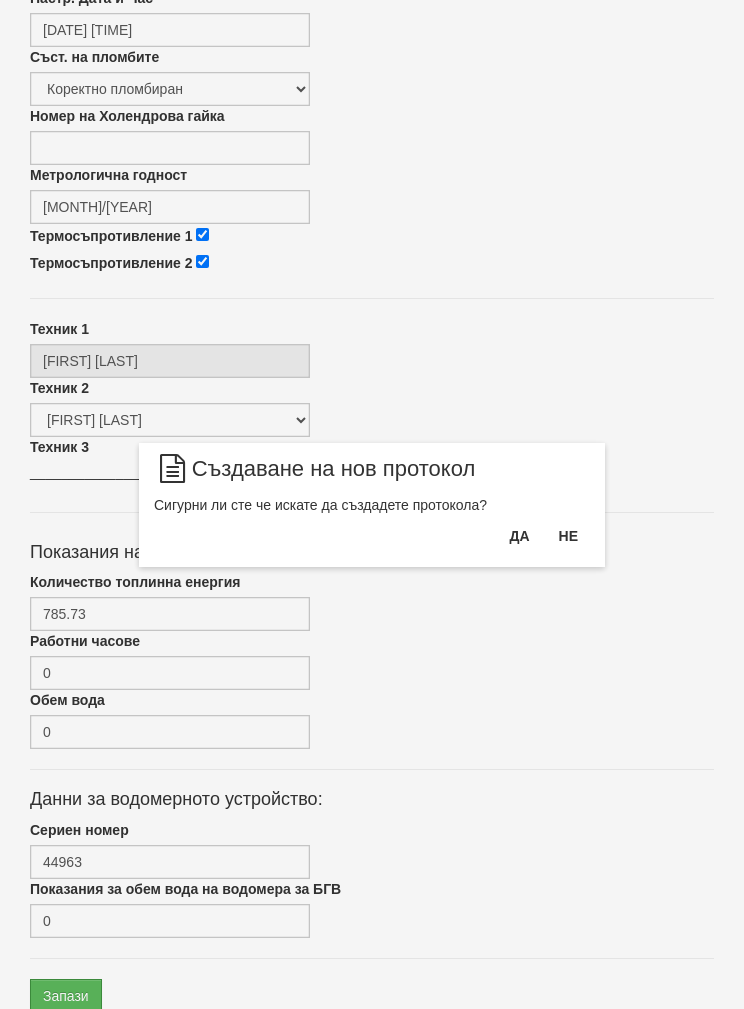 click on "Да" at bounding box center [519, 536] 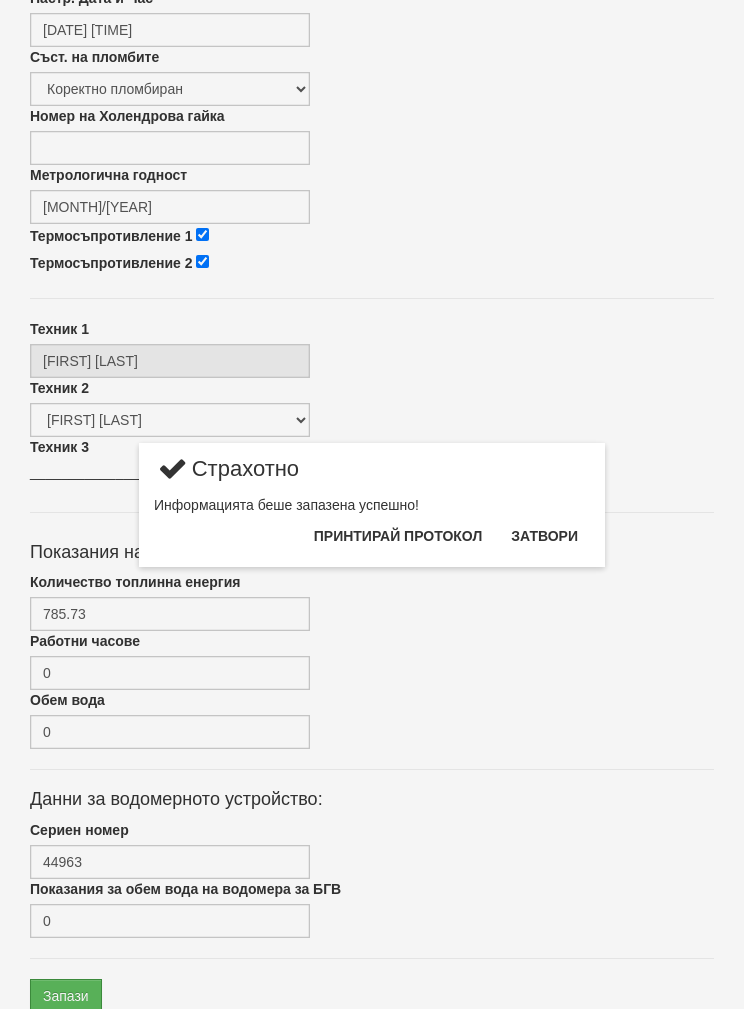click on "Затвори" at bounding box center [544, 536] 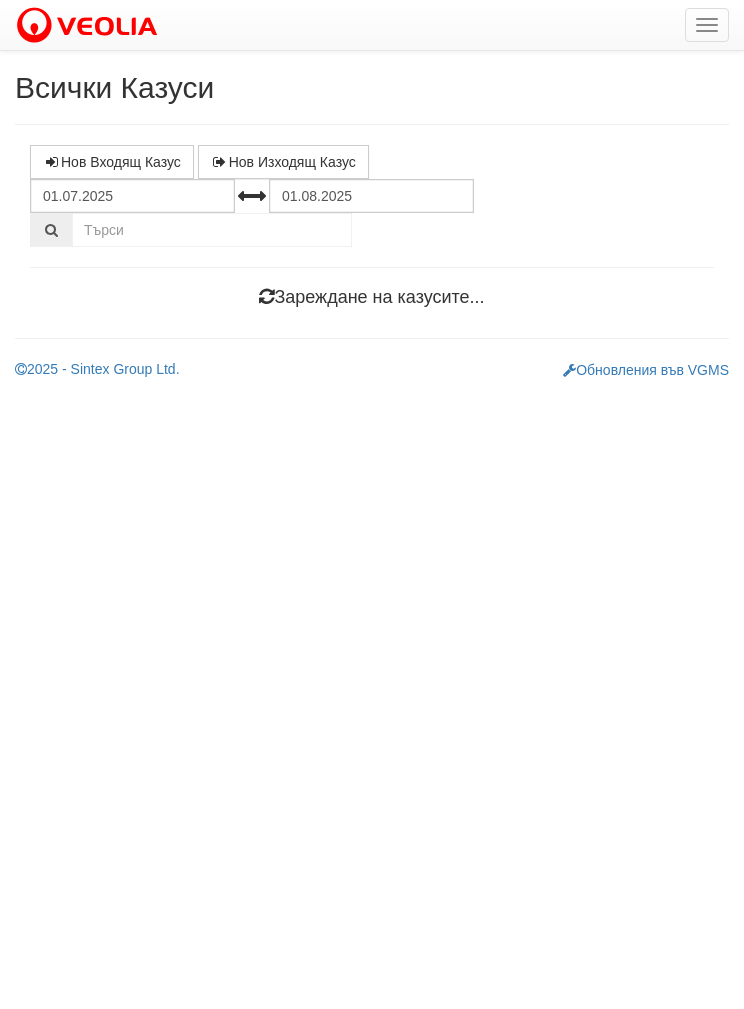 scroll, scrollTop: 0, scrollLeft: 0, axis: both 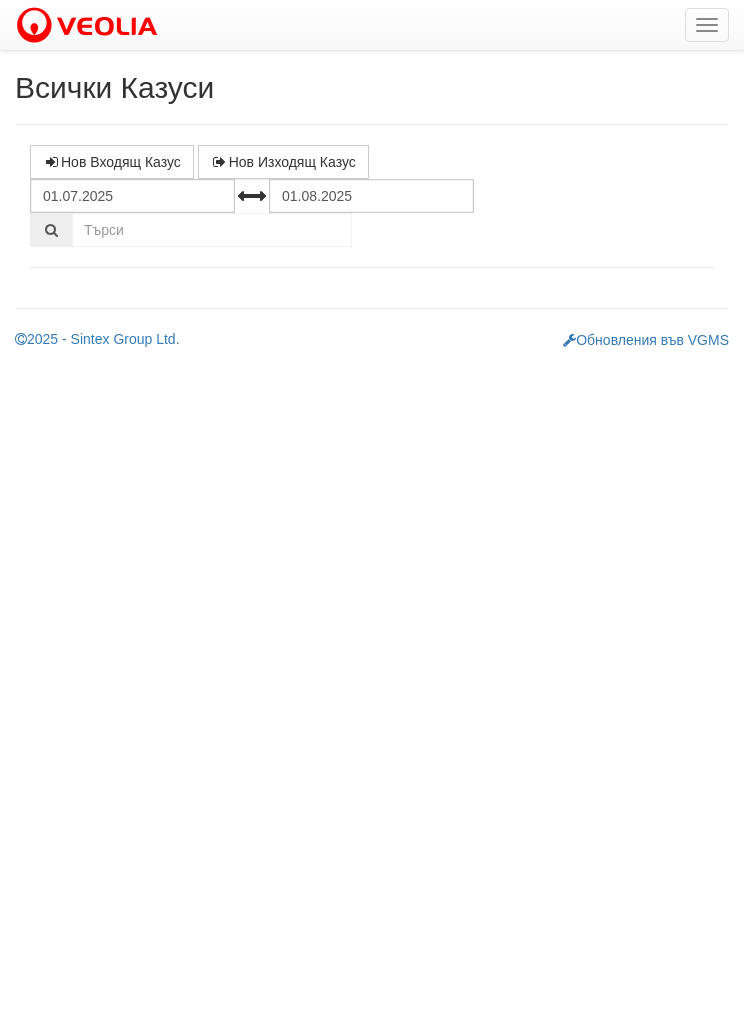 select on "1" 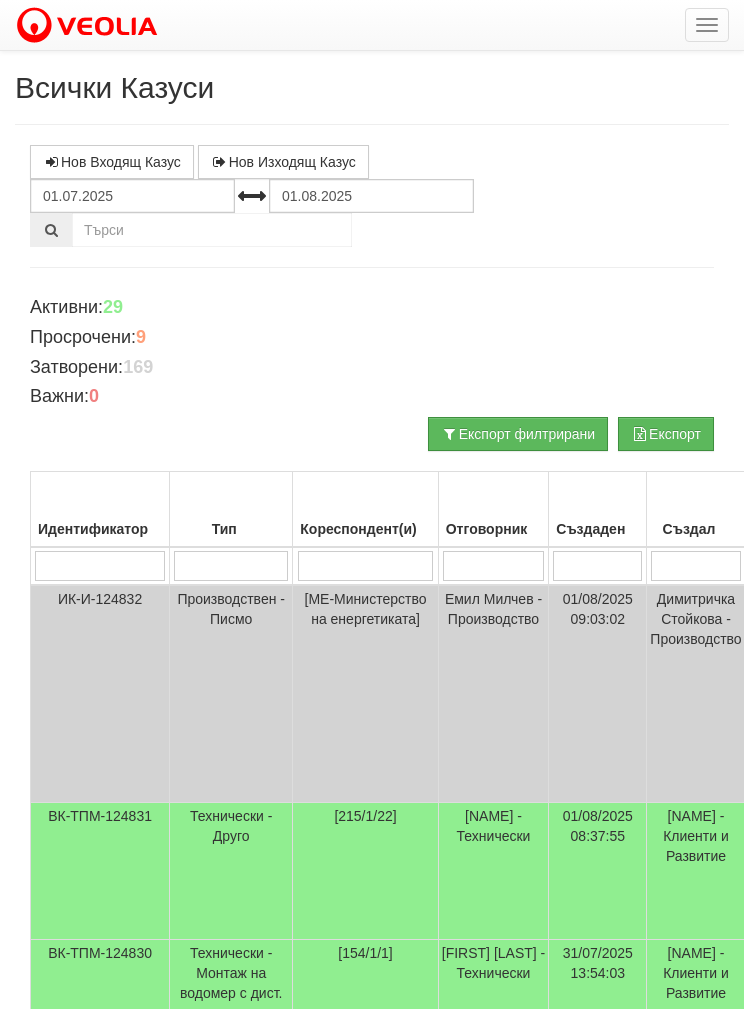 click at bounding box center (707, 25) 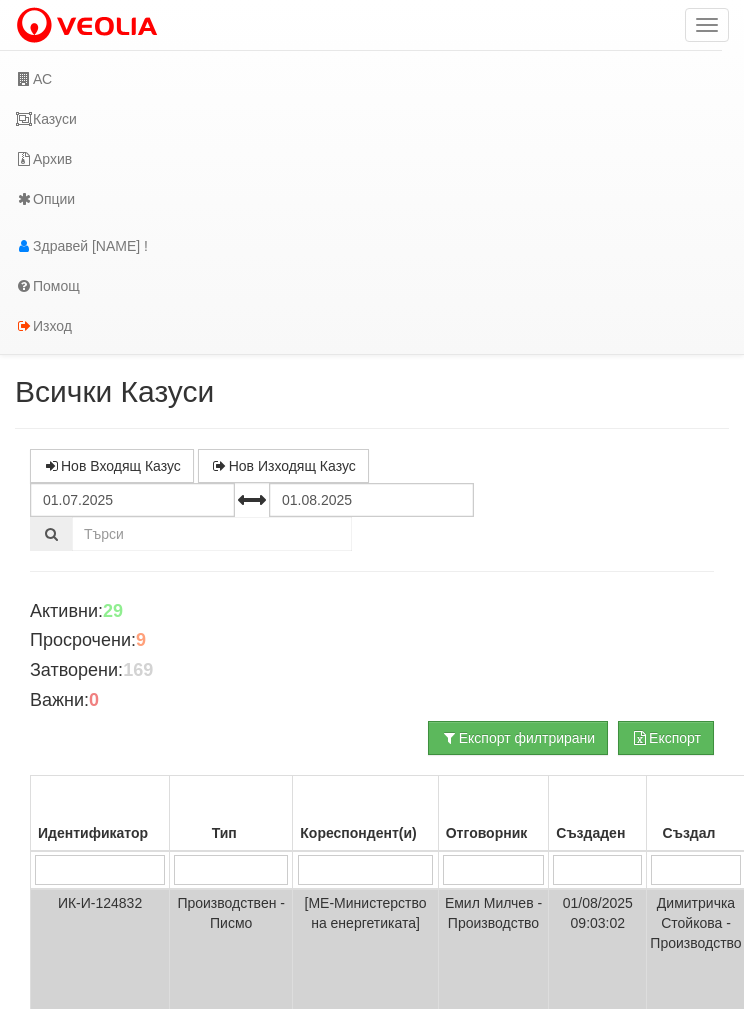 click on "АС" at bounding box center (361, 79) 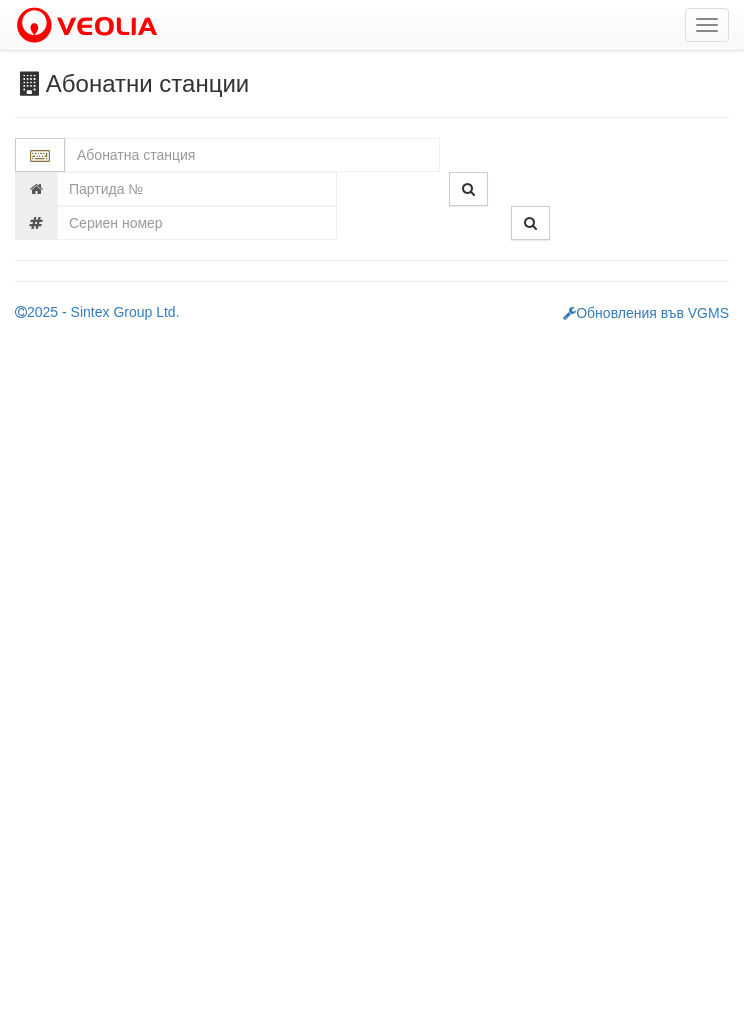 scroll, scrollTop: 0, scrollLeft: 0, axis: both 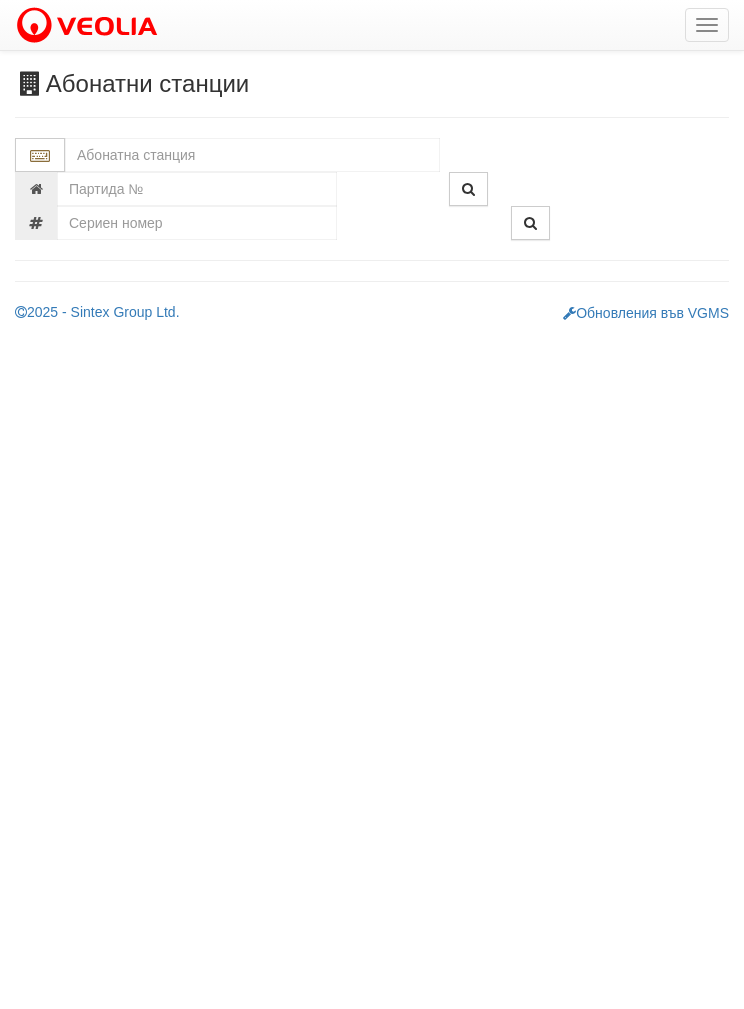 click at bounding box center (252, 155) 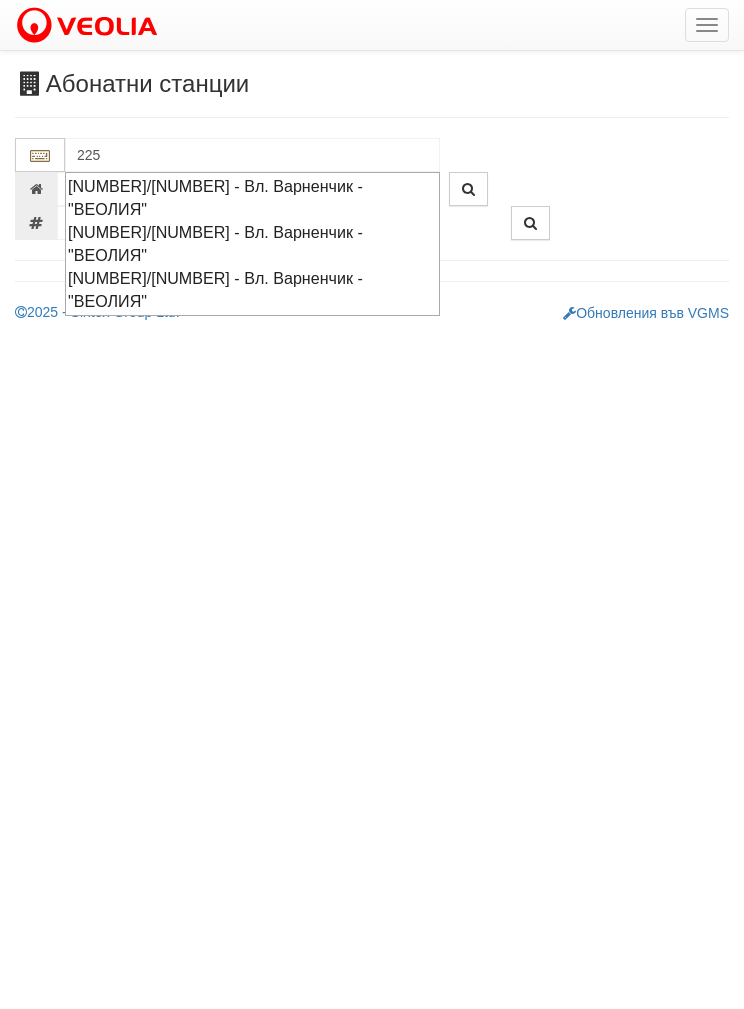 click on "225/2 - Вл. Варненчик - "ВЕОЛИЯ"" at bounding box center [252, 244] 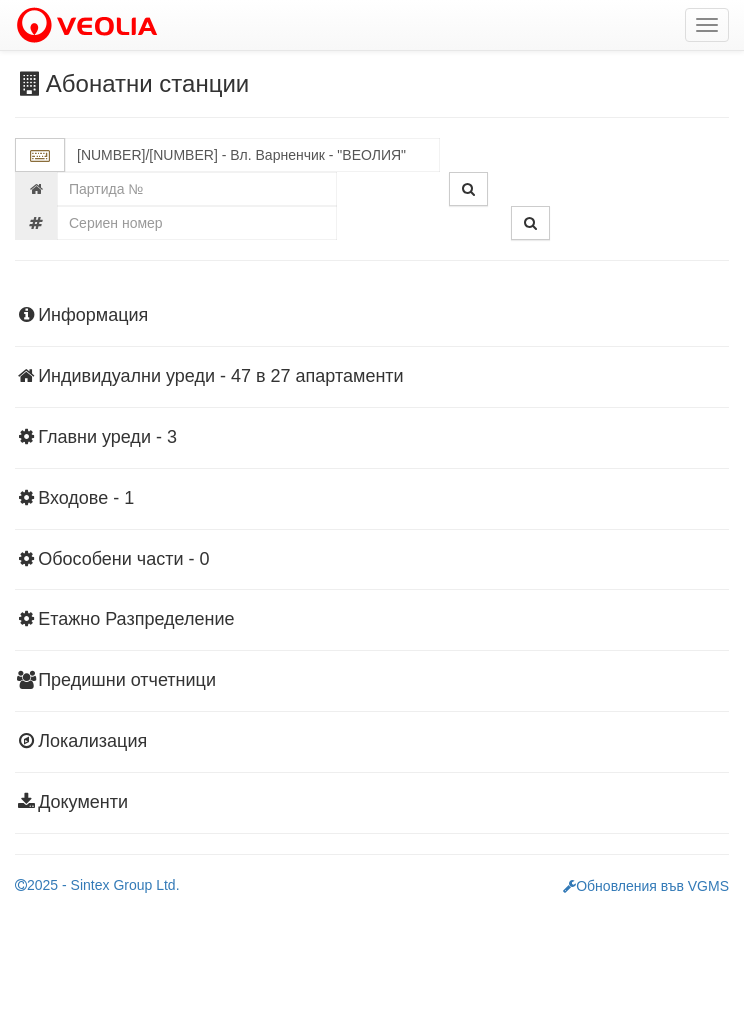 click on "Информация
Параметри
Брой Апартаменти:
27
Ползватели 06/2025
59  %
0  % 25" at bounding box center [372, 557] 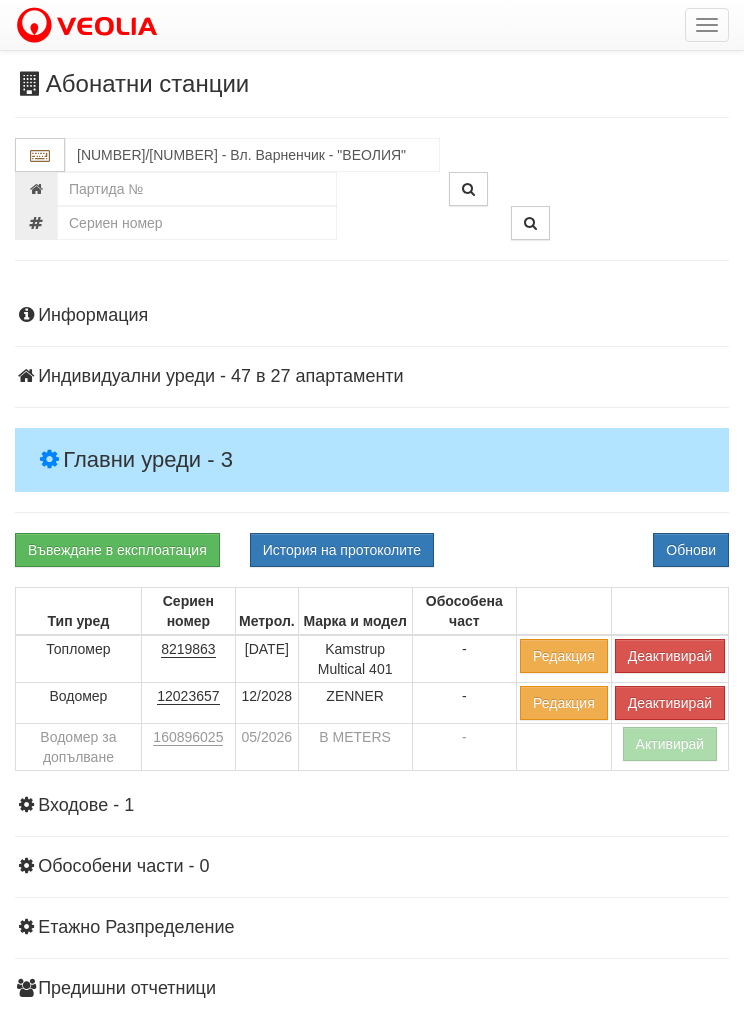 click on "Активирай" at bounding box center (670, 744) 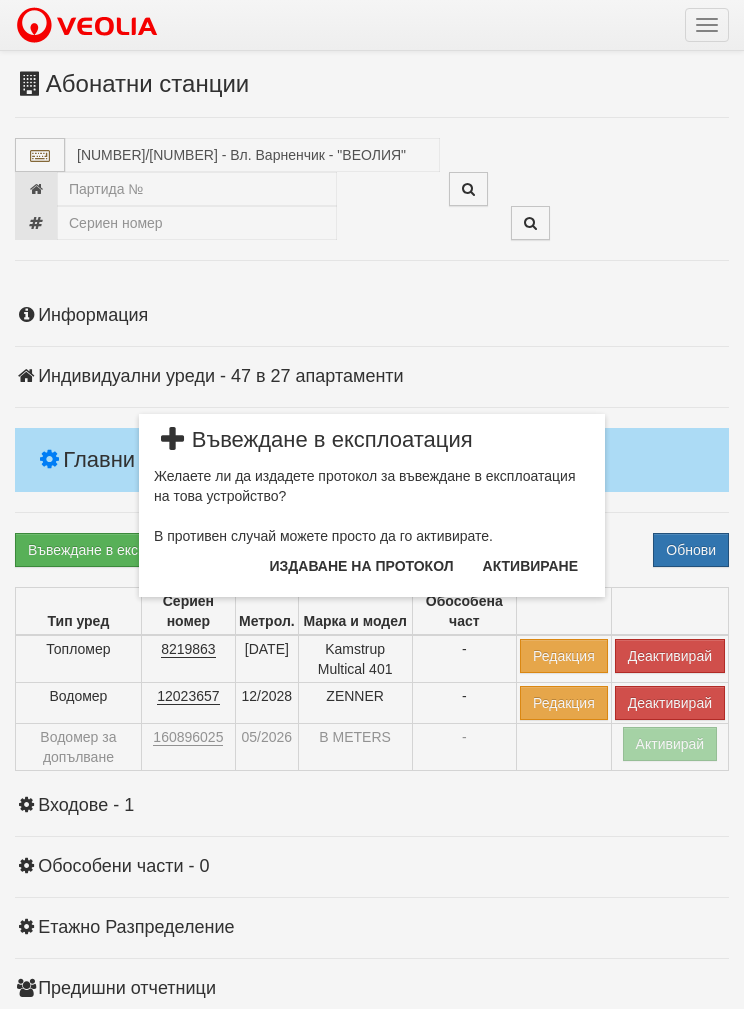 click on "Издаване на протокол" at bounding box center [362, 566] 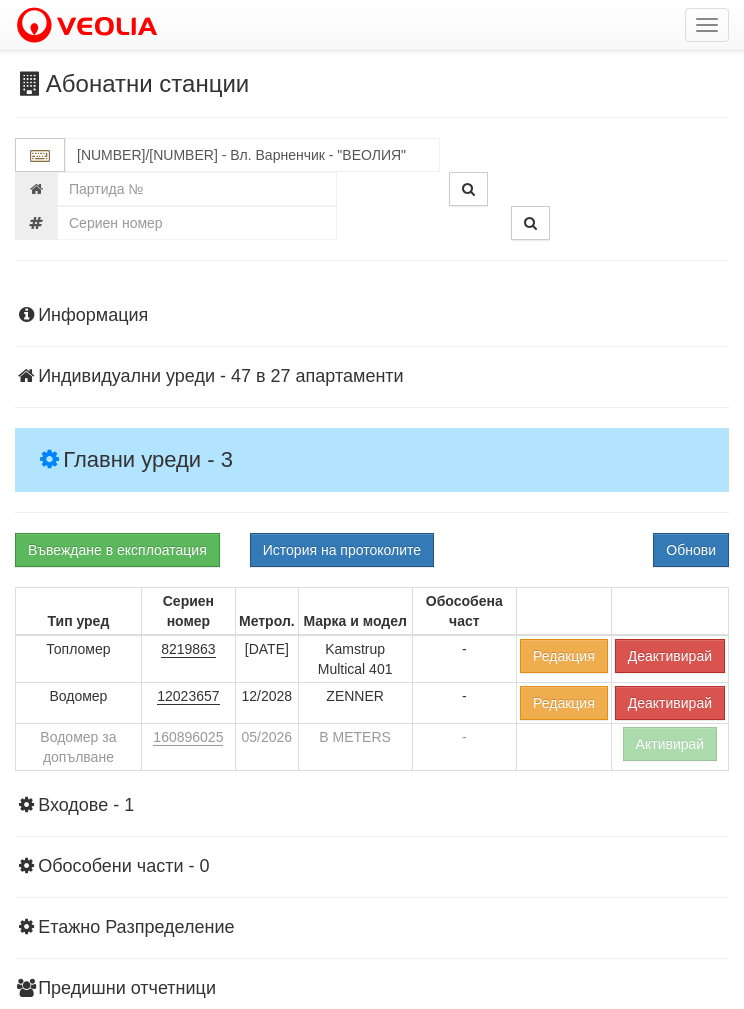 click on "Обнови" at bounding box center (691, 550) 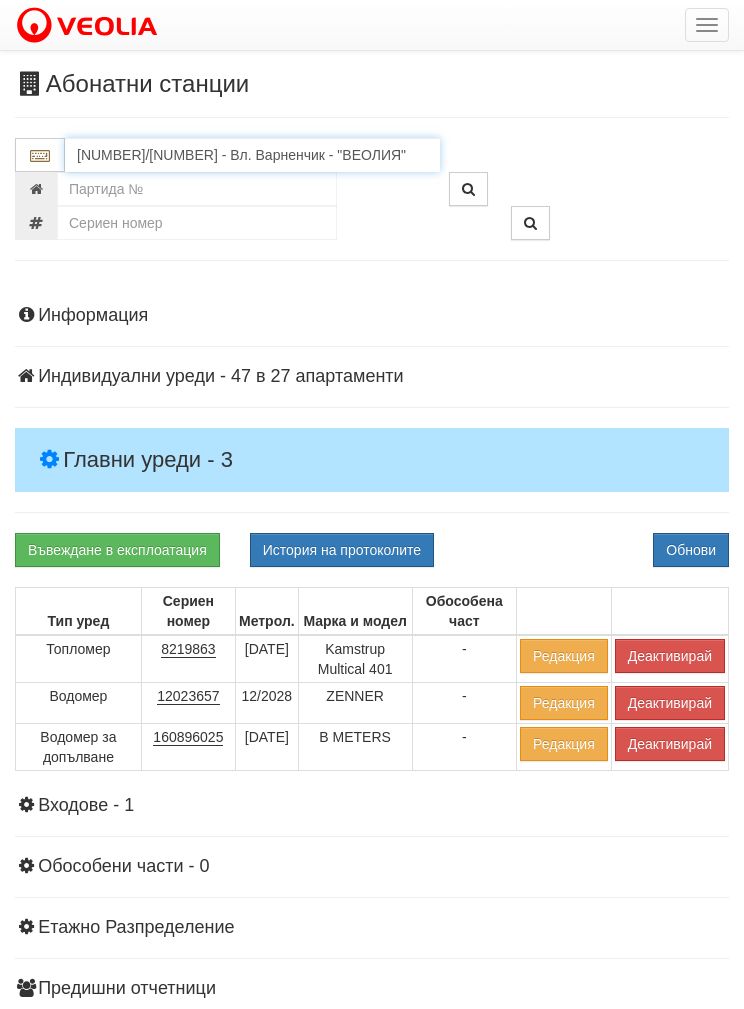 click on "225/2 - Вл. Варненчик - "ВЕОЛИЯ"" at bounding box center [252, 155] 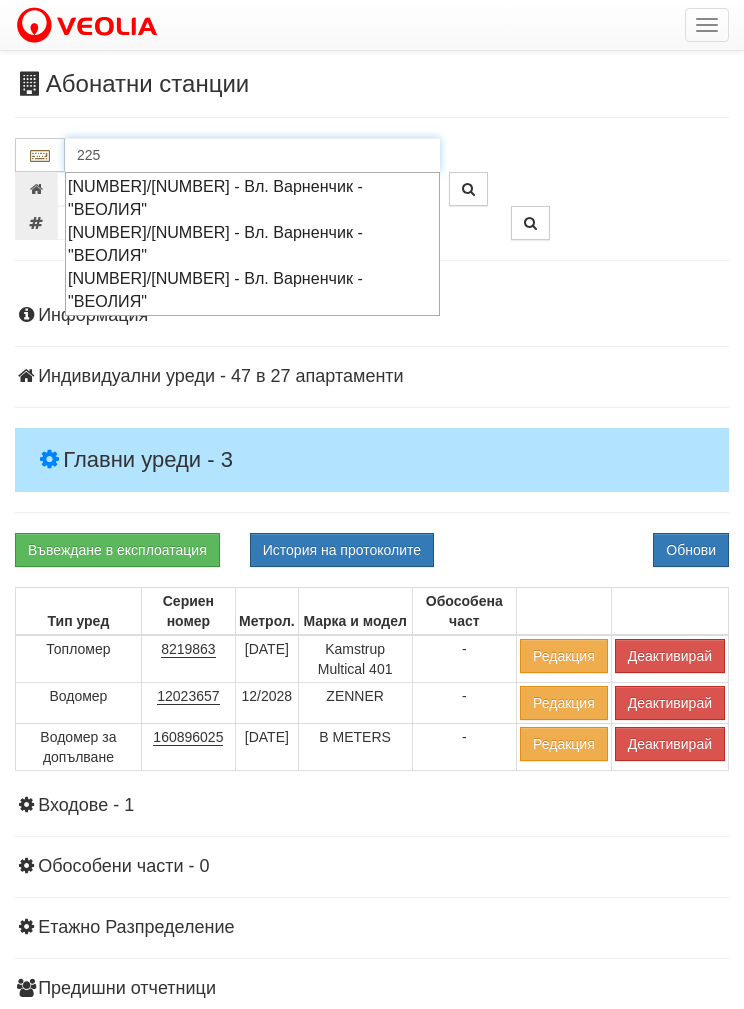 click on "225/1 - Вл. Варненчик - "ВЕОЛИЯ"" at bounding box center (252, 198) 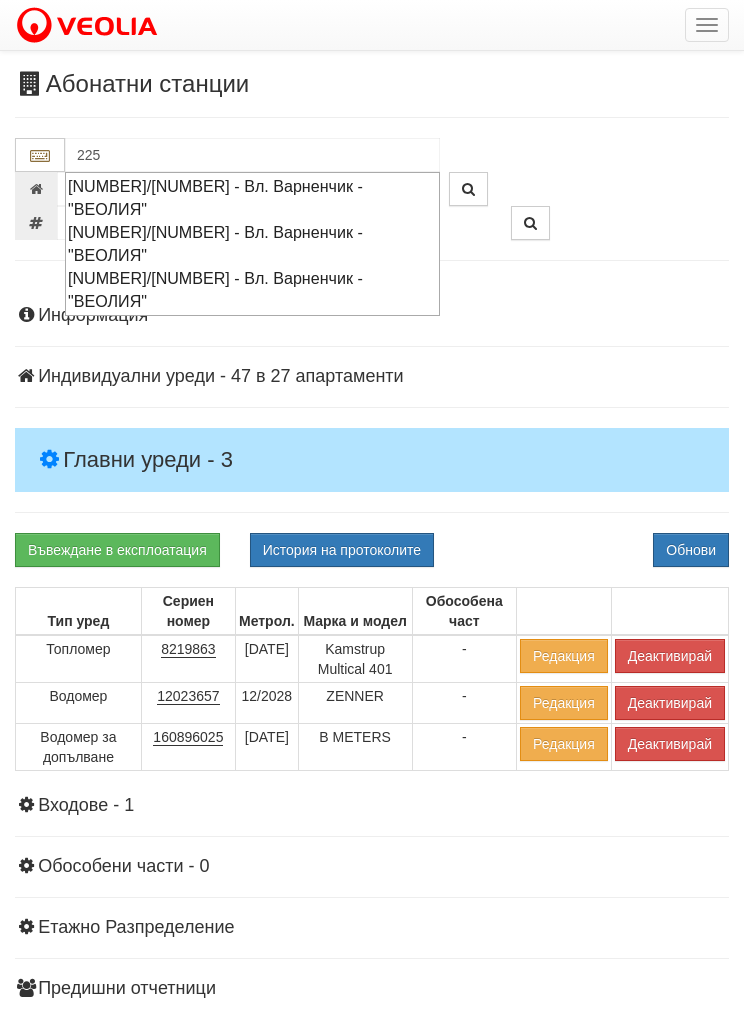 type on "225/1 - Вл. Варненчик - "ВЕОЛИЯ"" 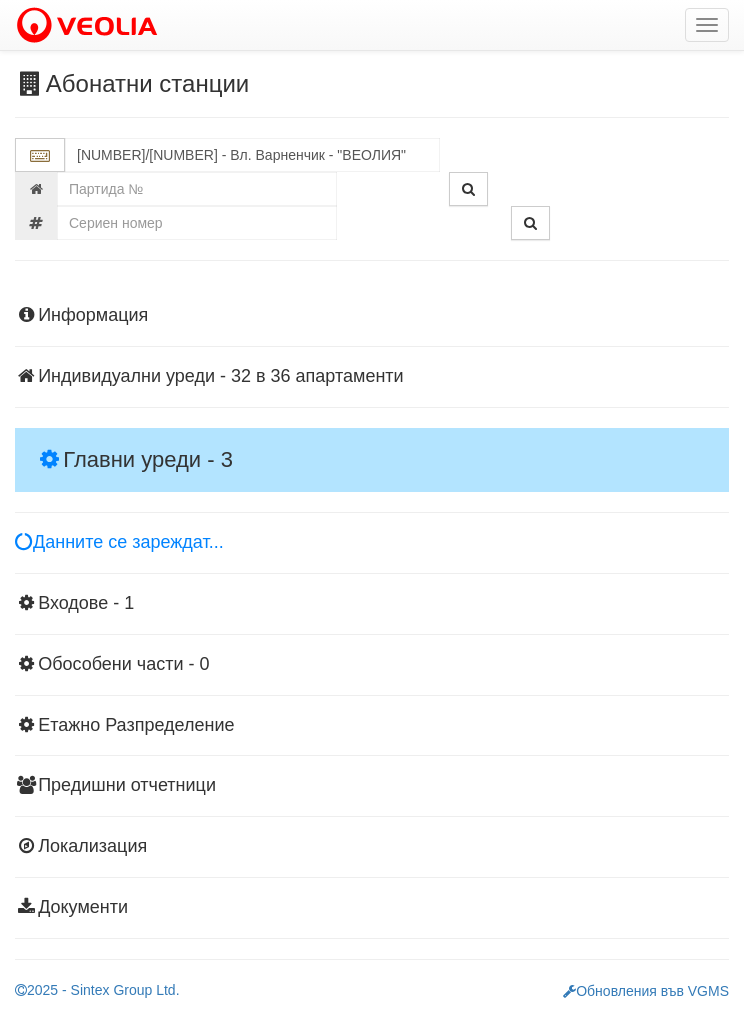 click on "Главни уреди - 3" at bounding box center [372, 460] 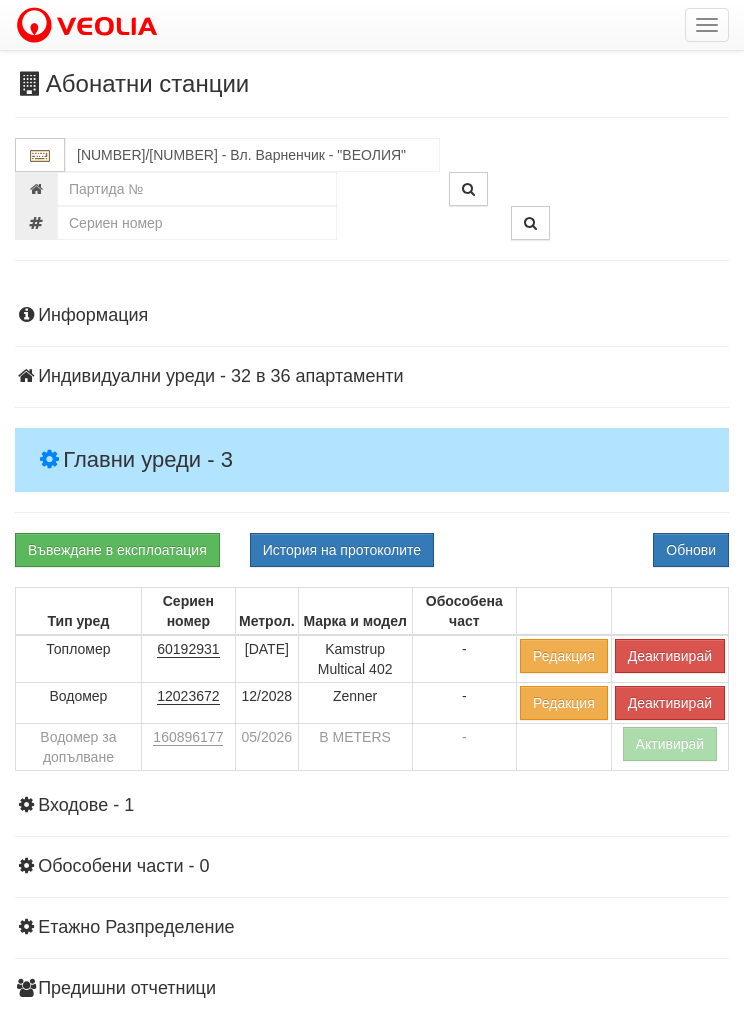 click on "Активирай" at bounding box center (670, 744) 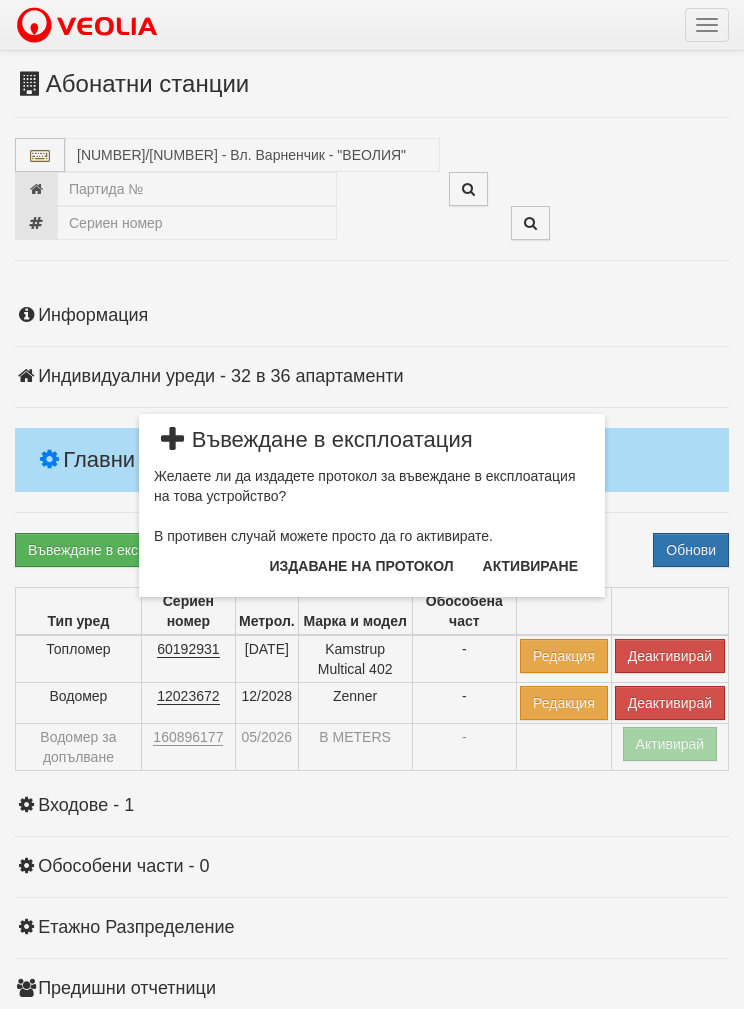 click on "Издаване на протокол" at bounding box center (362, 566) 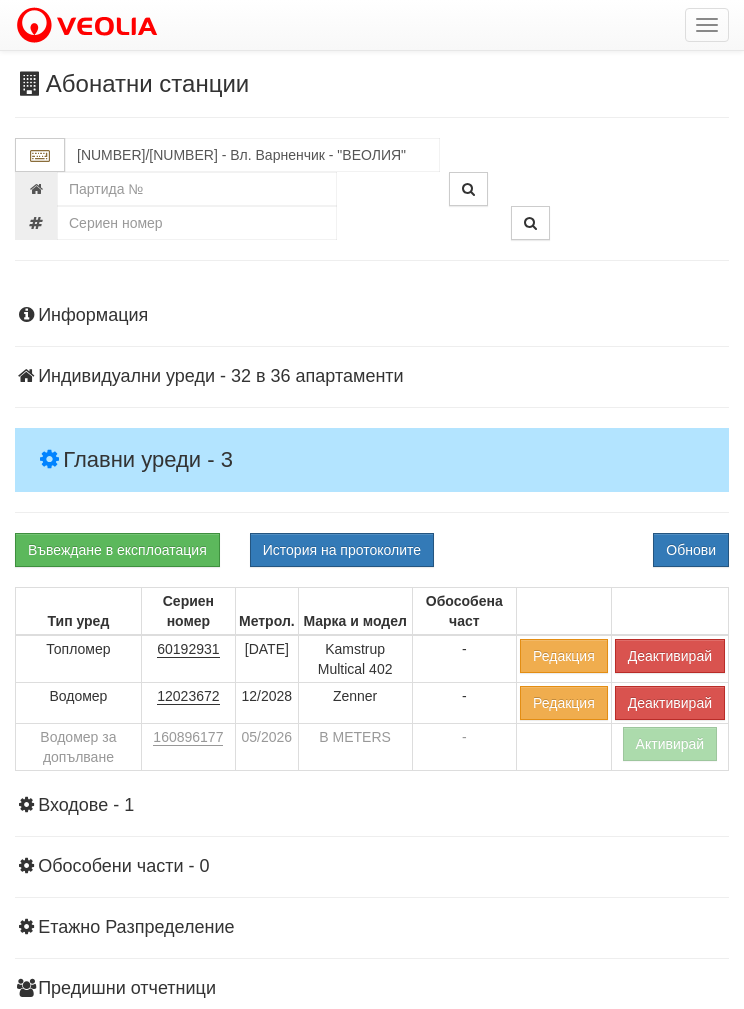 click on "Обнови" at bounding box center [691, 550] 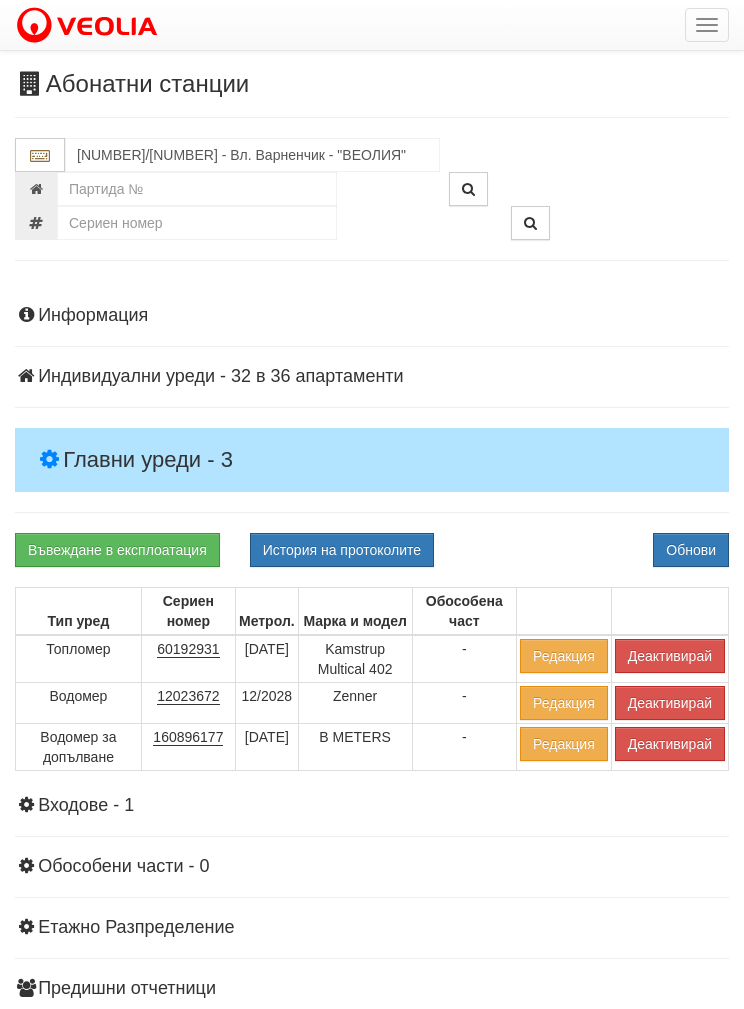 click at bounding box center [707, 25] 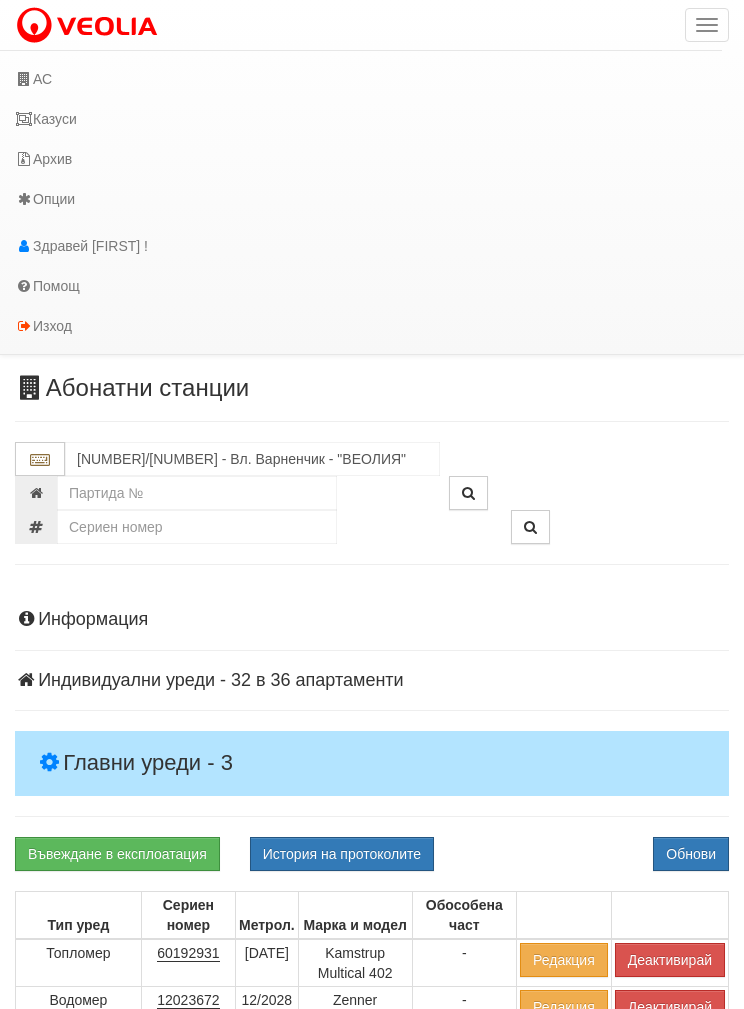 click on "Казуси" at bounding box center [361, 119] 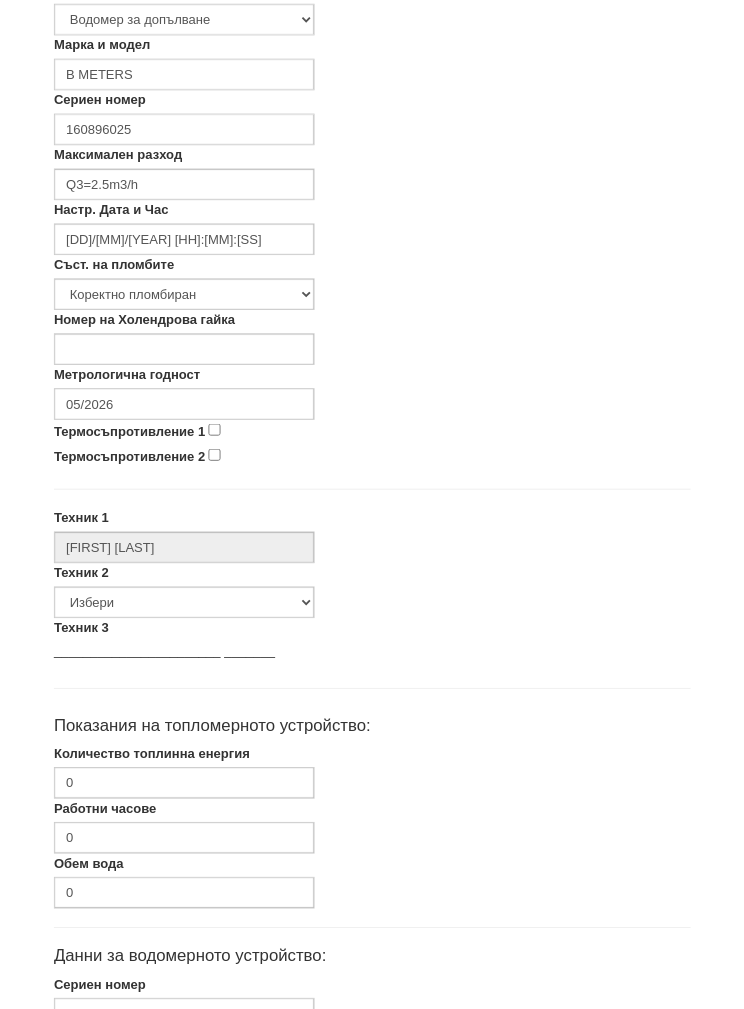 scroll, scrollTop: 492, scrollLeft: 0, axis: vertical 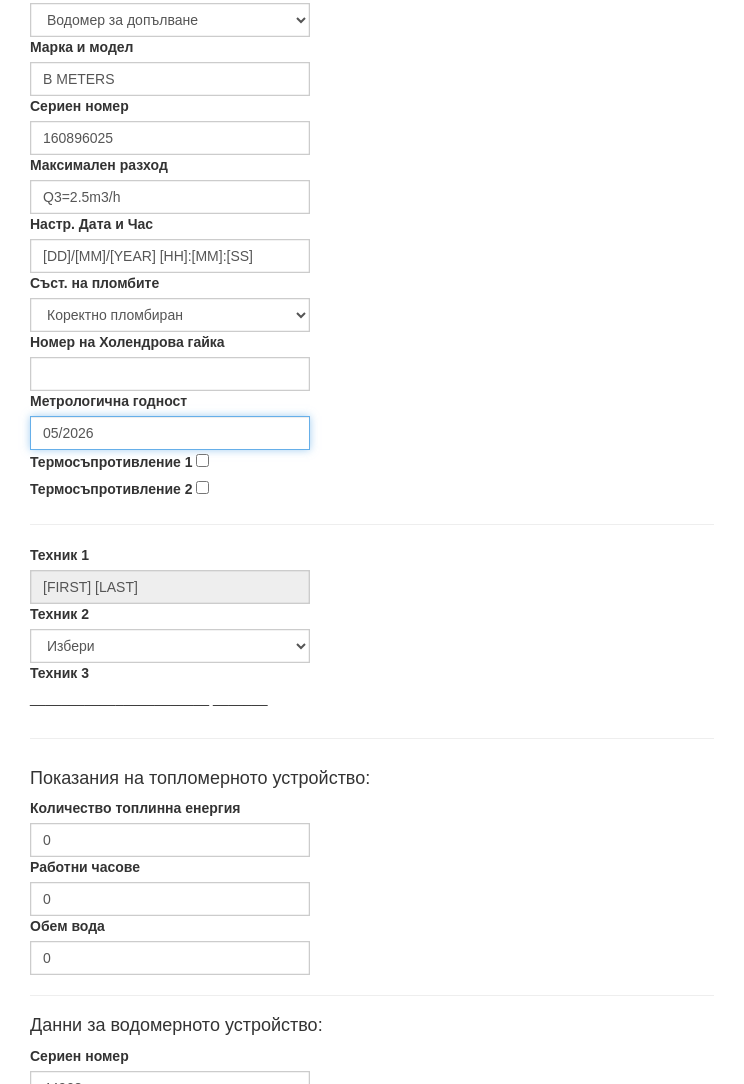 click on "05/2026" at bounding box center (170, 433) 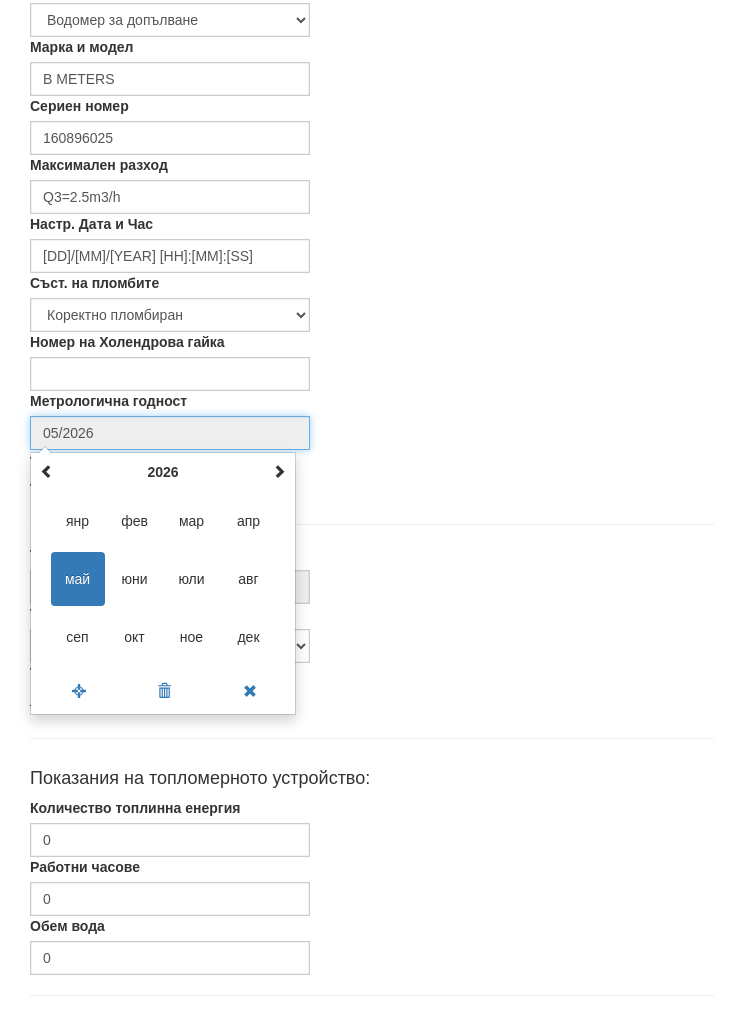 click at bounding box center (279, 472) 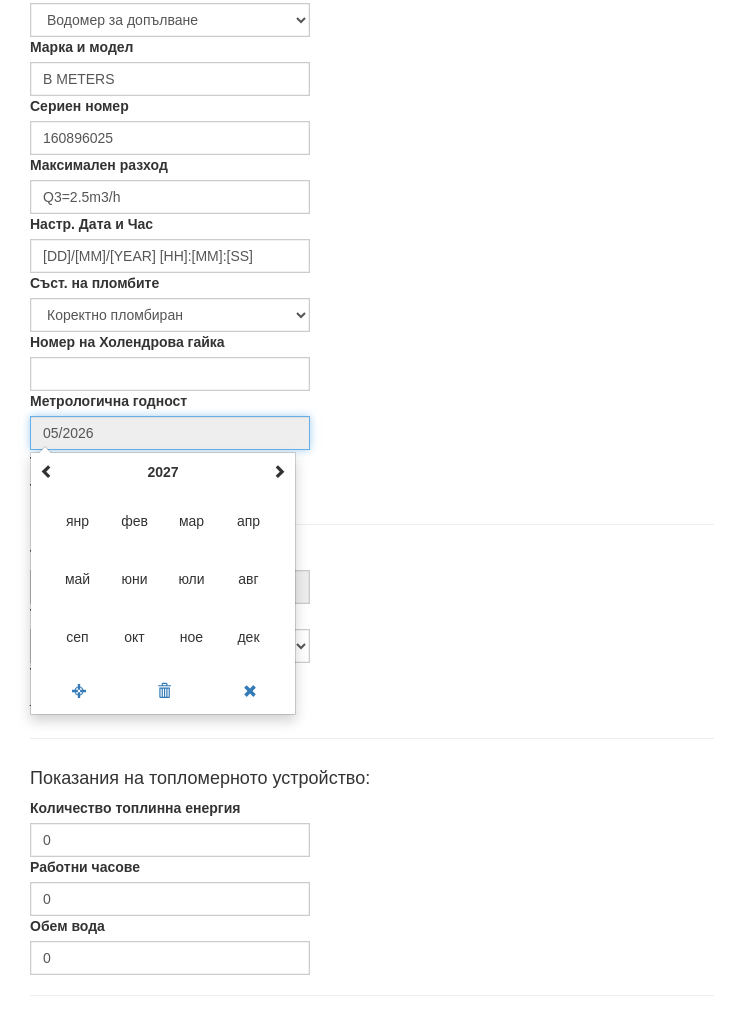 click at bounding box center (279, 471) 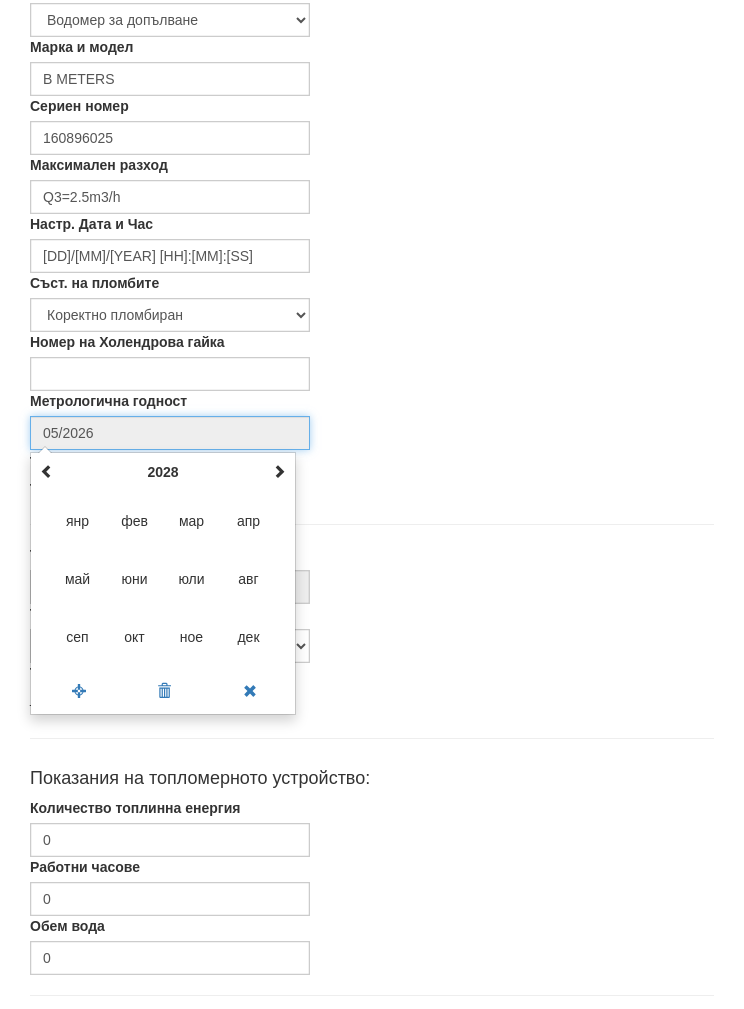 click at bounding box center (279, 471) 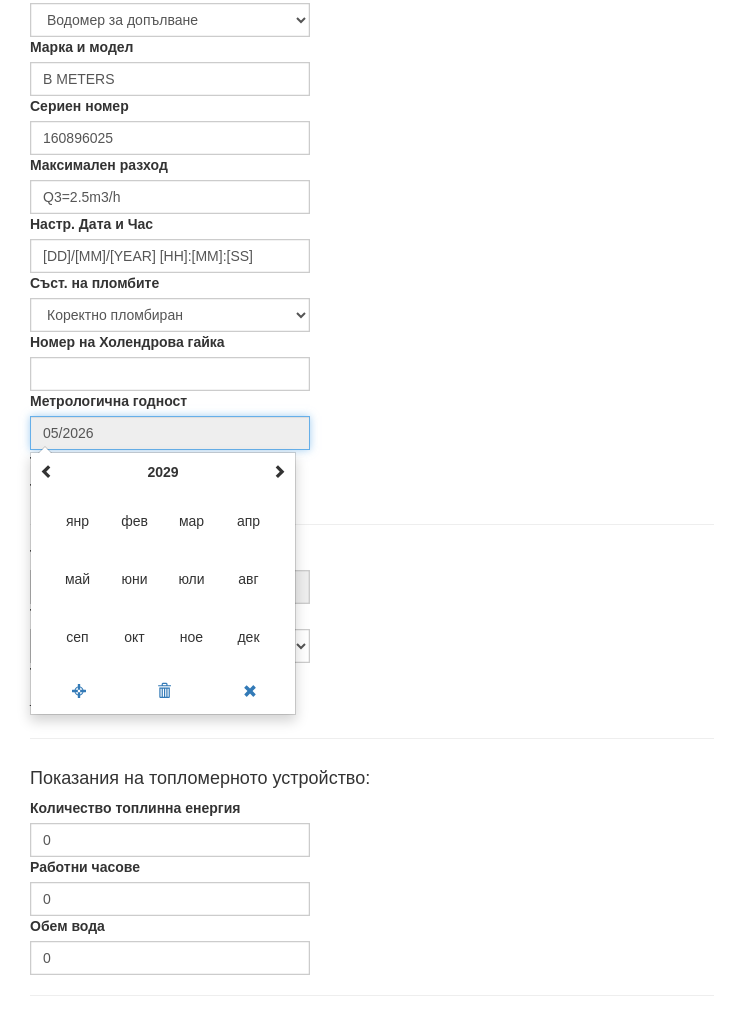 click at bounding box center [279, 471] 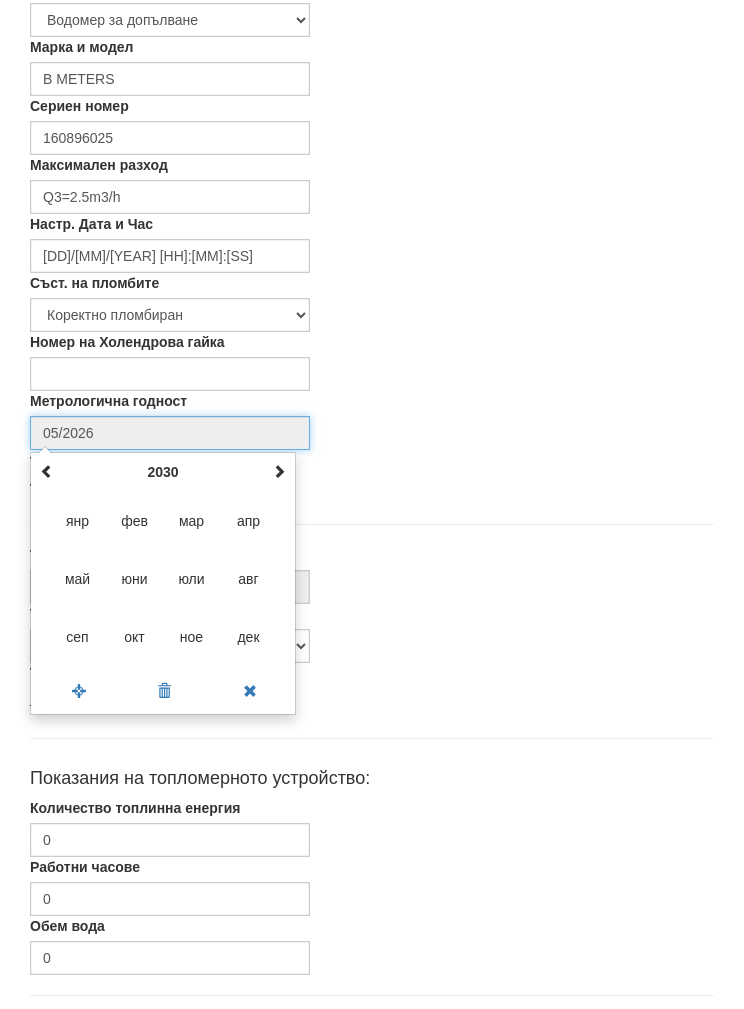 click on "юли" at bounding box center (192, 579) 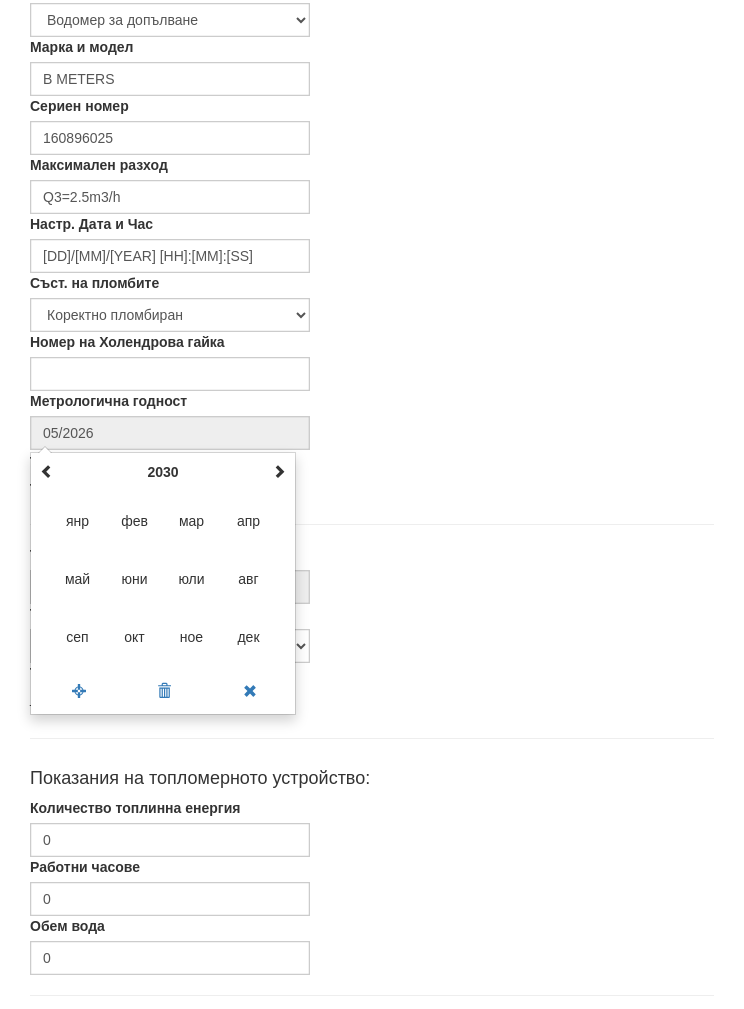 type on "[MONTH]/[YEAR]" 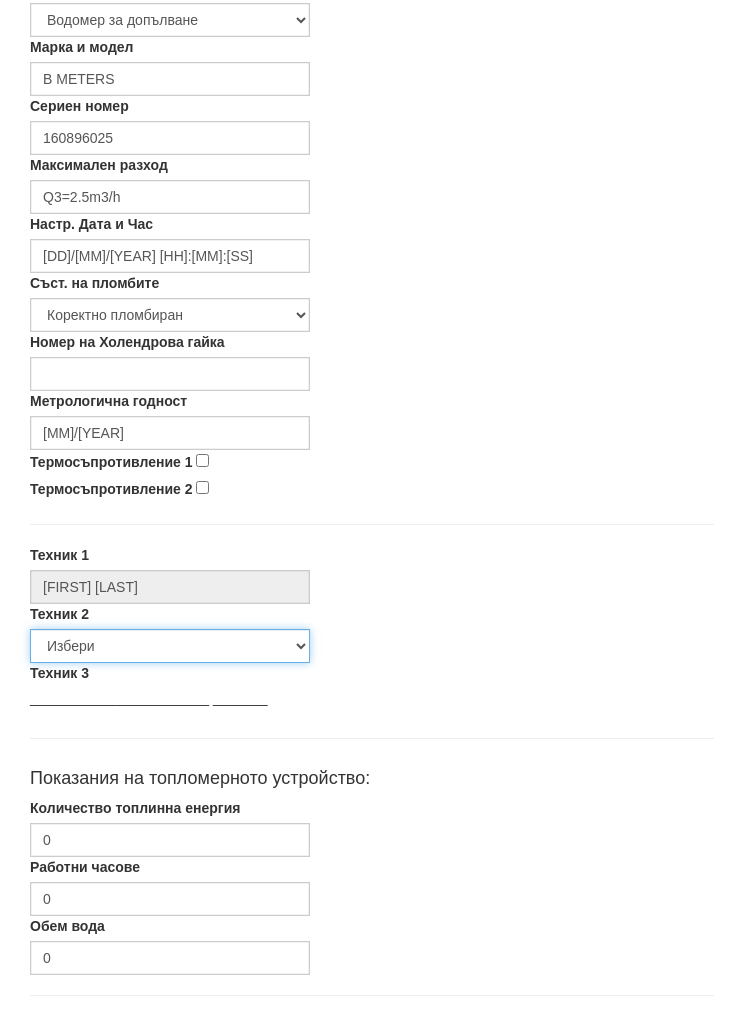 click on "Избери
[NAME] [LAST]
[NAME] [LAST]
[NAME] [LAST]
[NAME] [LAST]
[NAME] [LAST]
[NAME] [LAST]
[NAME] [LAST]
[NAME] [LAST]
[NAME] [LAST]
[NAME] [LAST]
[NAME] [LAST]
[NAME] [LAST]
[NAME] [LAST]
[NAME] [LAST]
[NAME] [LAST]
Описател на радиатори
[NAME] [LAST]
[NAME] [LAST]
[NAME] [LAST]" at bounding box center (170, 646) 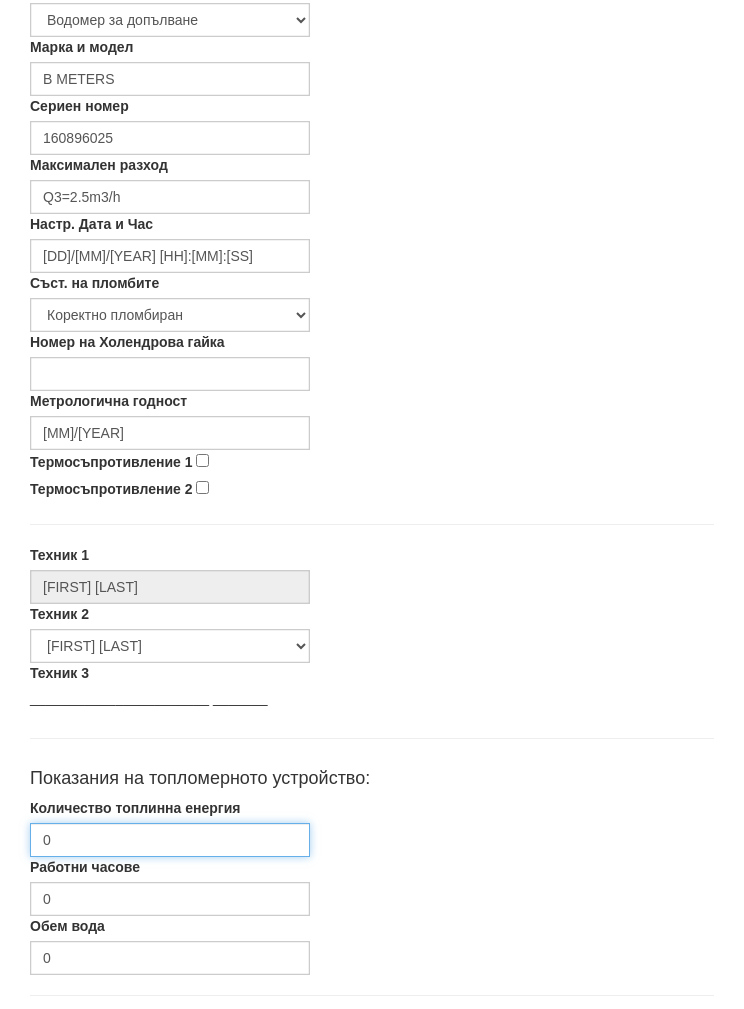 click on "0" at bounding box center (170, 840) 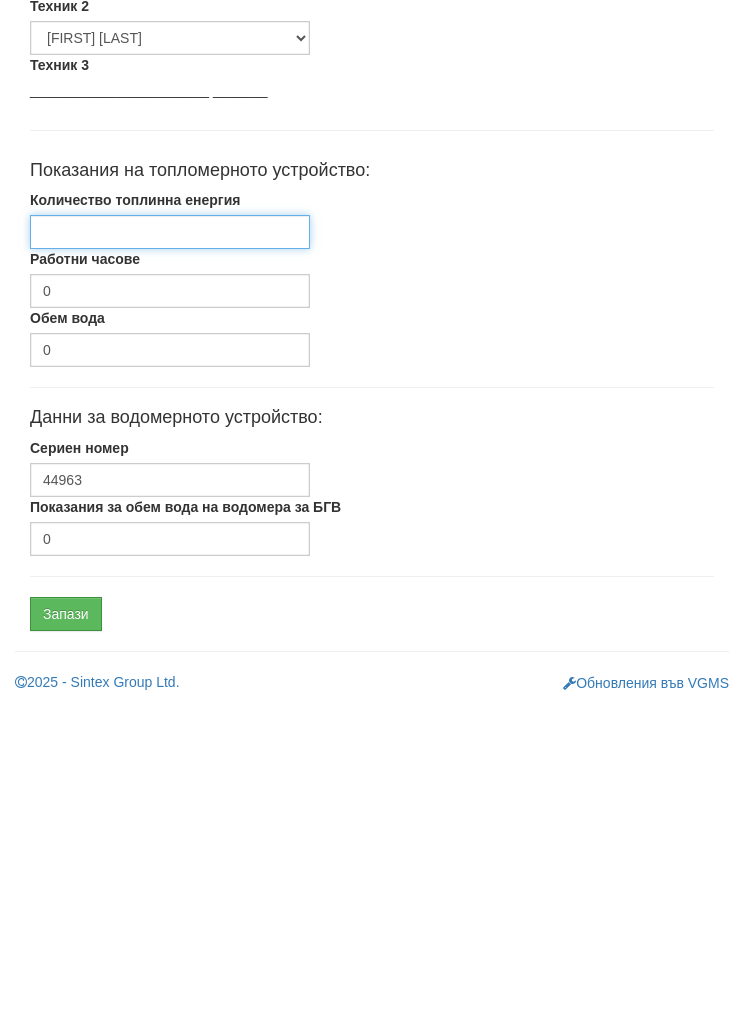 scroll, scrollTop: 798, scrollLeft: 0, axis: vertical 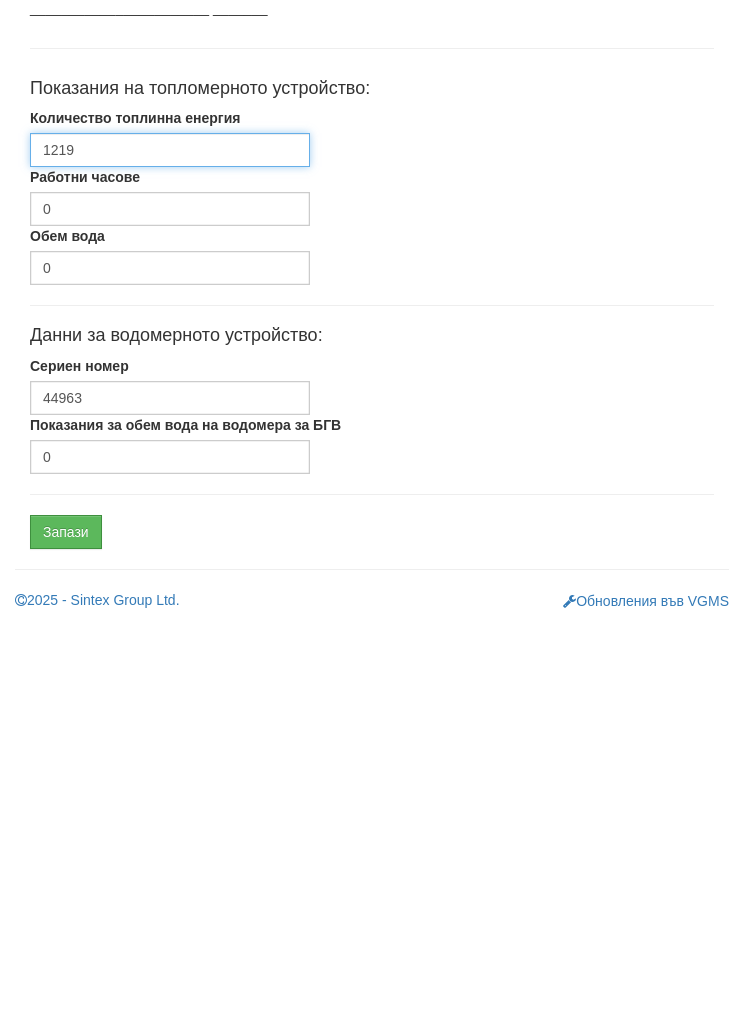 type on "1219.2" 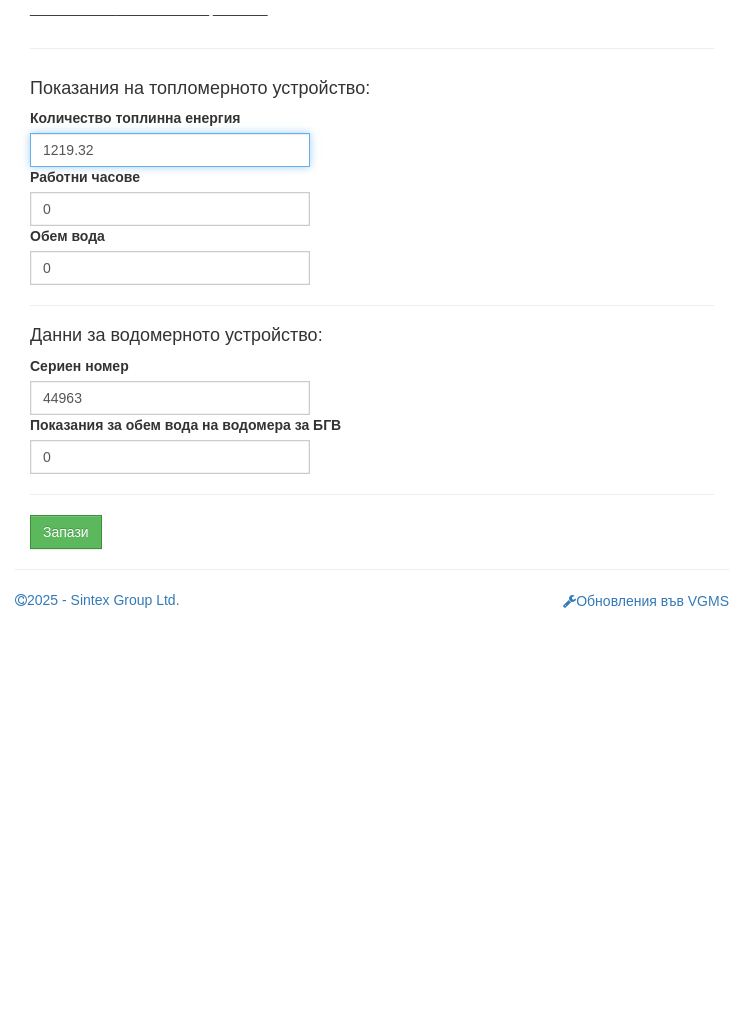 type on "1219.32" 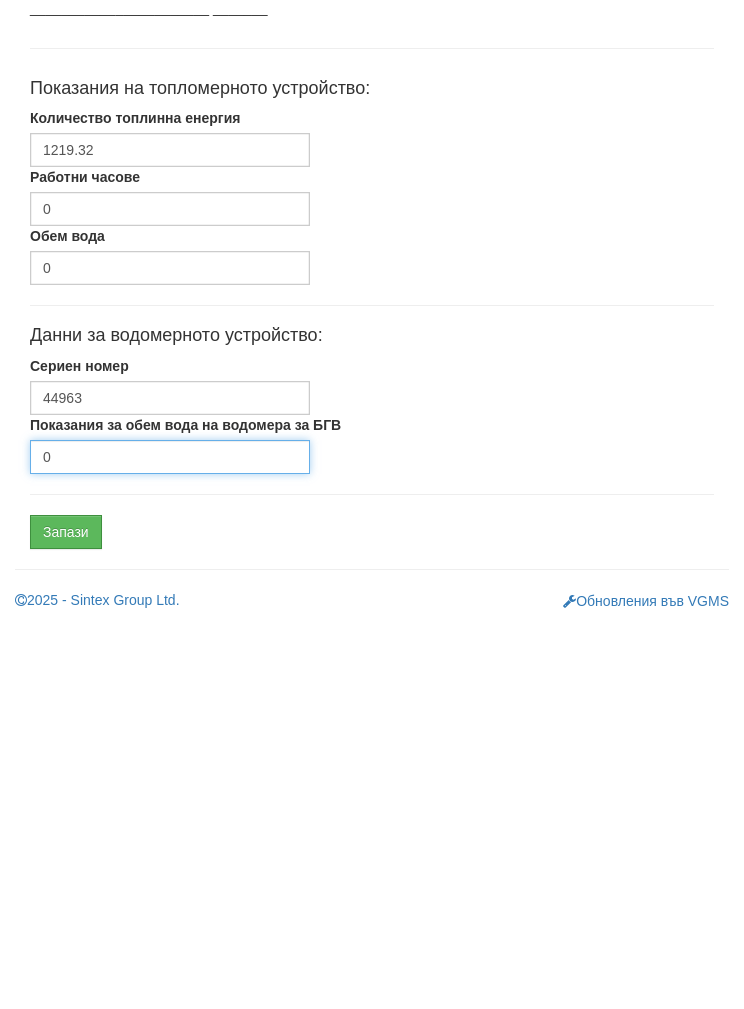 click on "0" at bounding box center (170, 841) 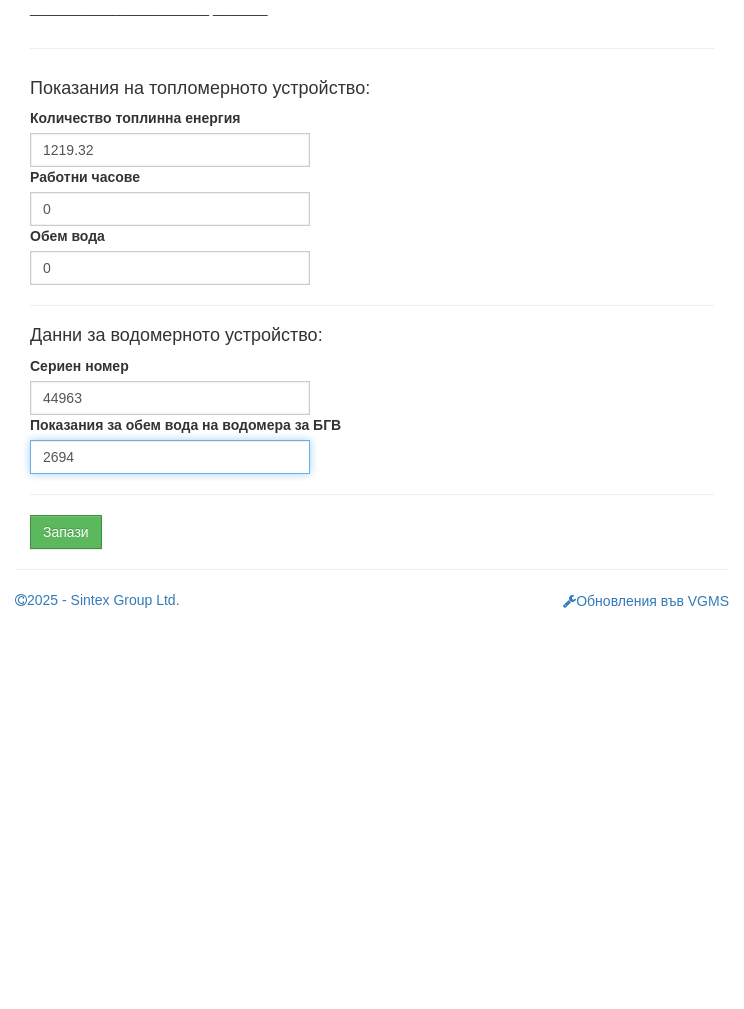 type on "2694" 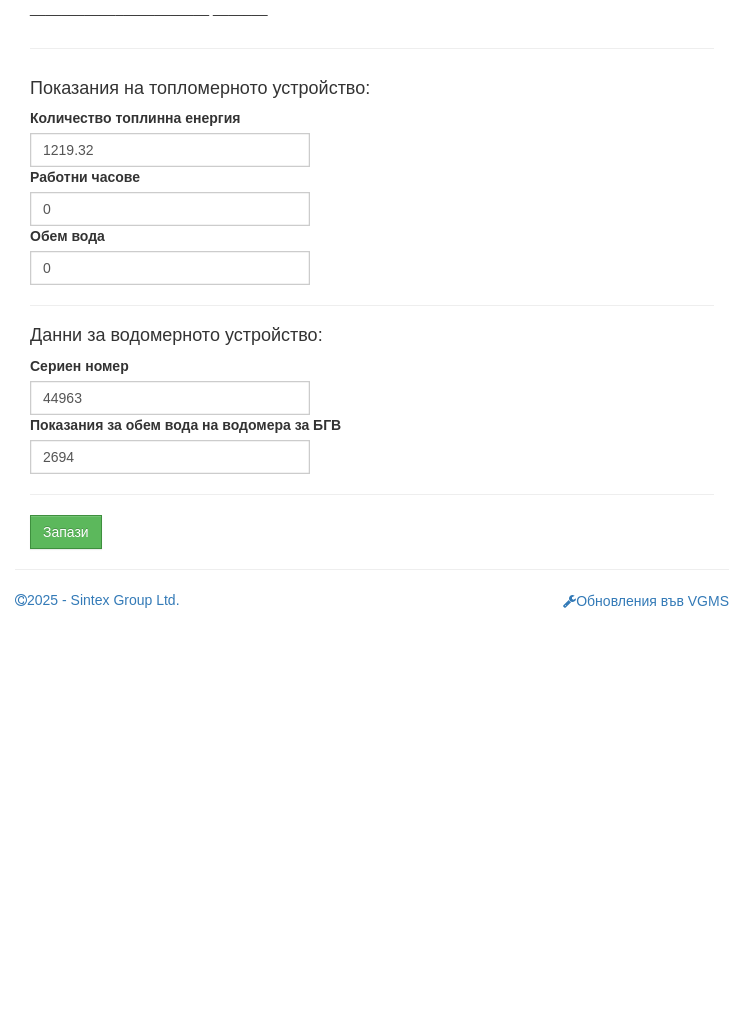 click on "Запази" at bounding box center (66, 916) 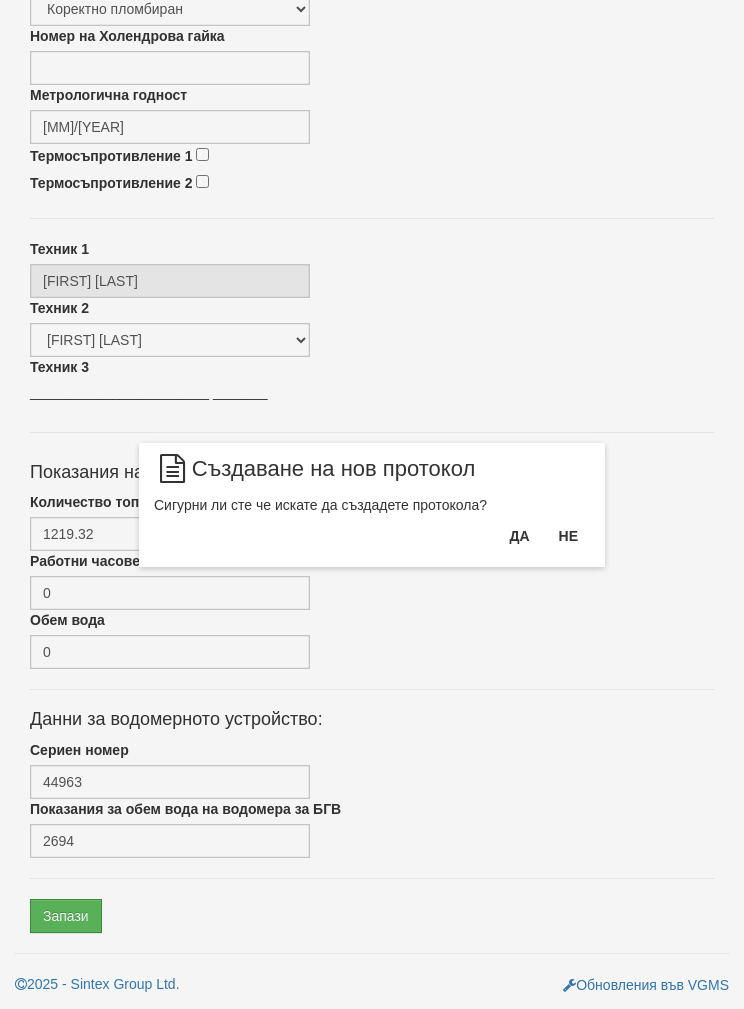 click on "Да" at bounding box center [519, 536] 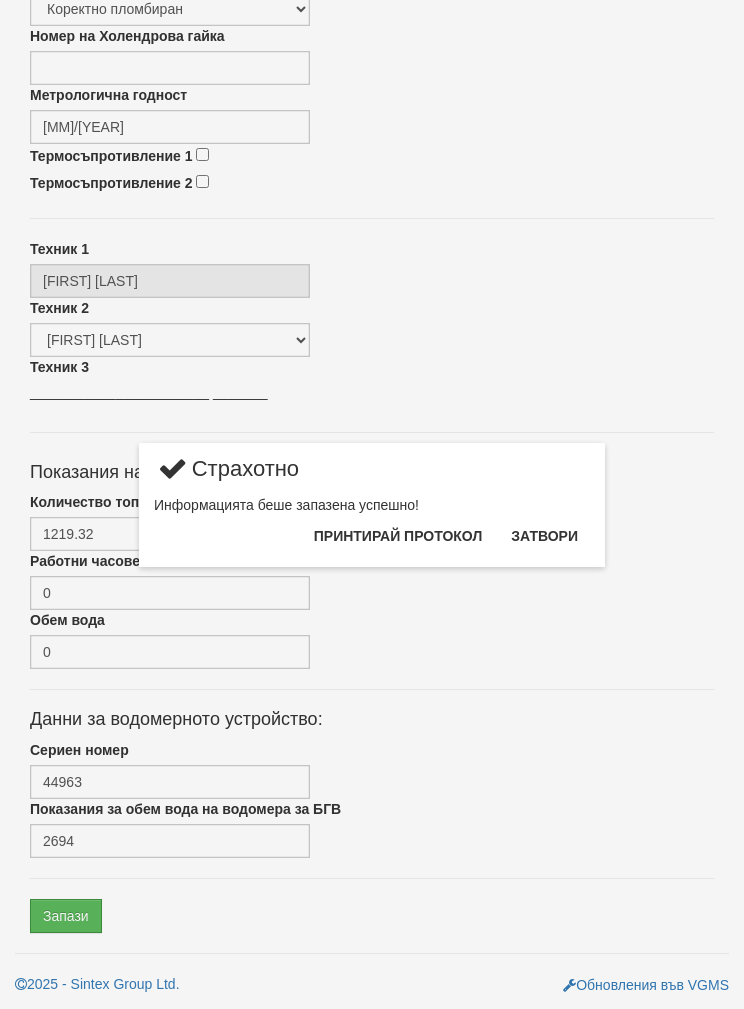 click on "Затвори" at bounding box center [544, 536] 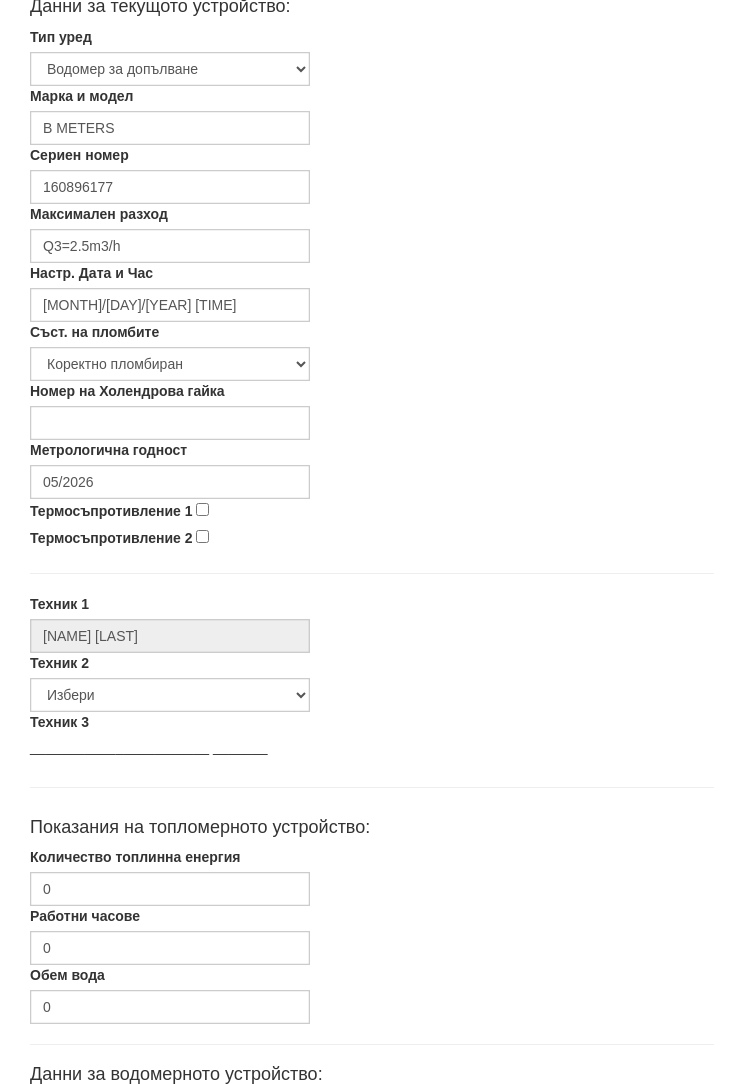 scroll, scrollTop: 532, scrollLeft: 0, axis: vertical 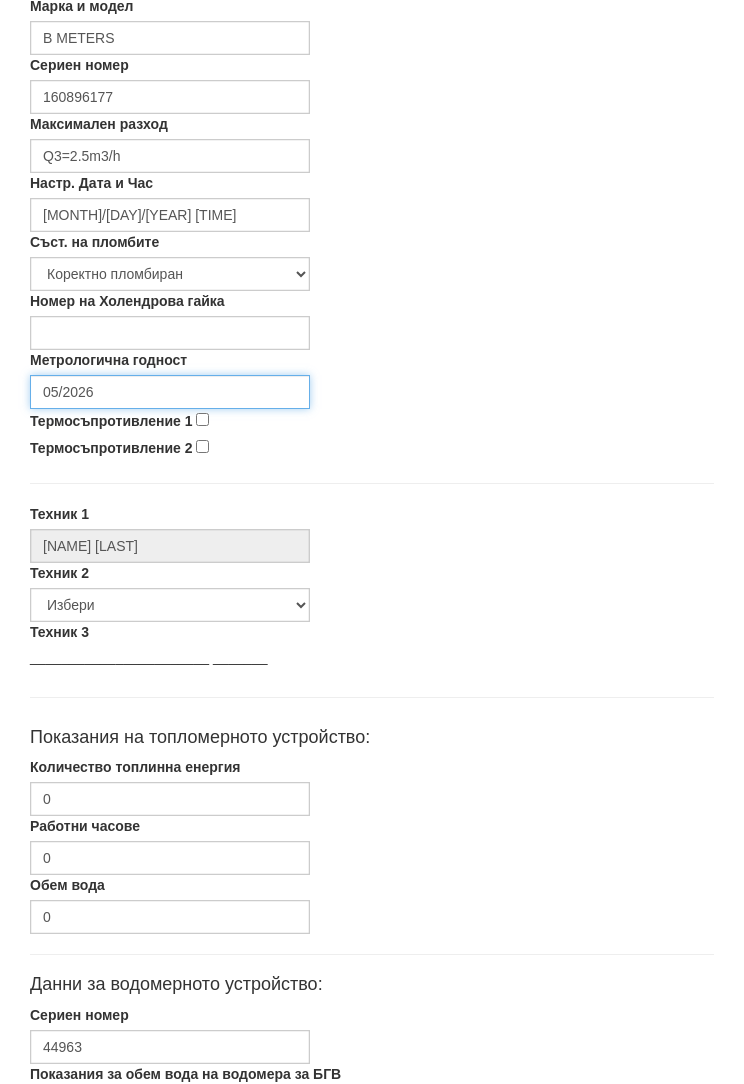 click on "05/2026" at bounding box center [170, 393] 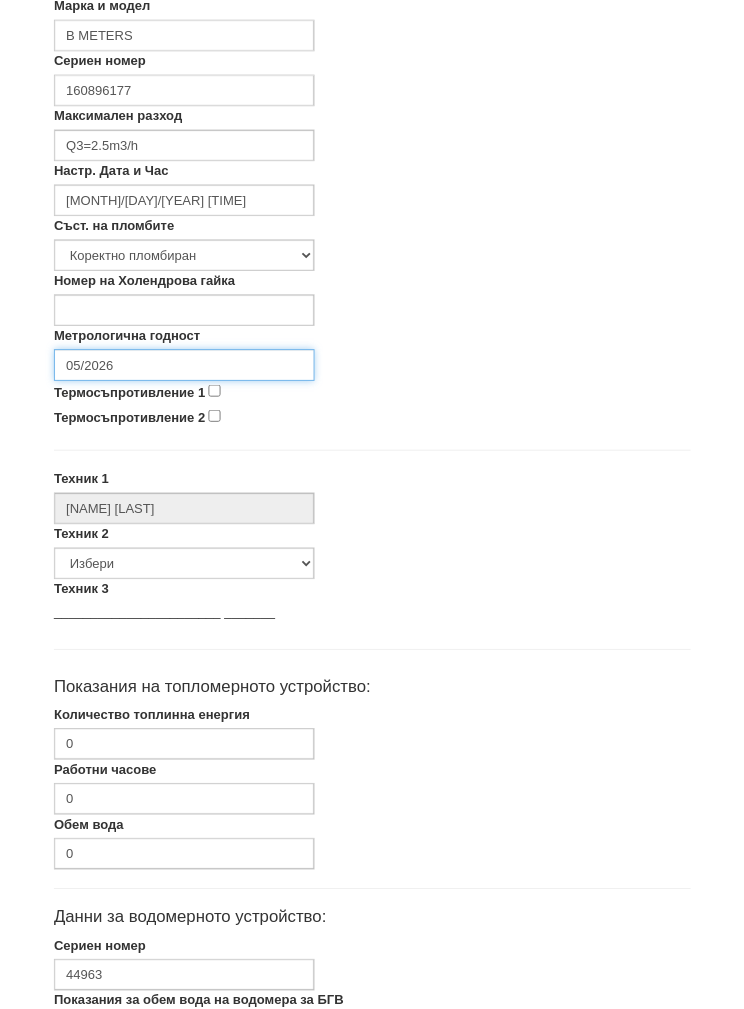 scroll, scrollTop: 532, scrollLeft: 0, axis: vertical 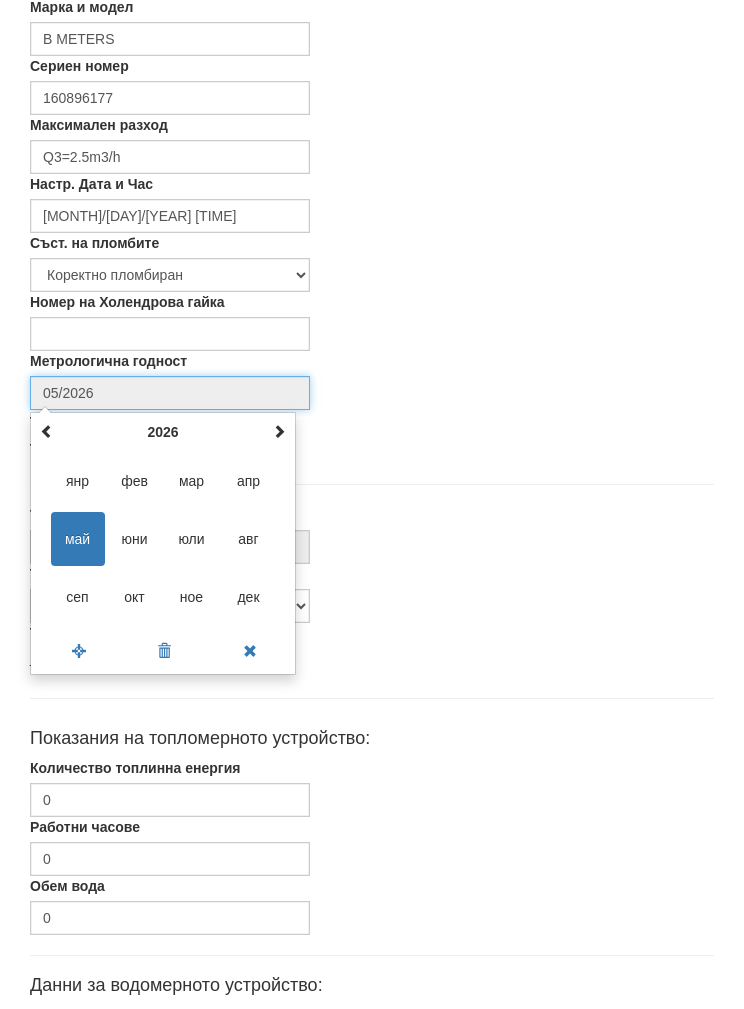 click at bounding box center [279, 432] 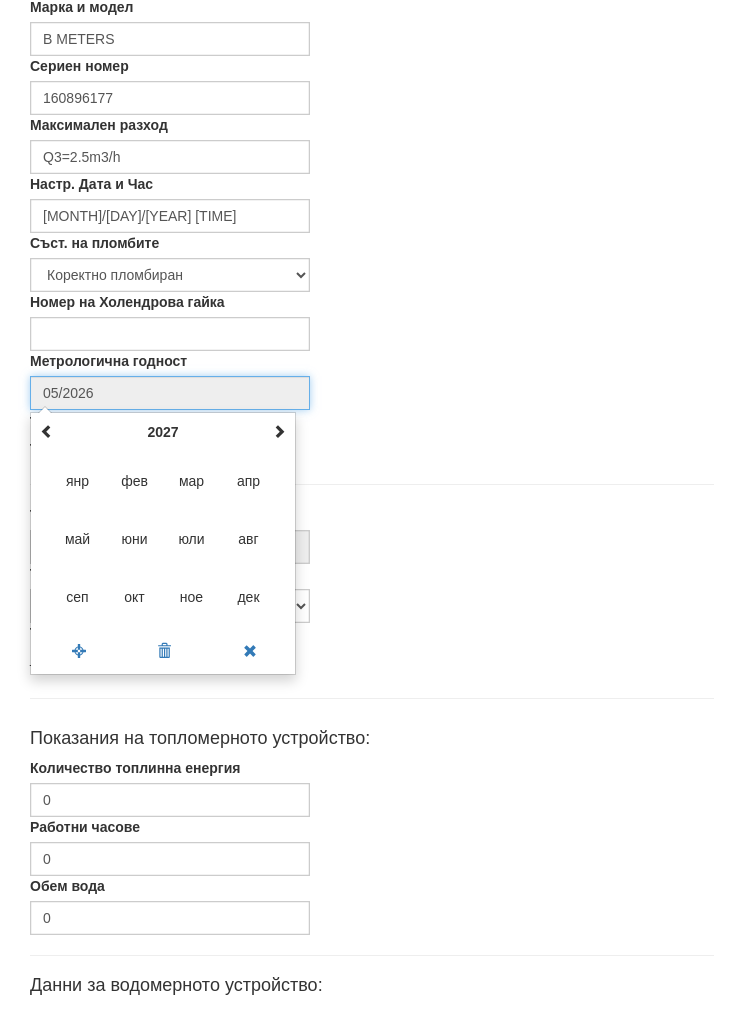 click at bounding box center [279, 432] 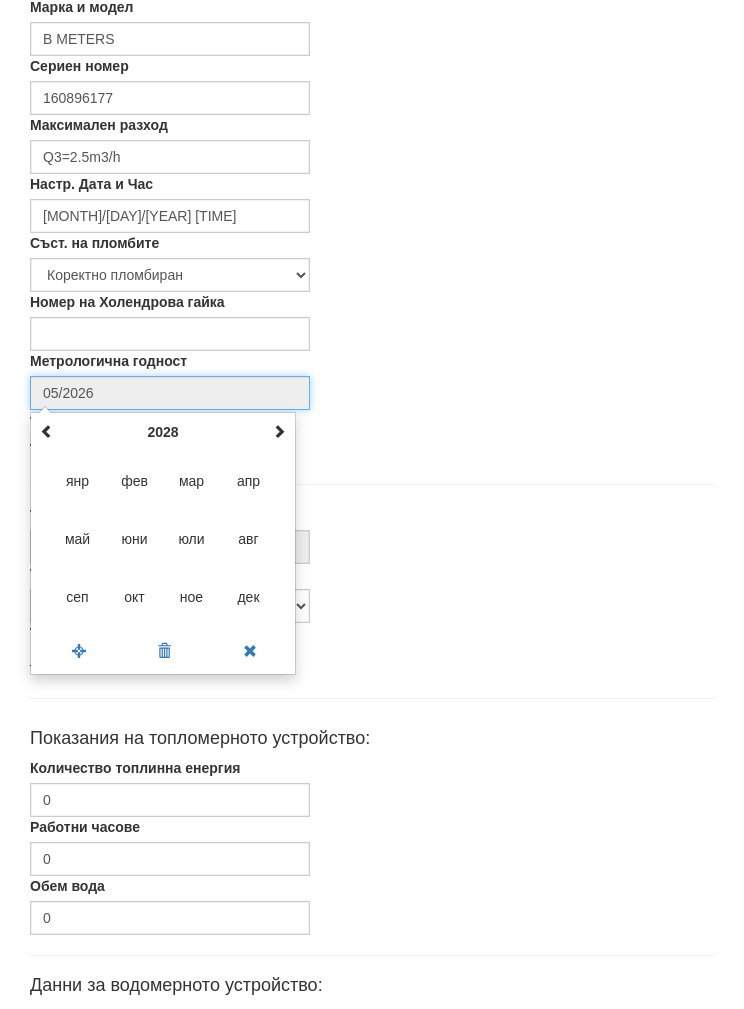click at bounding box center [279, 432] 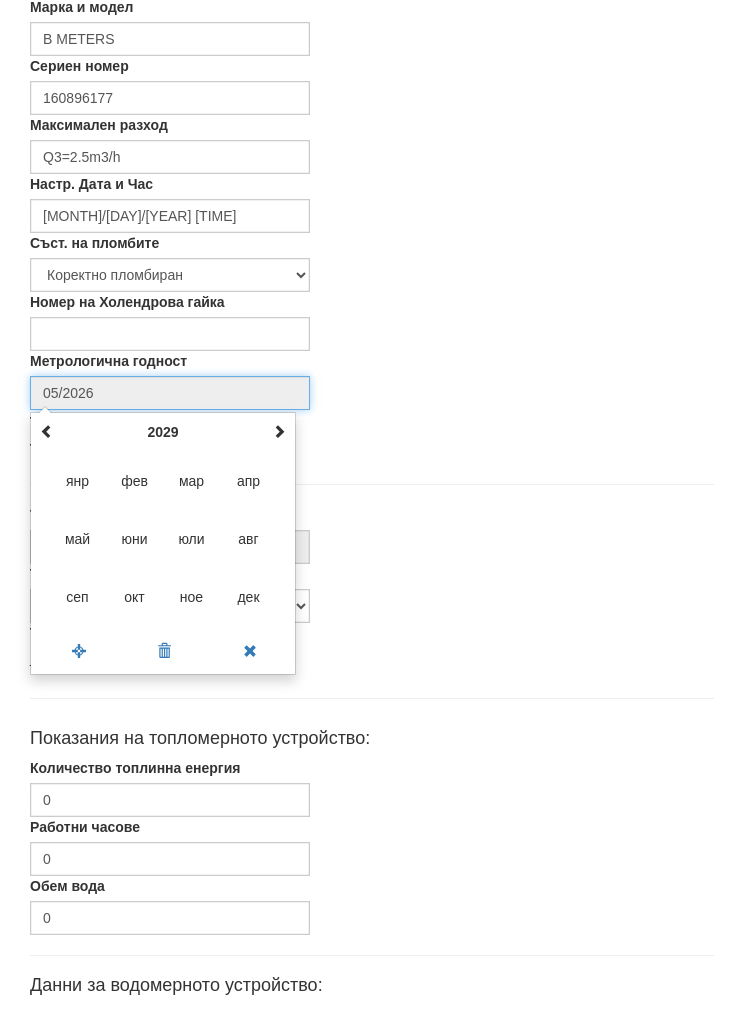 click at bounding box center (279, 432) 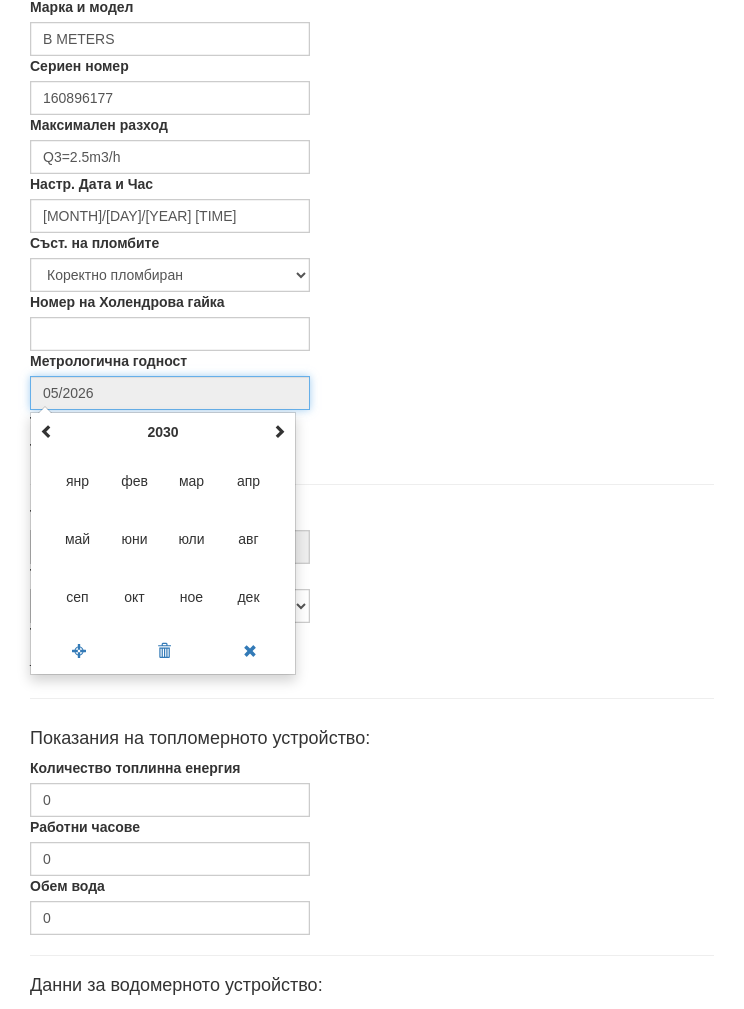 click on "юли" at bounding box center (192, 539) 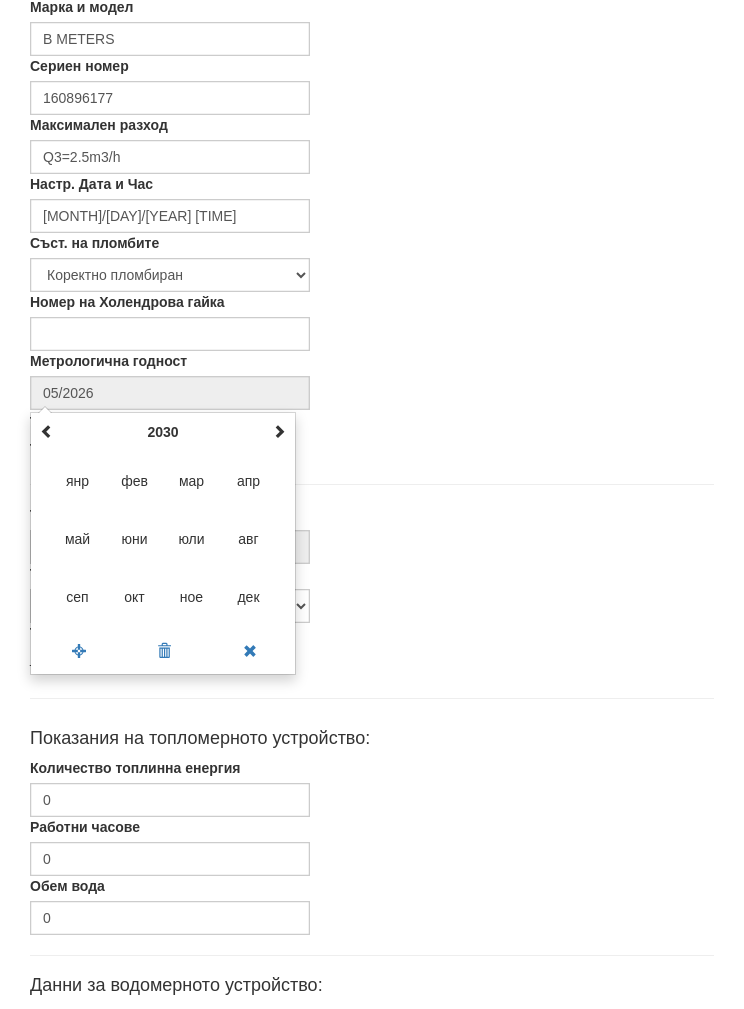type on "[MONTH]/[YEAR]" 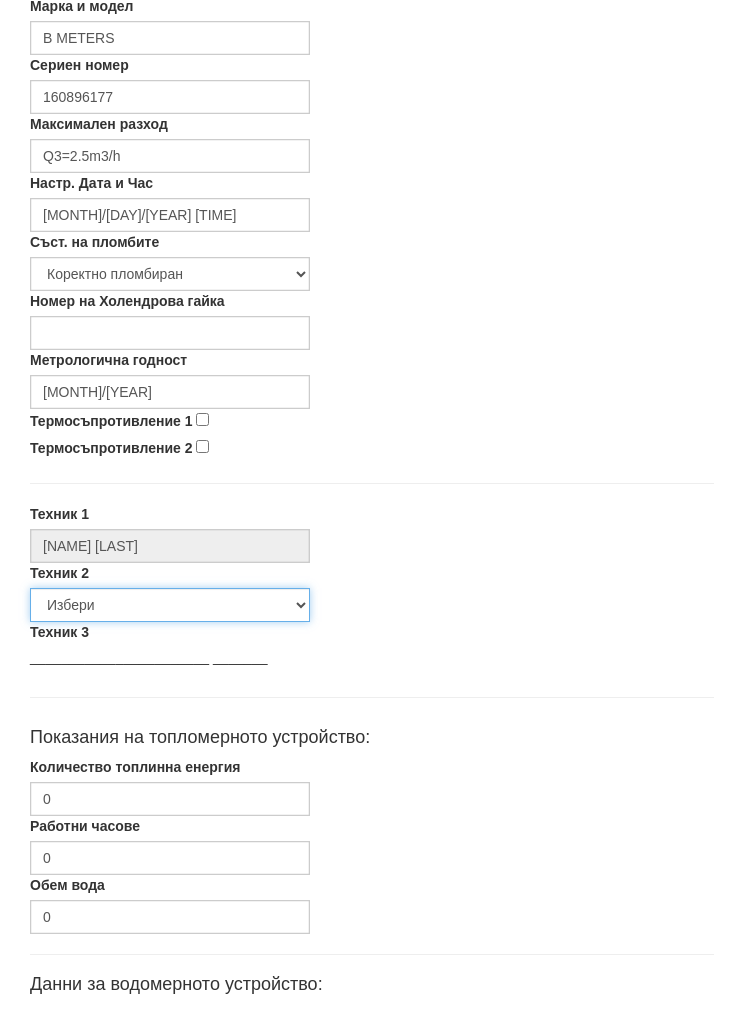 click on "Избери
[NAME] [LAST]
[NAME] [LAST]
[NAME] [LAST]
[NAME] [LAST]
[NAME] [LAST]
[NAME] [LAST]
[NAME] [LAST]
[NAME] [LAST]
[NAME] [LAST]
[NAME] [LAST]
[NAME] [LAST]
[NAME] [LAST]
[NAME] [LAST]
[NAME] [LAST]
[NAME] [LAST]
Описател на радиатори
[NAME] [LAST]
[NAME] [LAST]
[NAME] [LAST]" at bounding box center (170, 606) 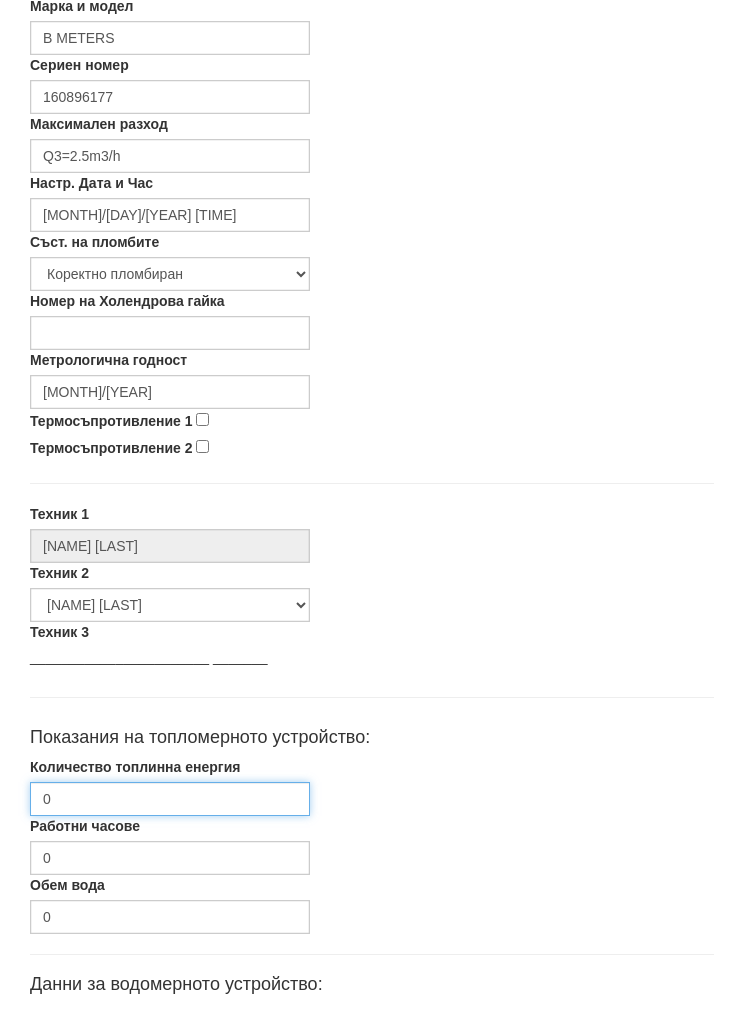 click on "0" at bounding box center [170, 799] 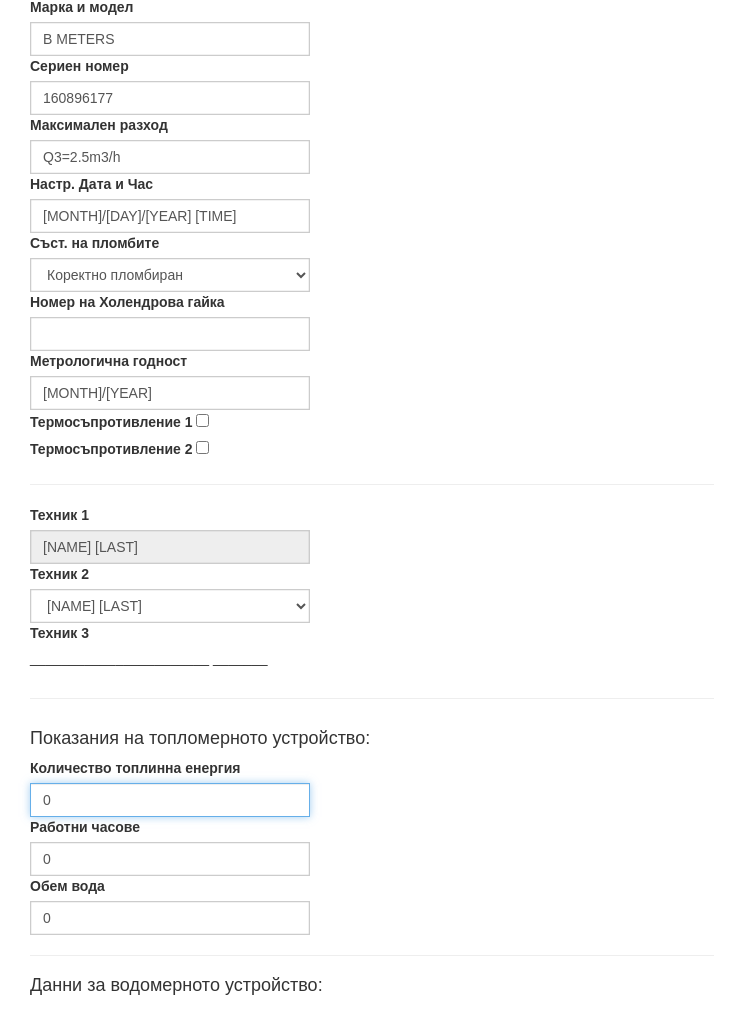 scroll, scrollTop: 675, scrollLeft: 0, axis: vertical 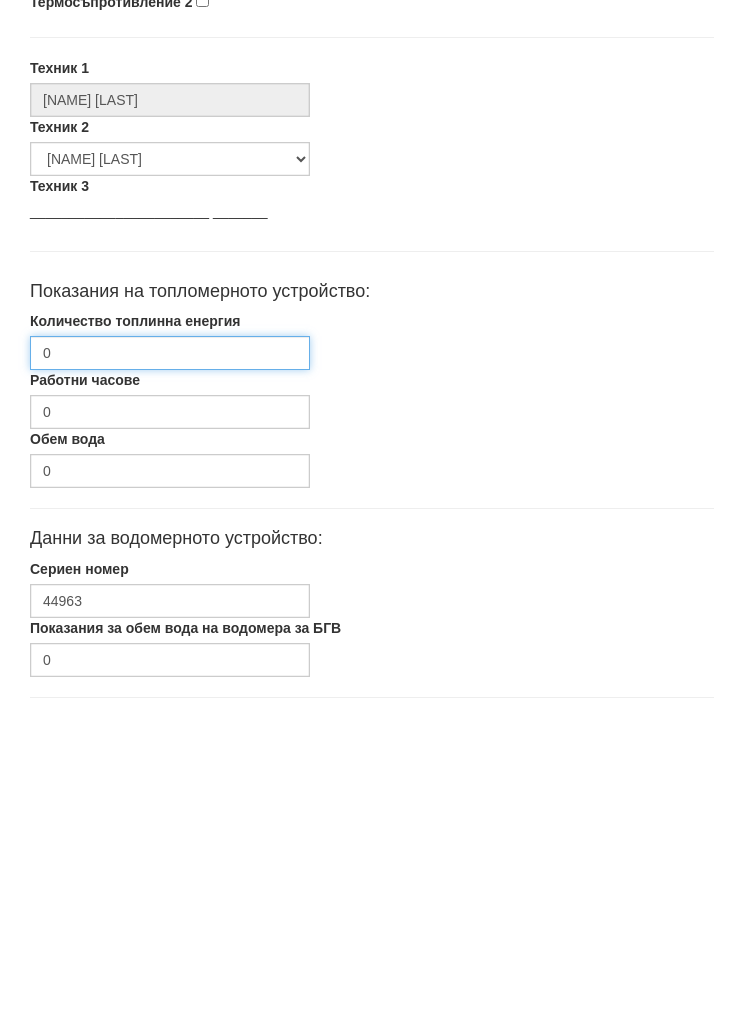 click on "0" at bounding box center [170, 657] 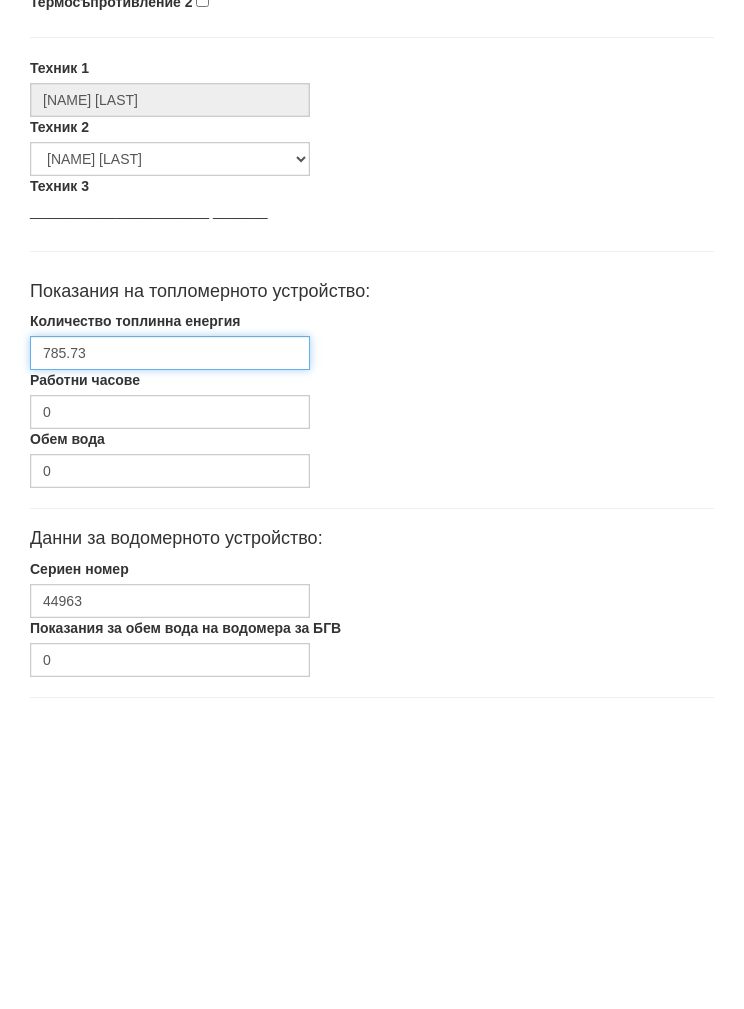 type on "785.73" 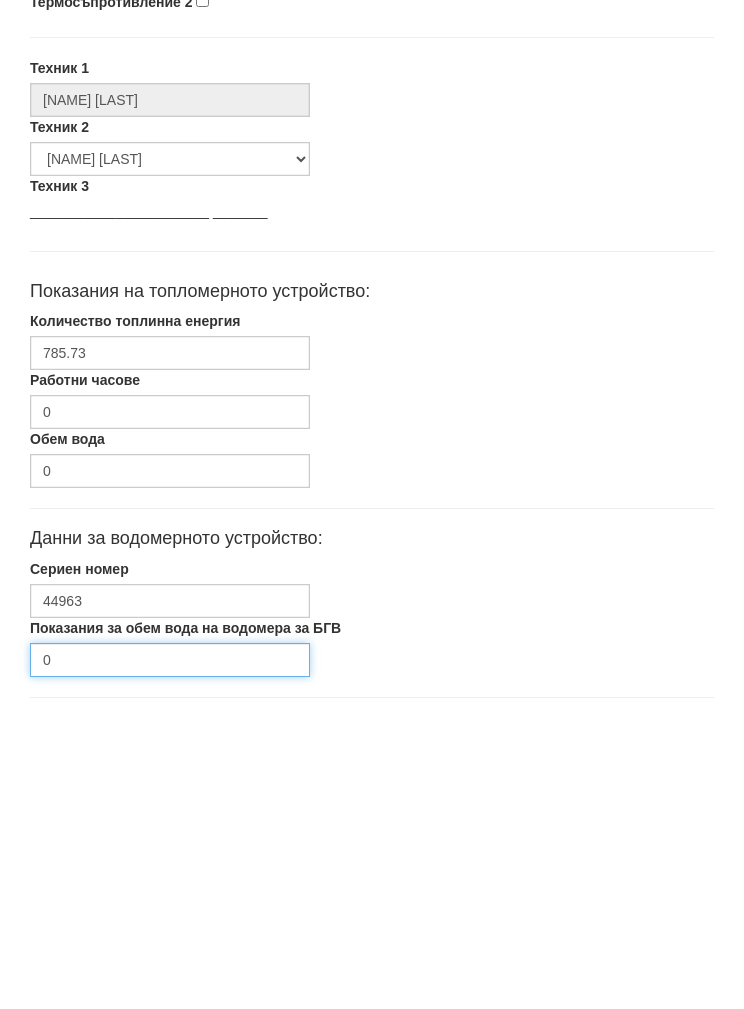 click on "0" at bounding box center (170, 964) 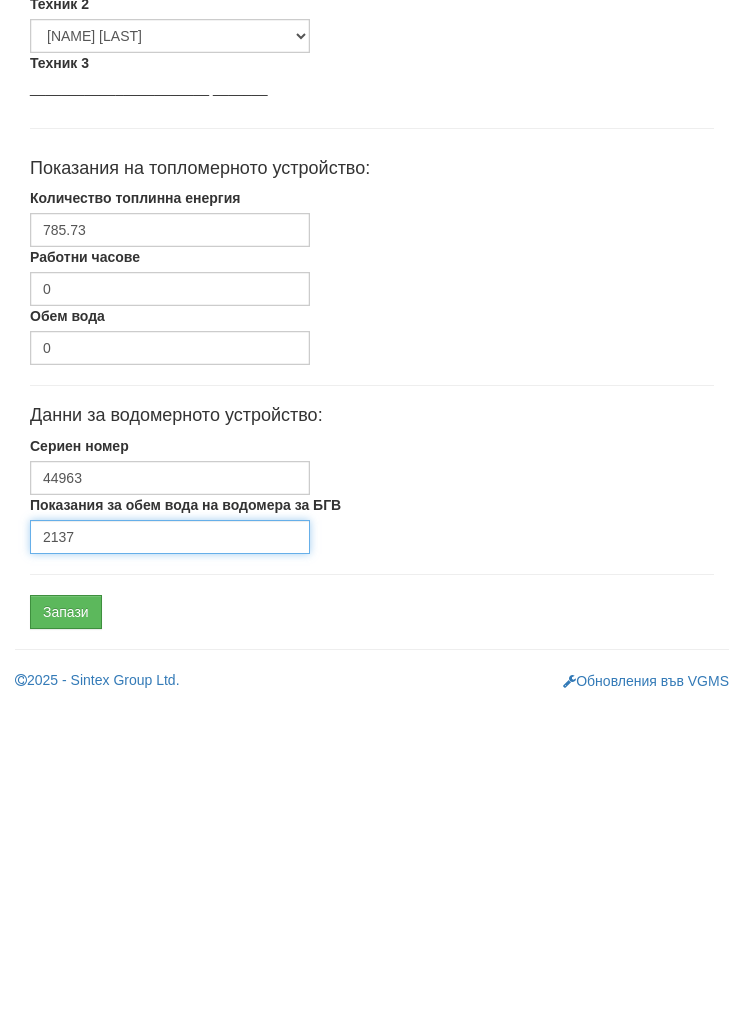 type on "2137" 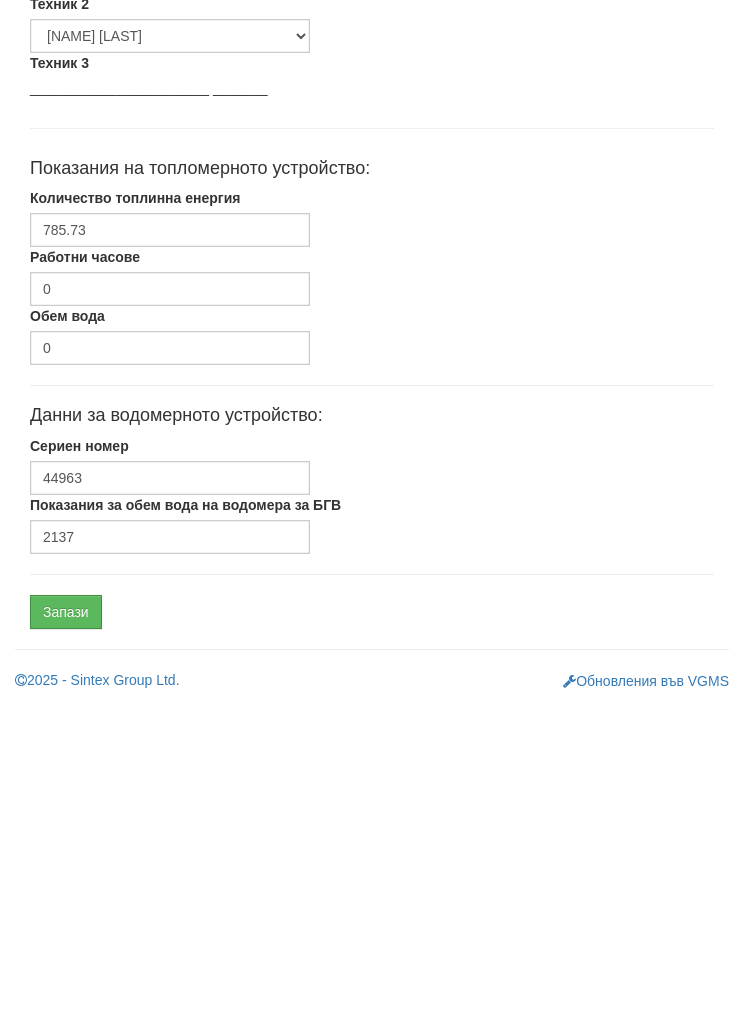 click on "Запази" at bounding box center [66, 916] 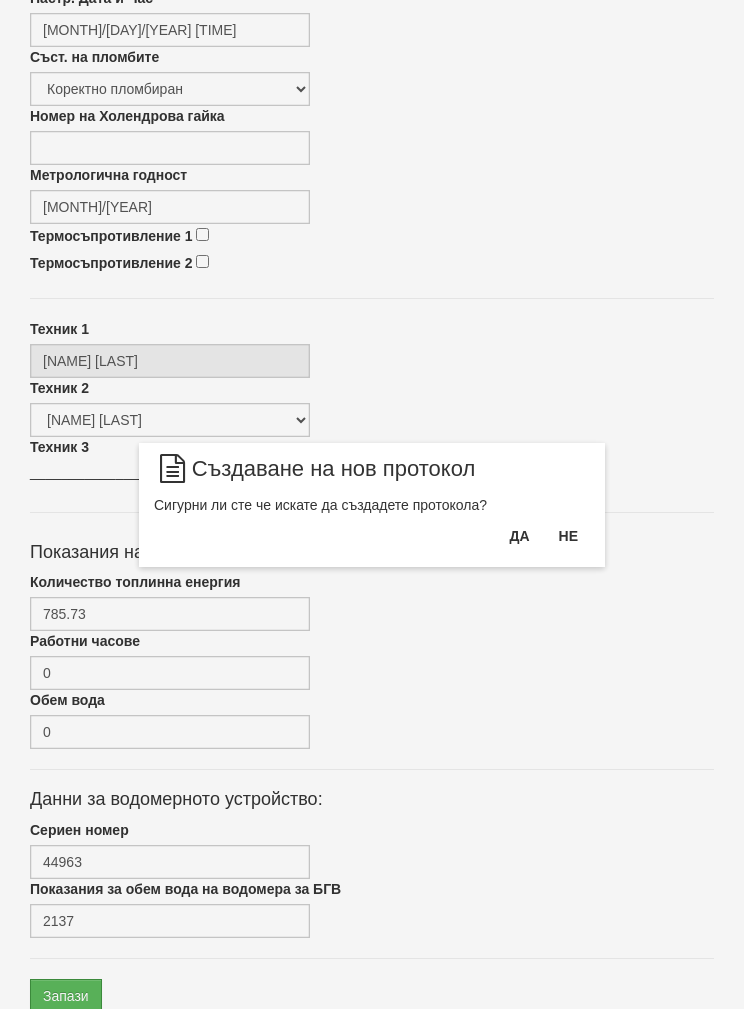 click on "Да" at bounding box center [519, 536] 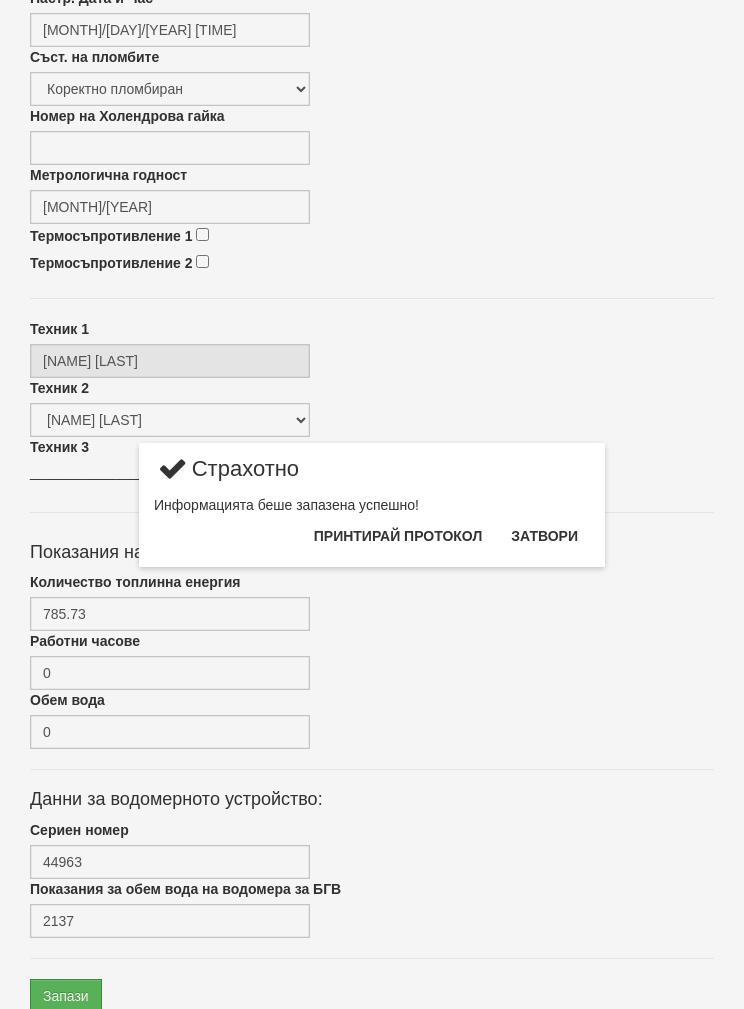 click on "Затвори" at bounding box center [544, 536] 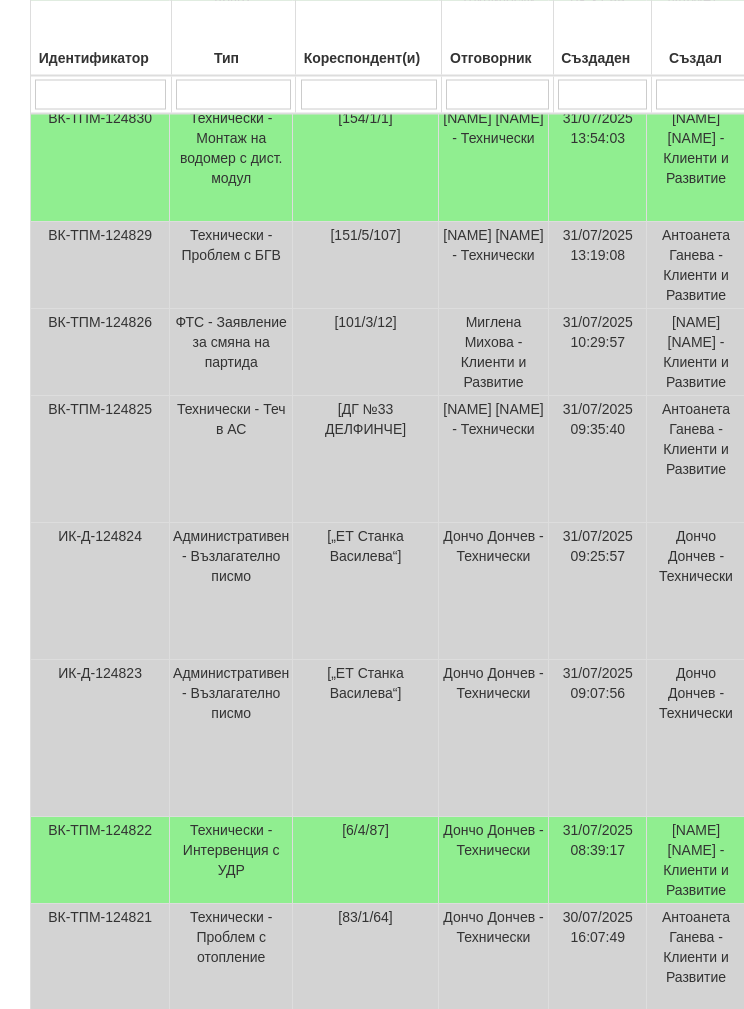 scroll, scrollTop: 845, scrollLeft: 0, axis: vertical 